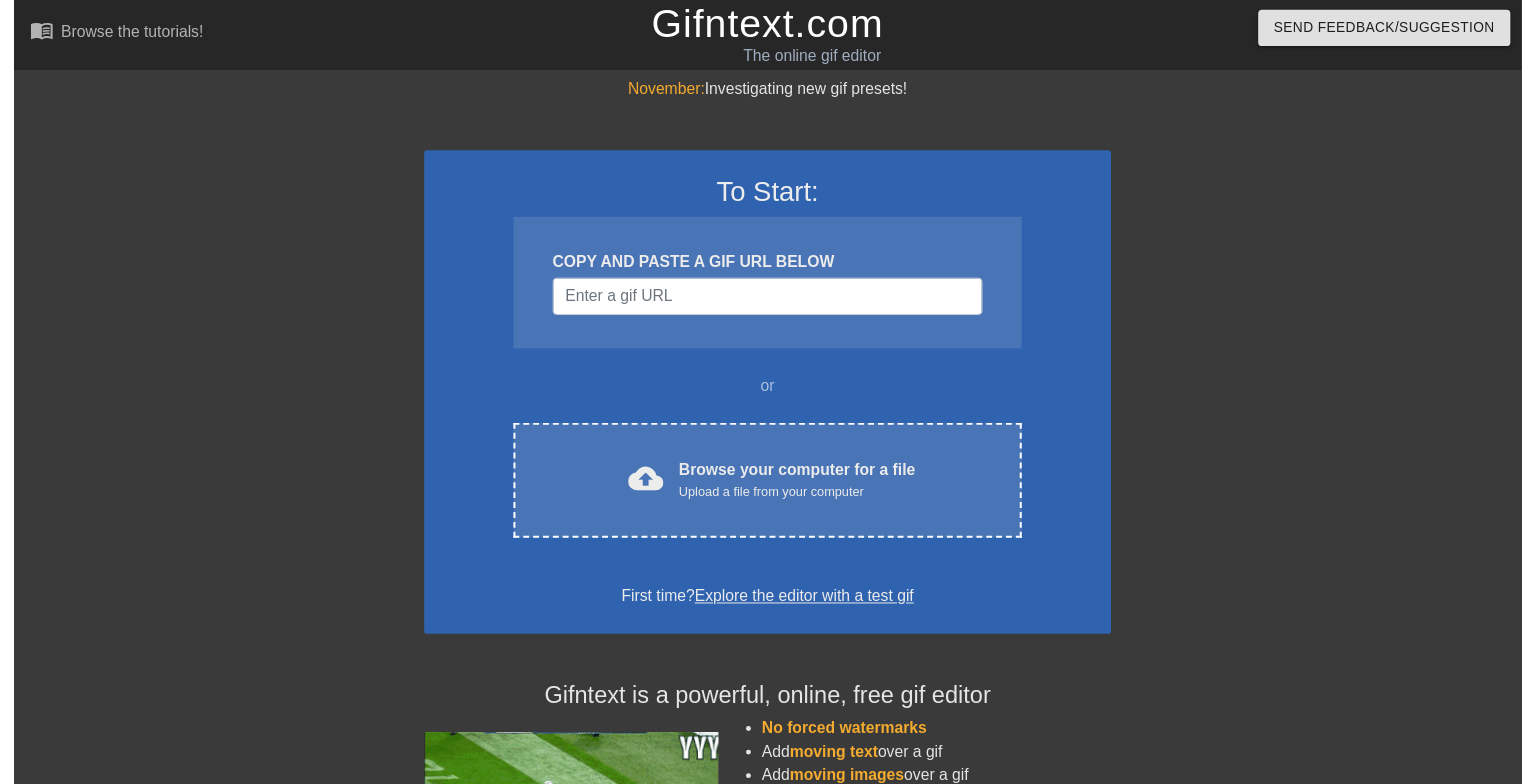 scroll, scrollTop: 0, scrollLeft: 0, axis: both 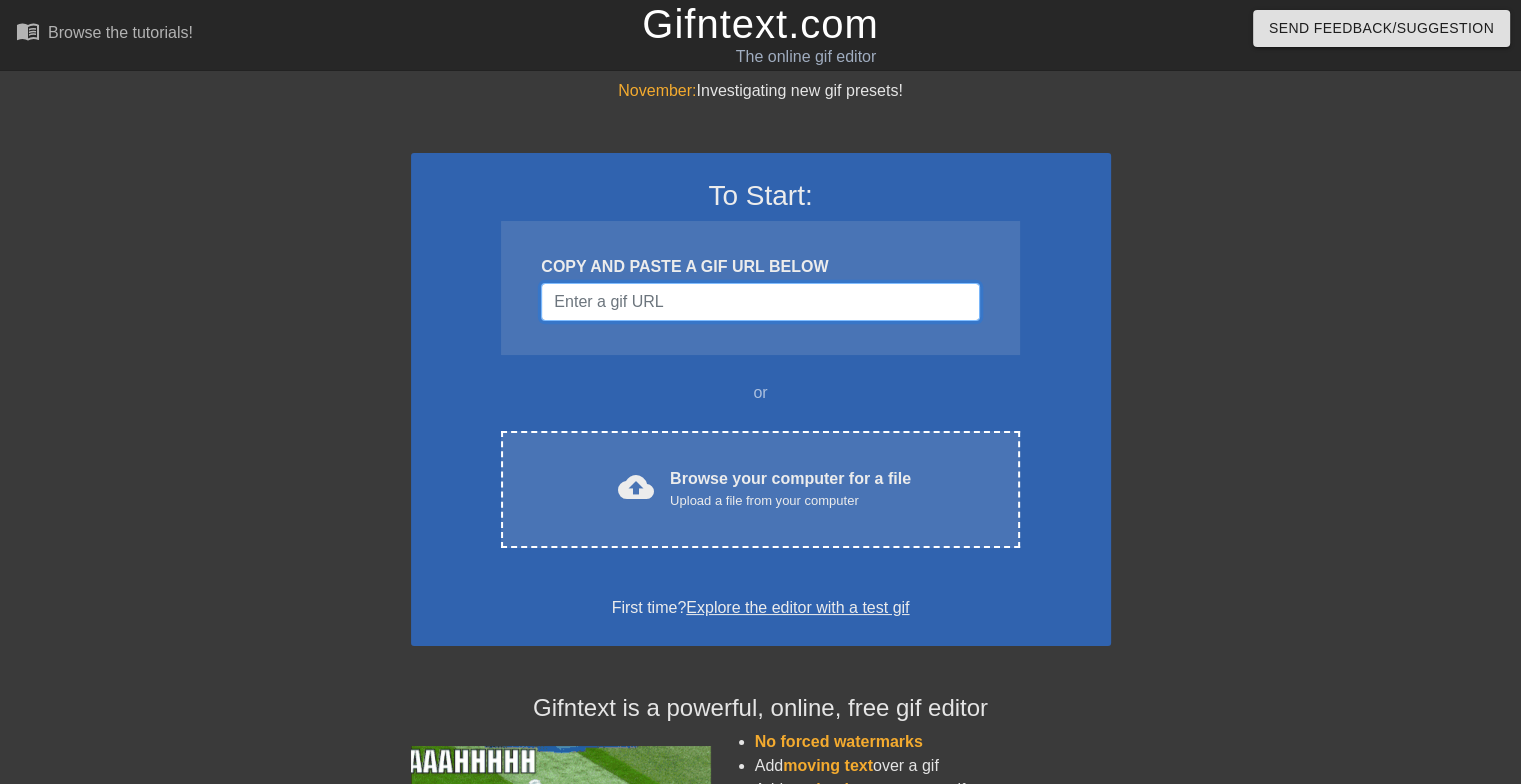 click at bounding box center [760, 302] 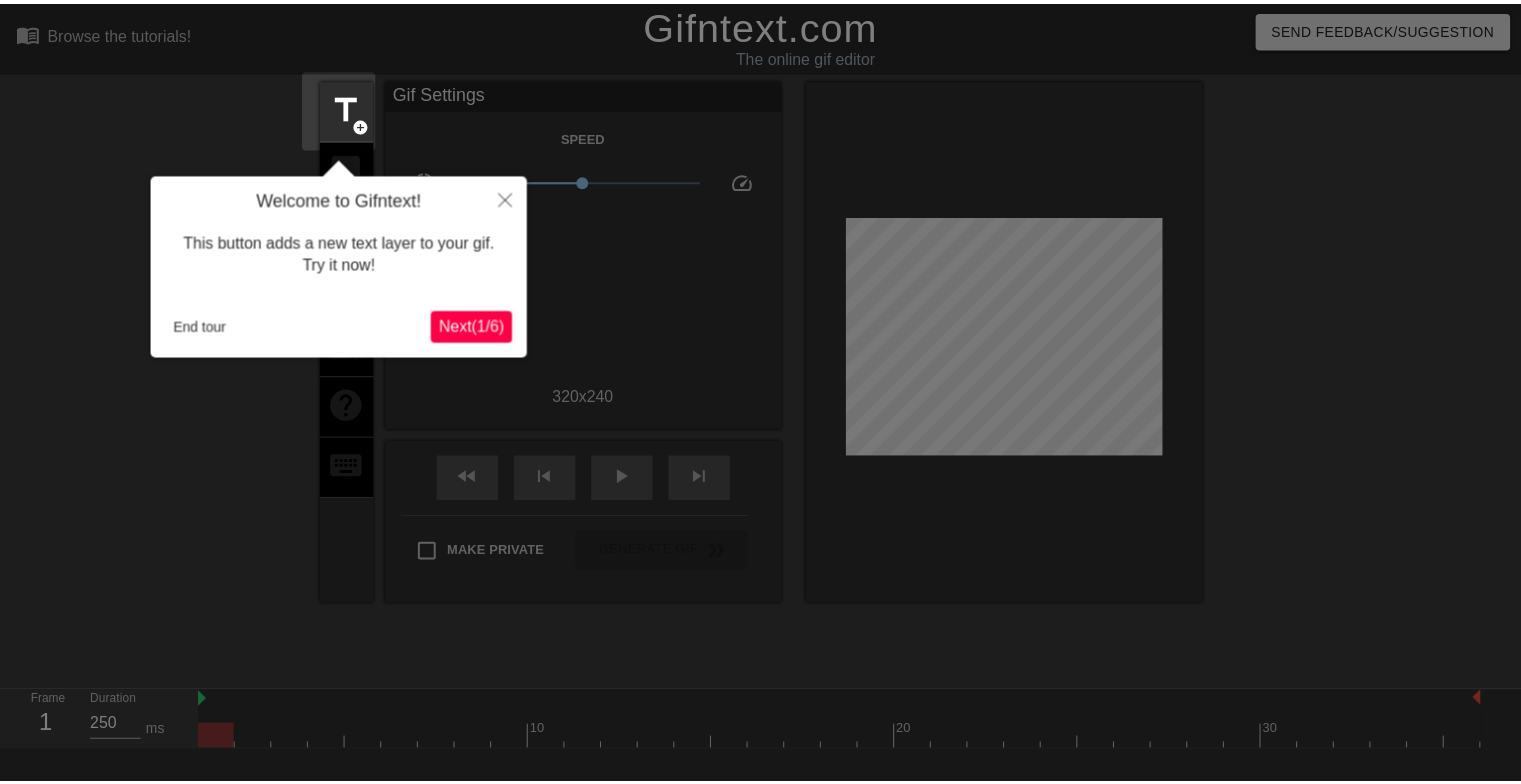 scroll, scrollTop: 48, scrollLeft: 0, axis: vertical 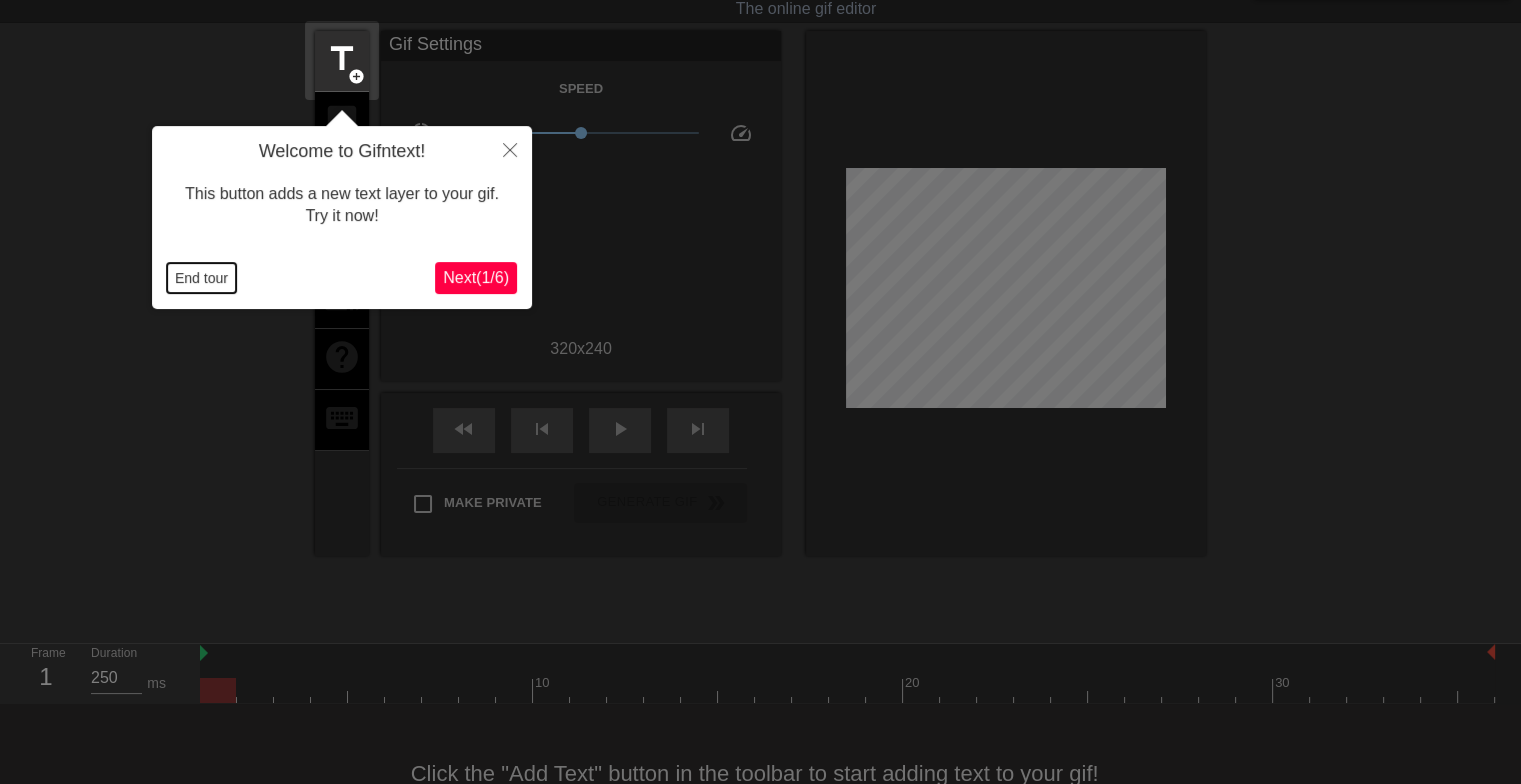 click on "End tour" at bounding box center (201, 278) 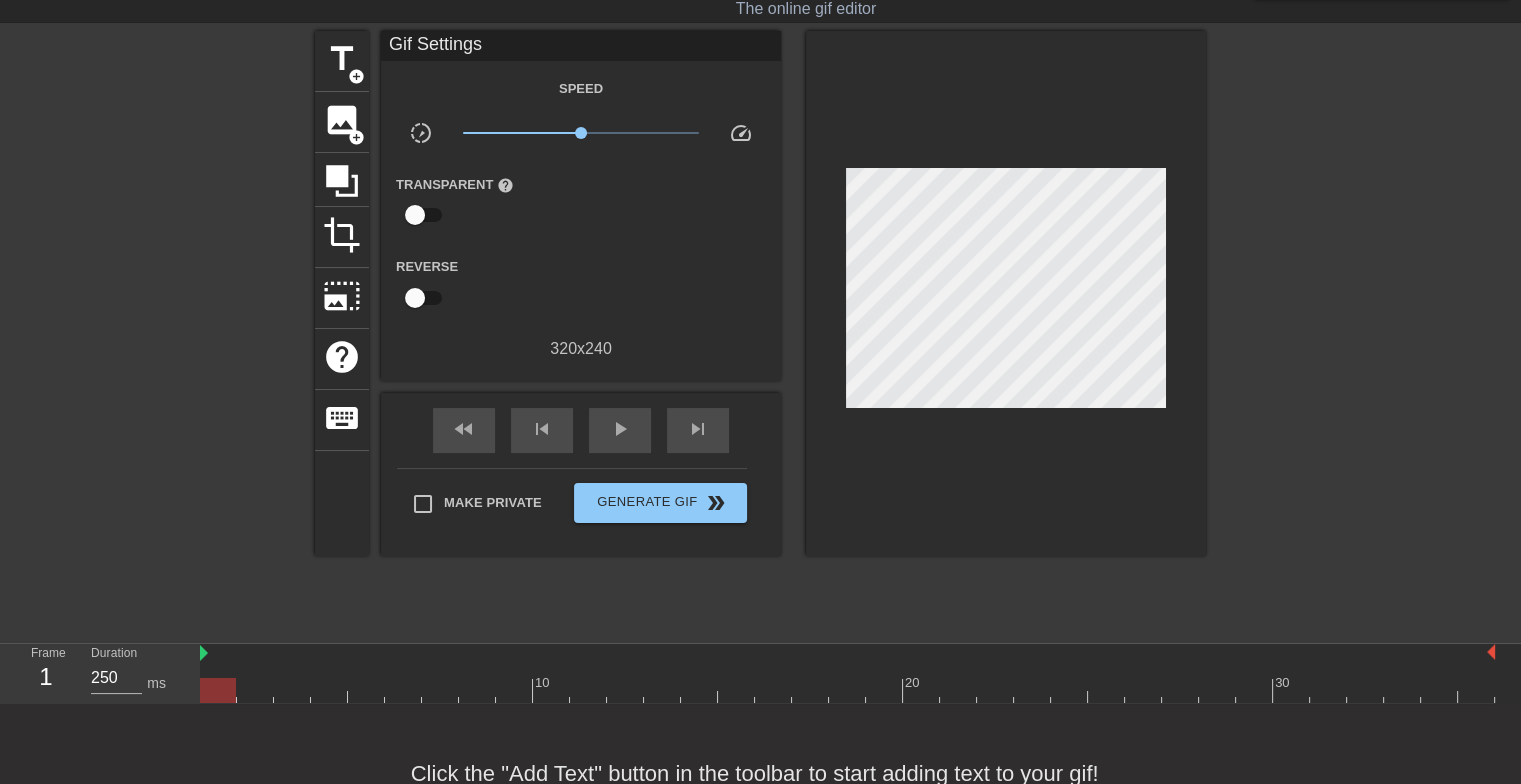 click at bounding box center [514, 676] 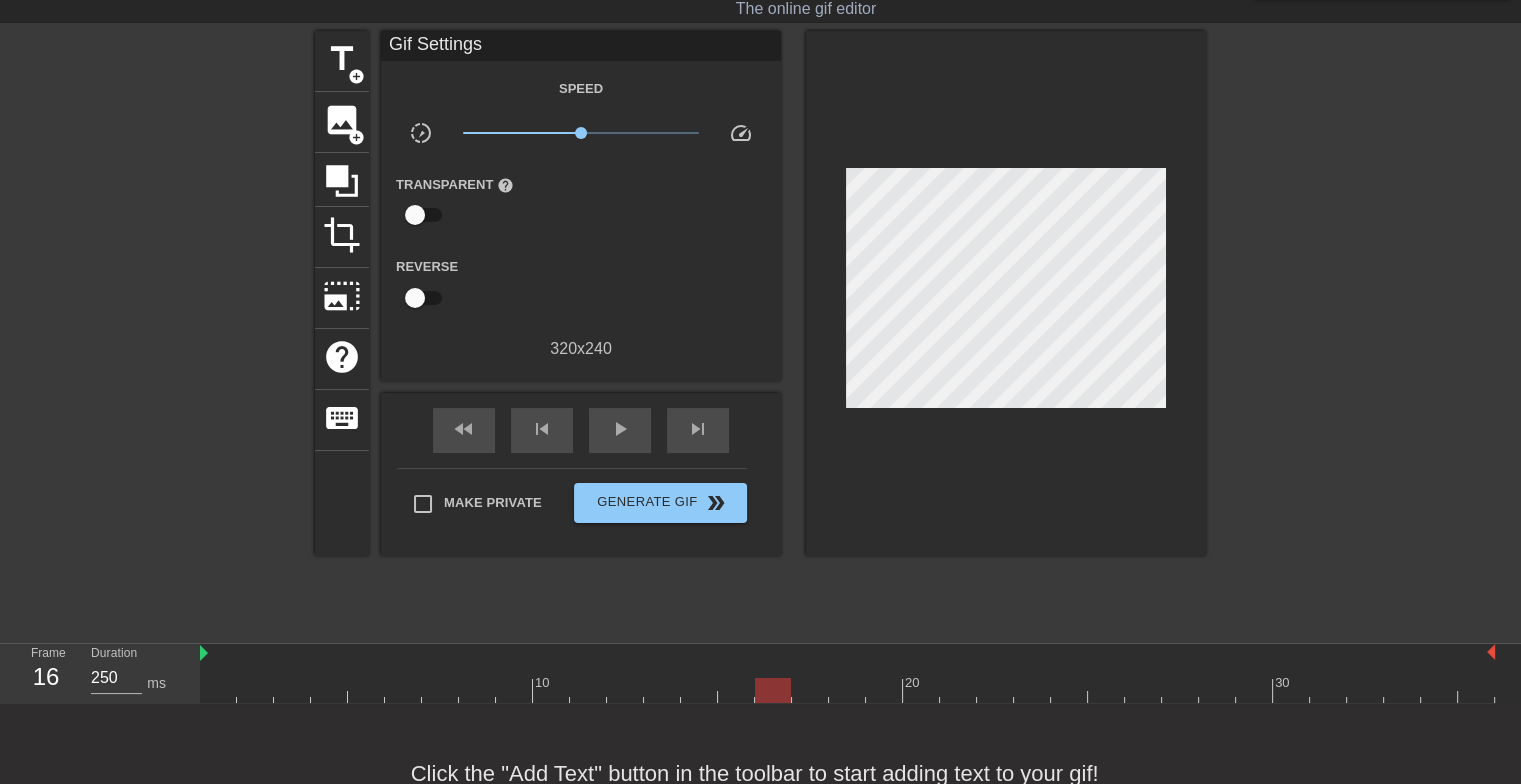 click at bounding box center [847, 690] 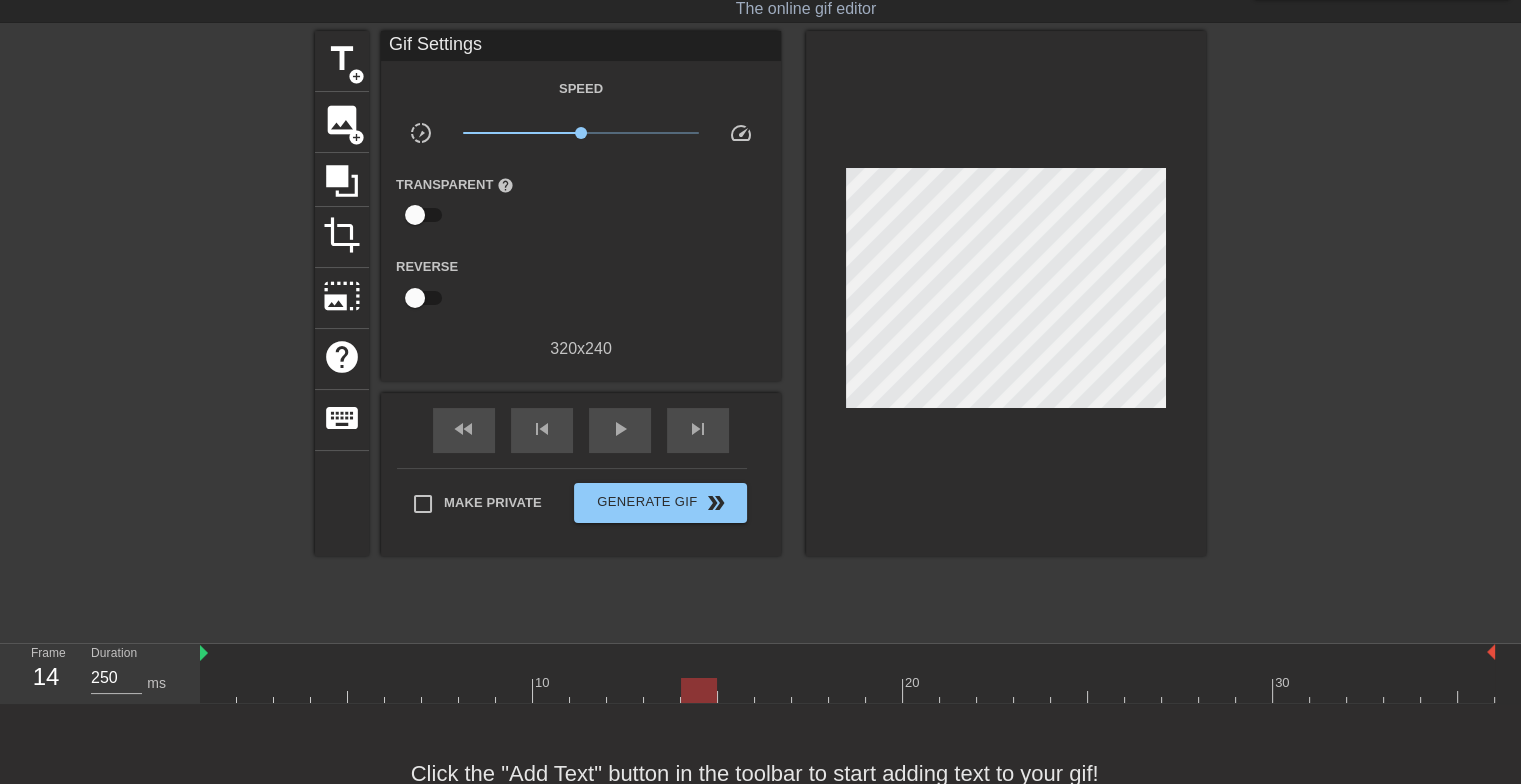 click at bounding box center (847, 690) 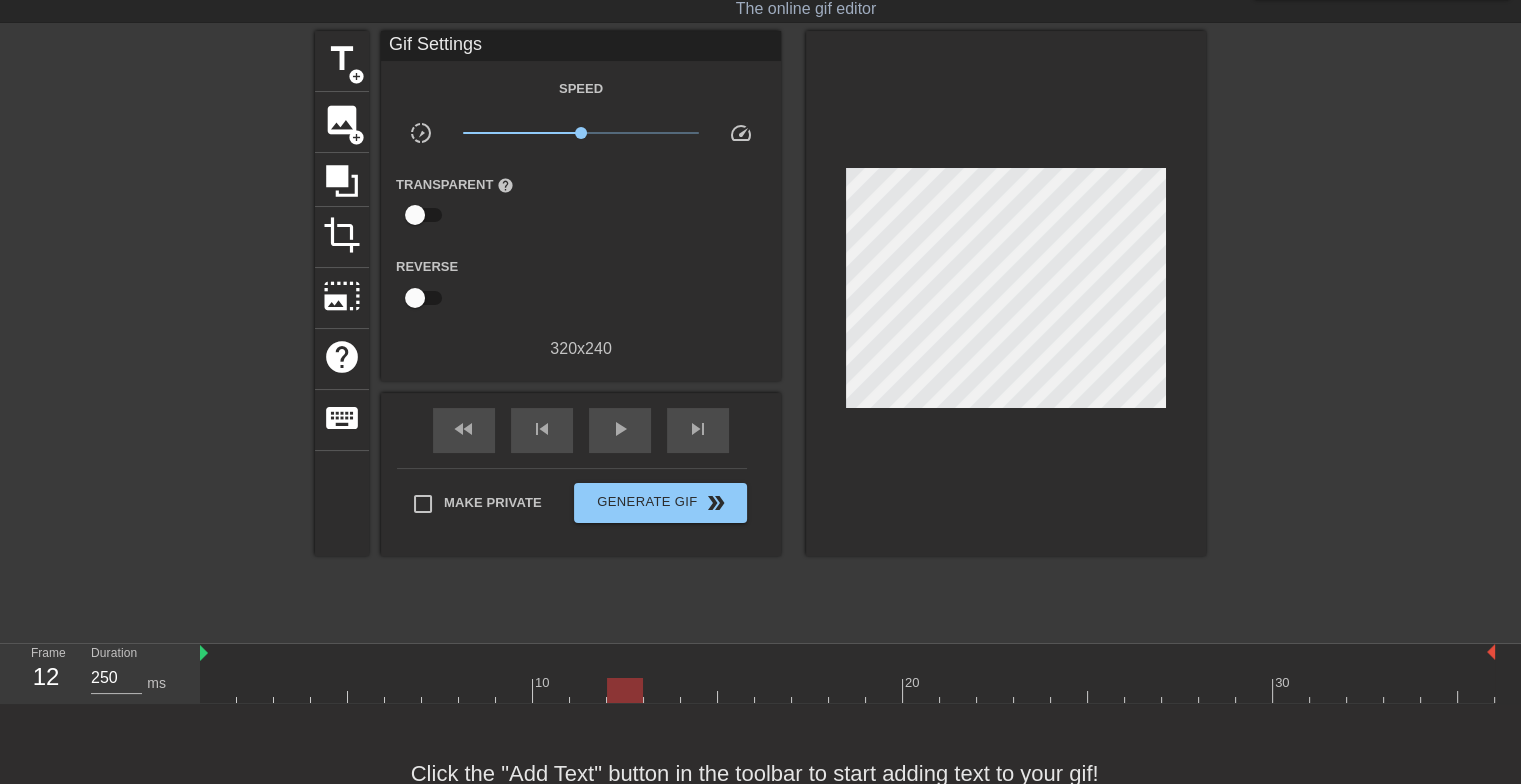 click at bounding box center [847, 690] 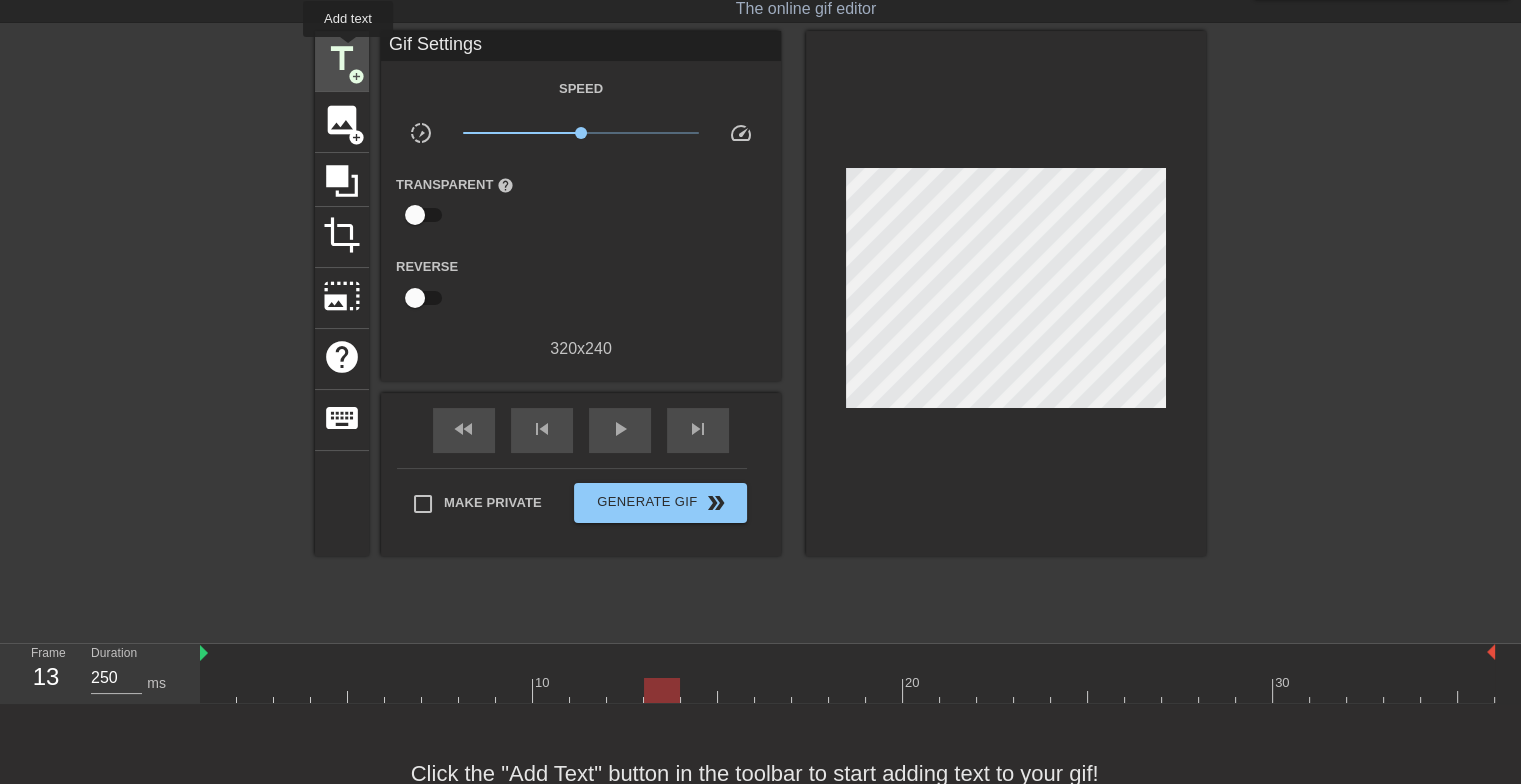 click on "title" at bounding box center (342, 59) 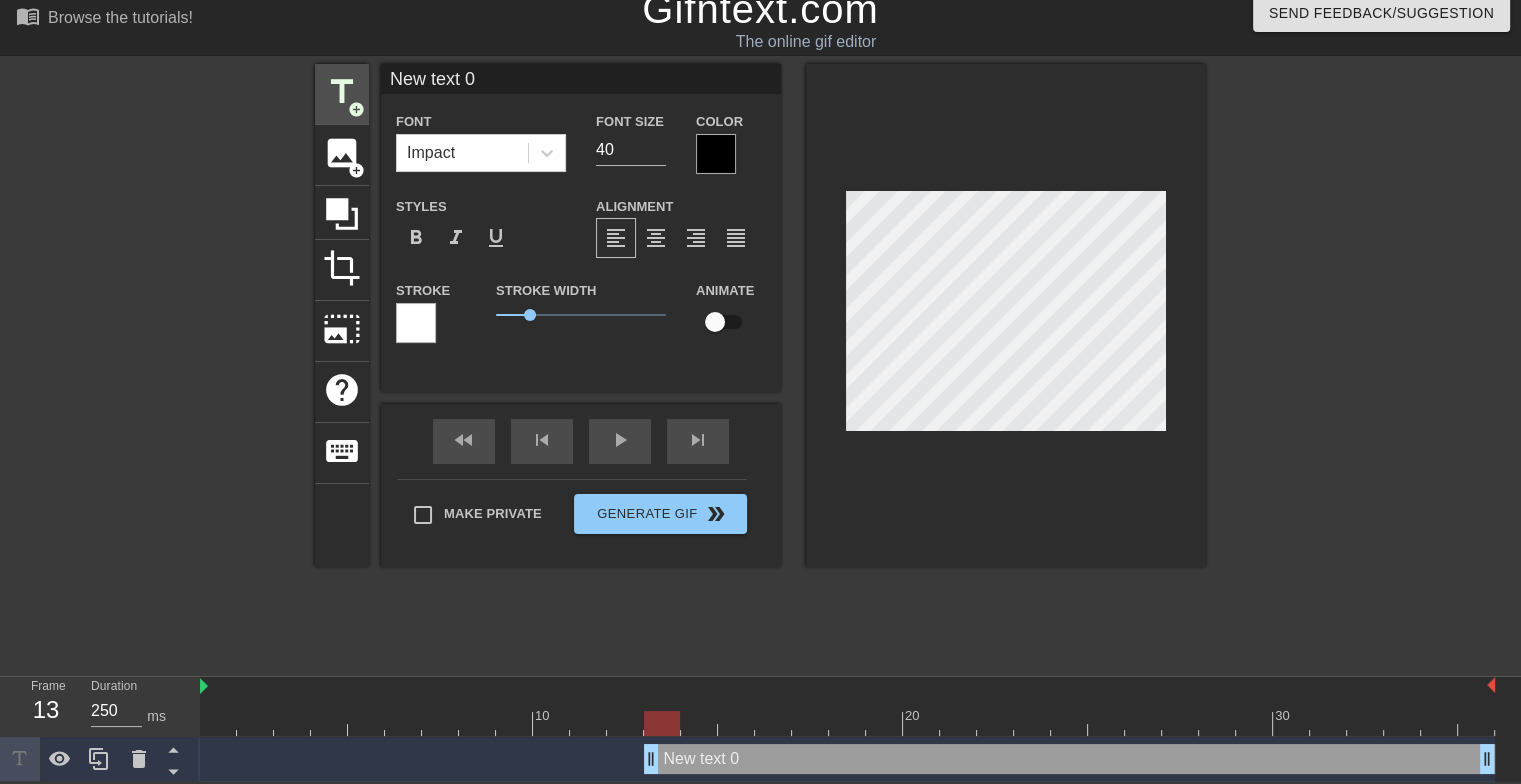 scroll, scrollTop: 16, scrollLeft: 0, axis: vertical 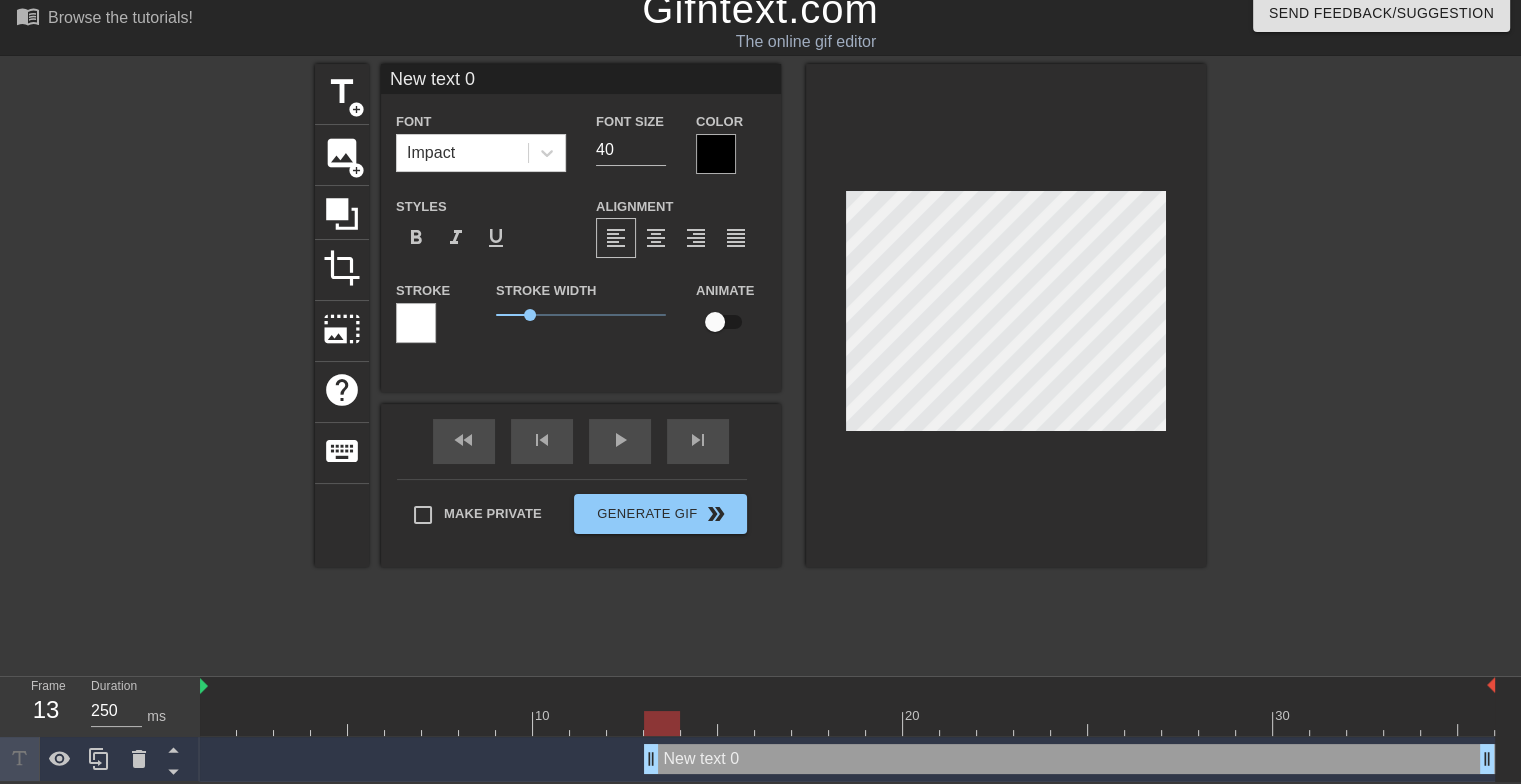 click at bounding box center [716, 154] 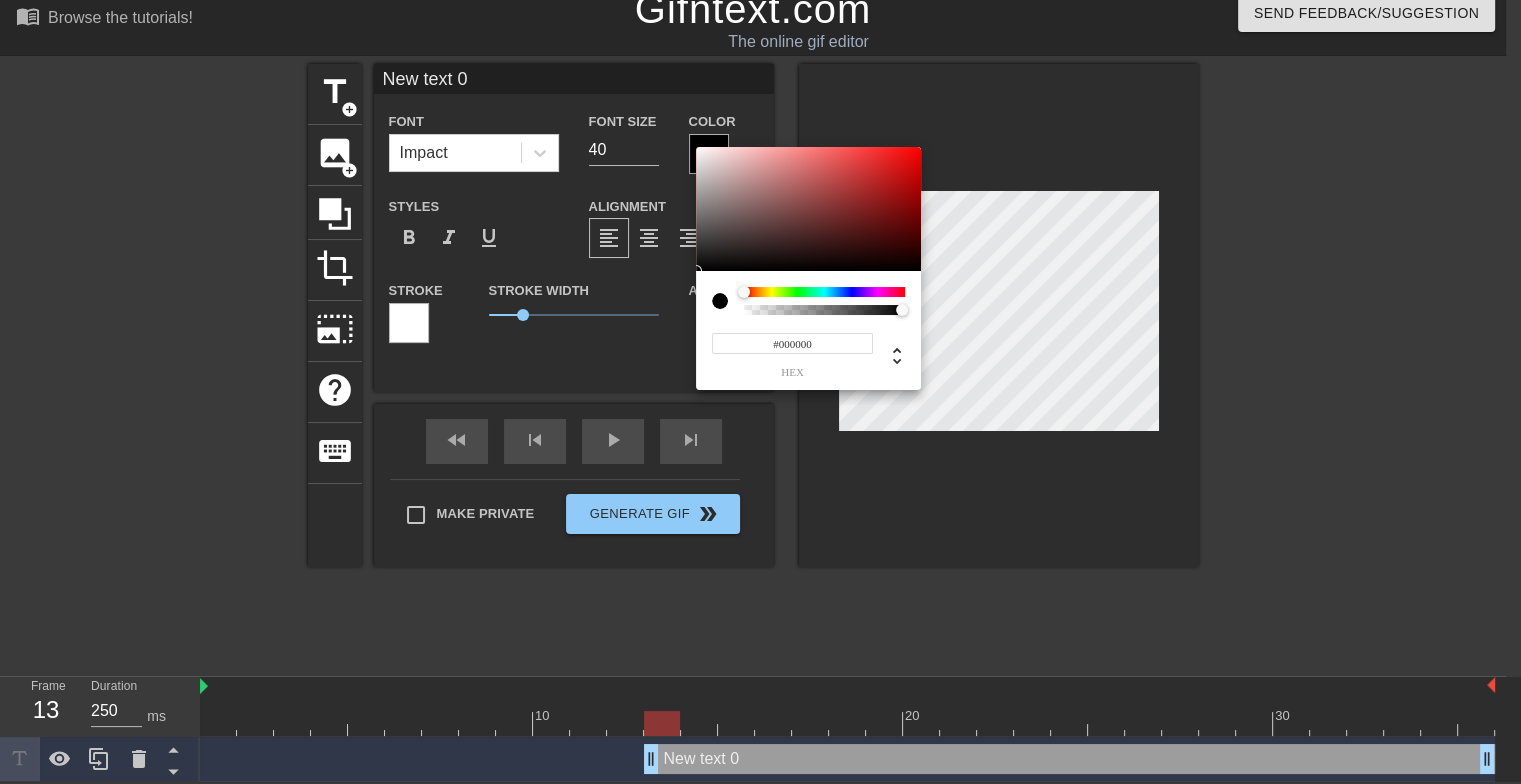 scroll, scrollTop: 1, scrollLeft: 0, axis: vertical 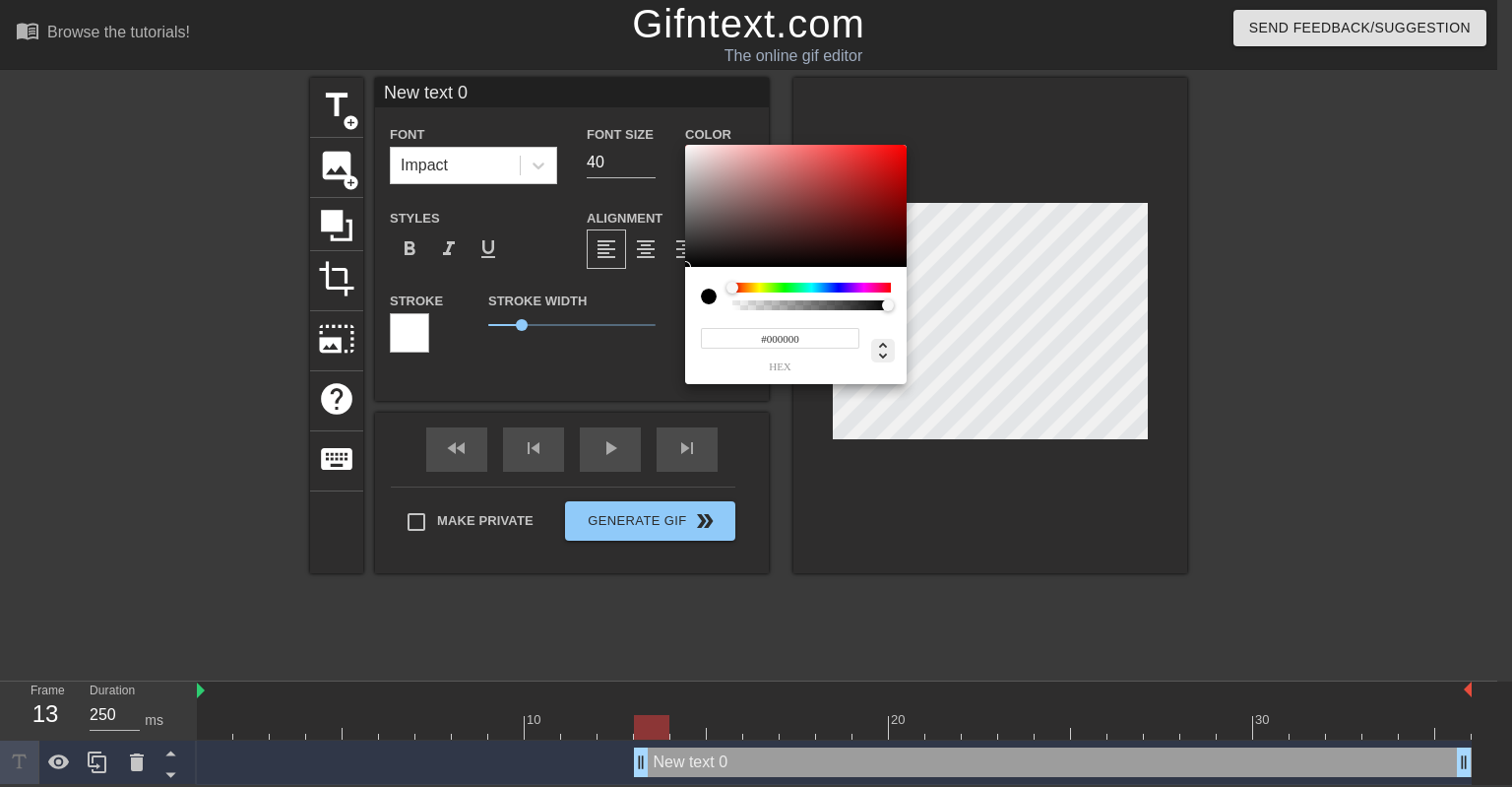 click 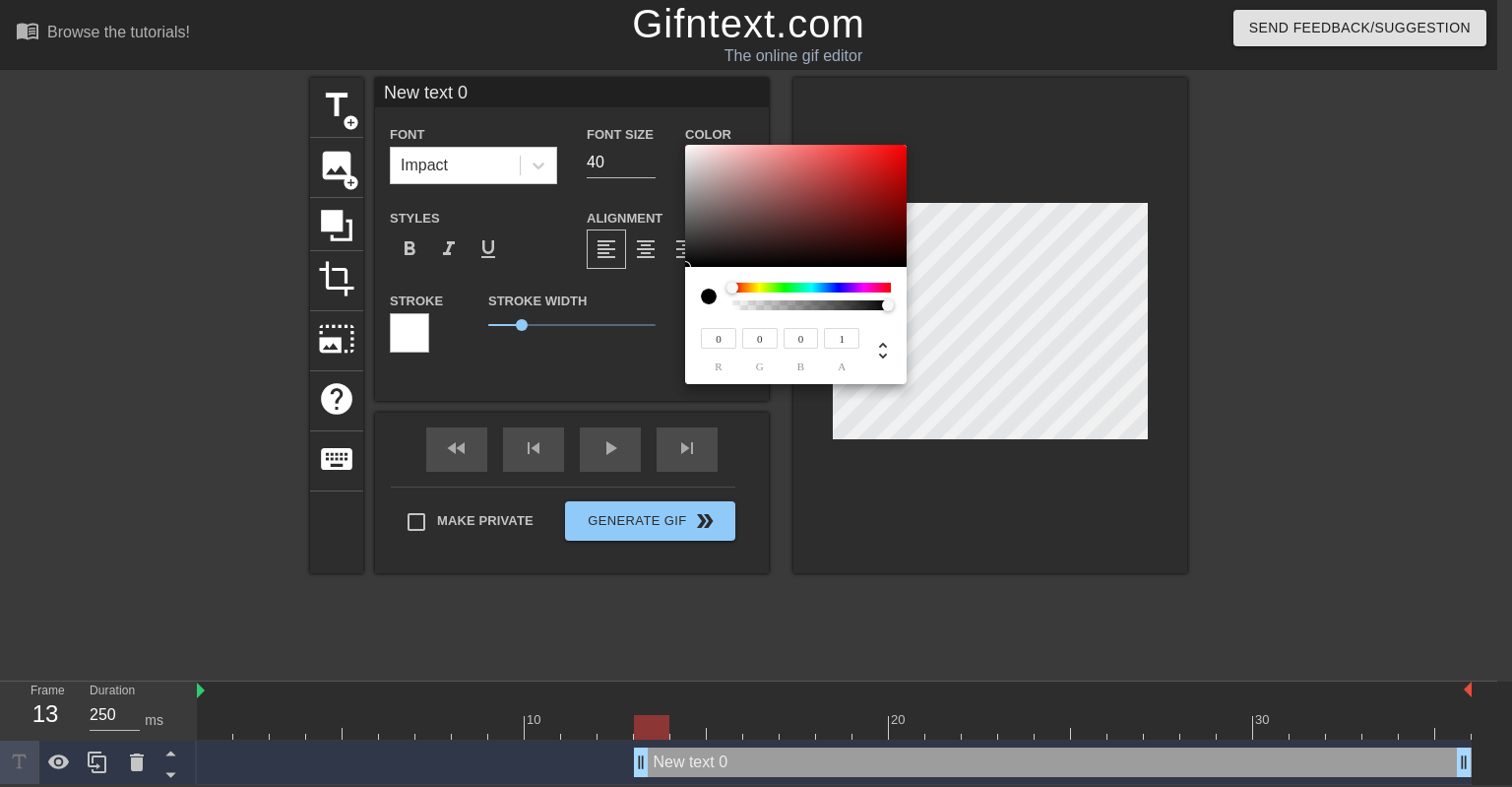 click on "0" at bounding box center (719, 338) 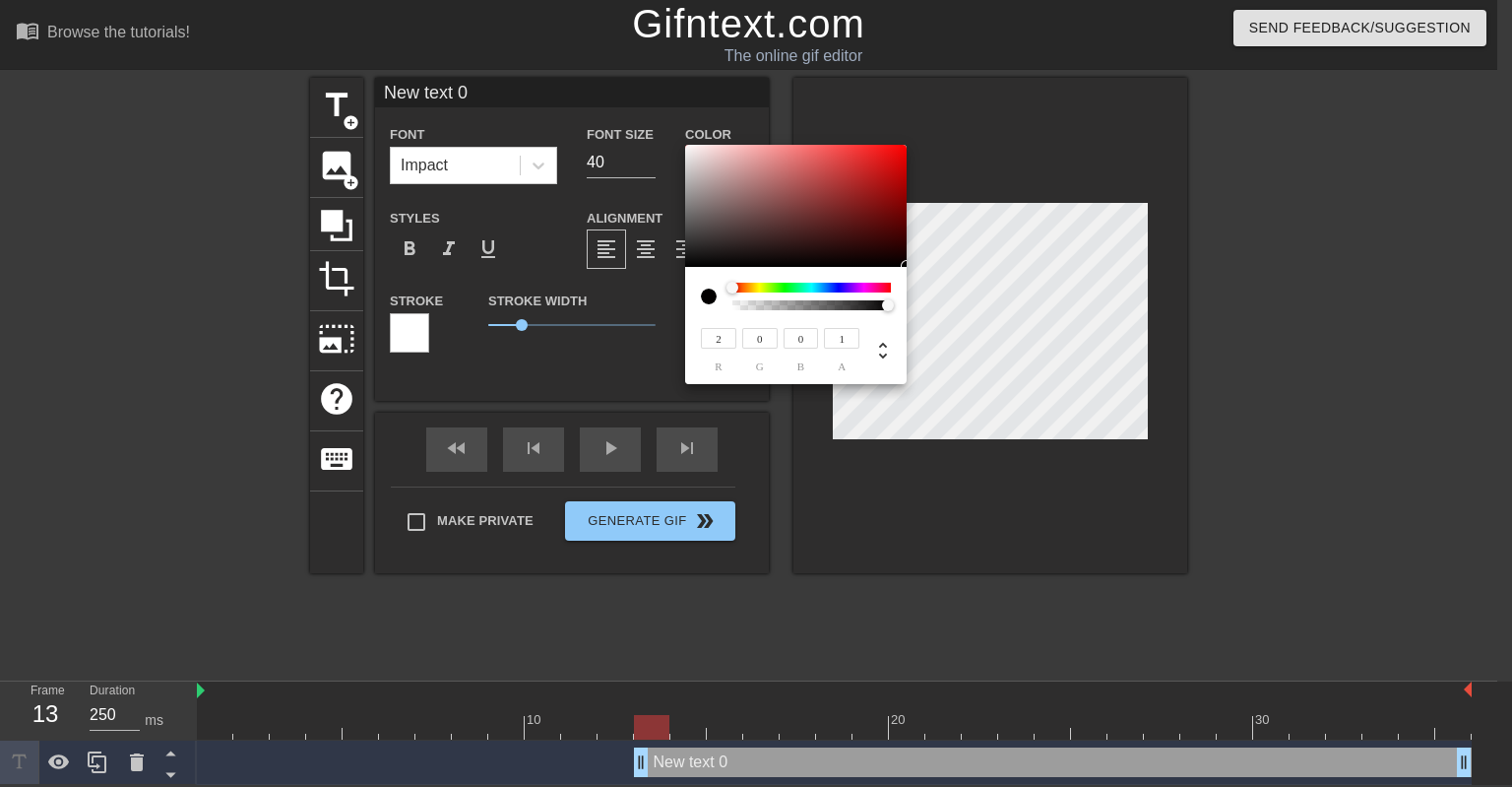 type on "2" 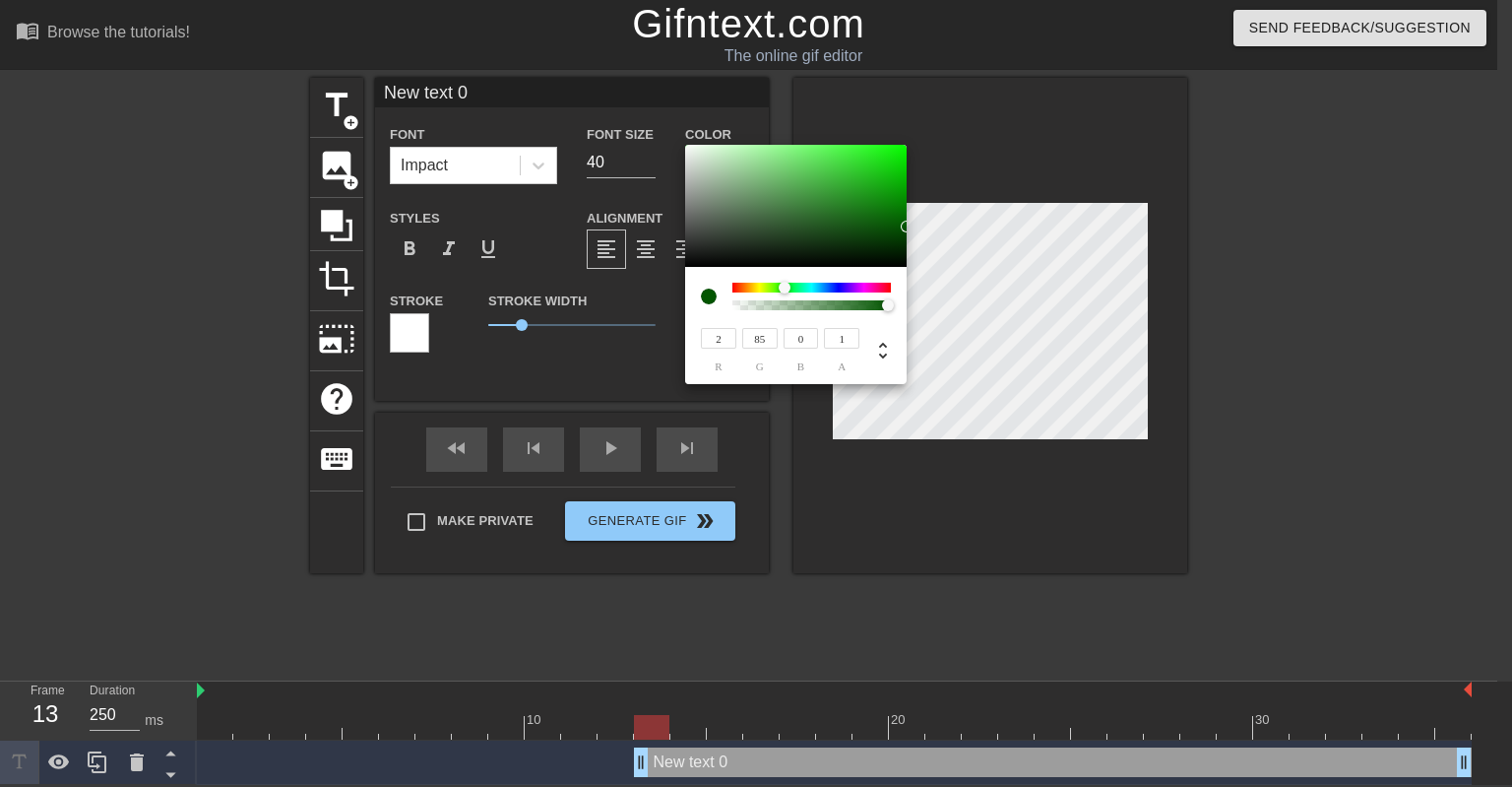 type on "85" 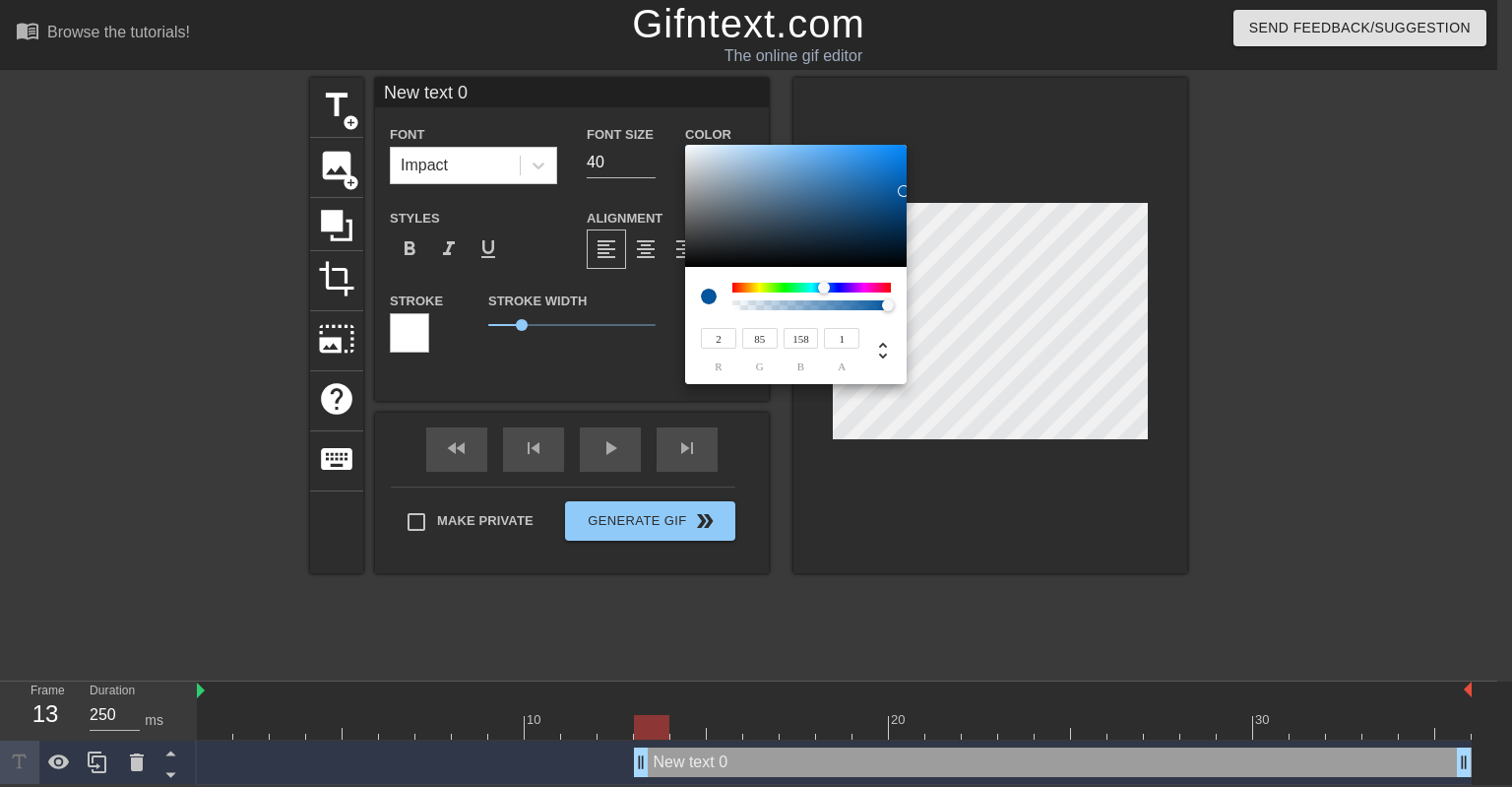 type on "158" 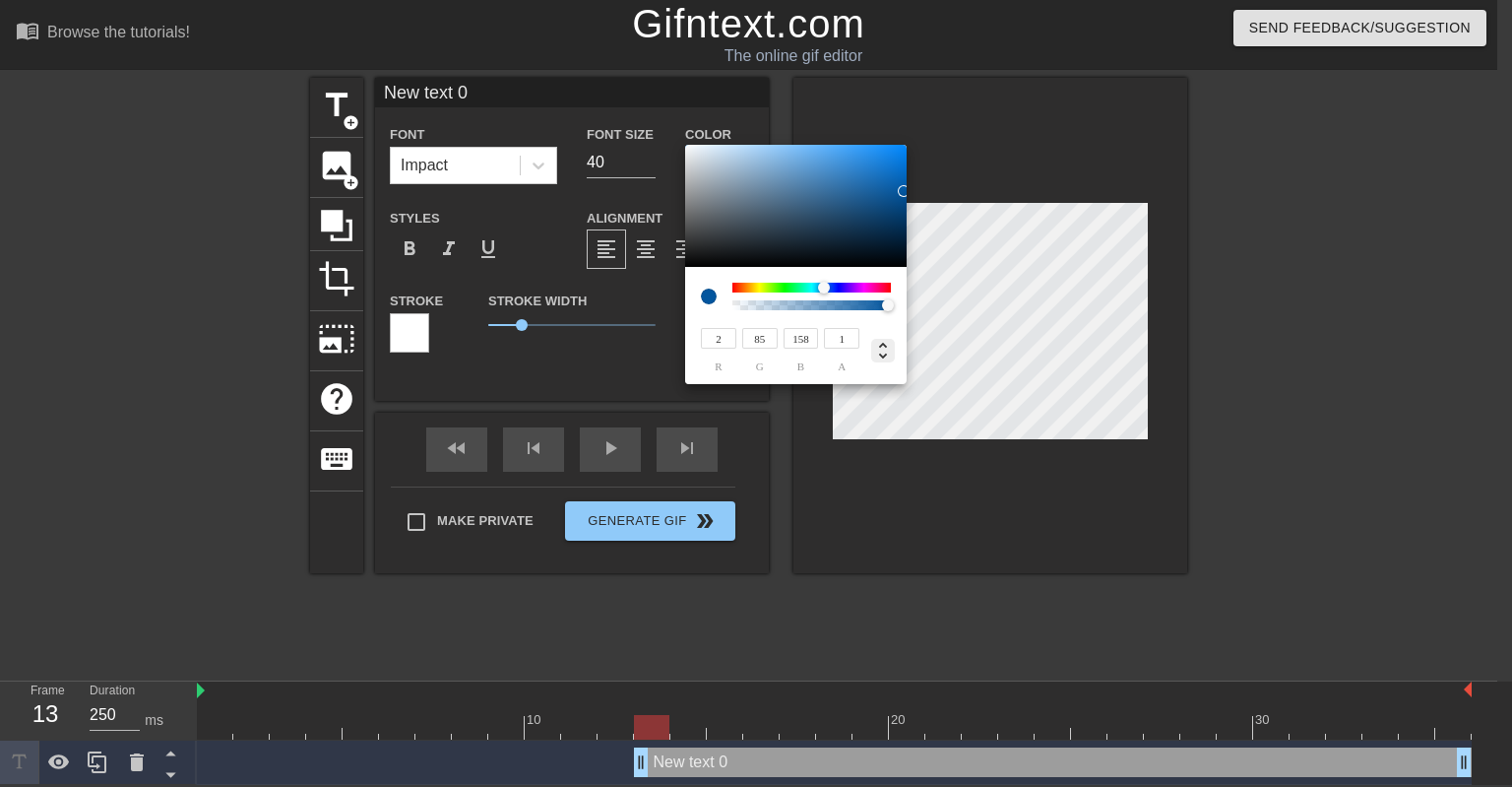 click 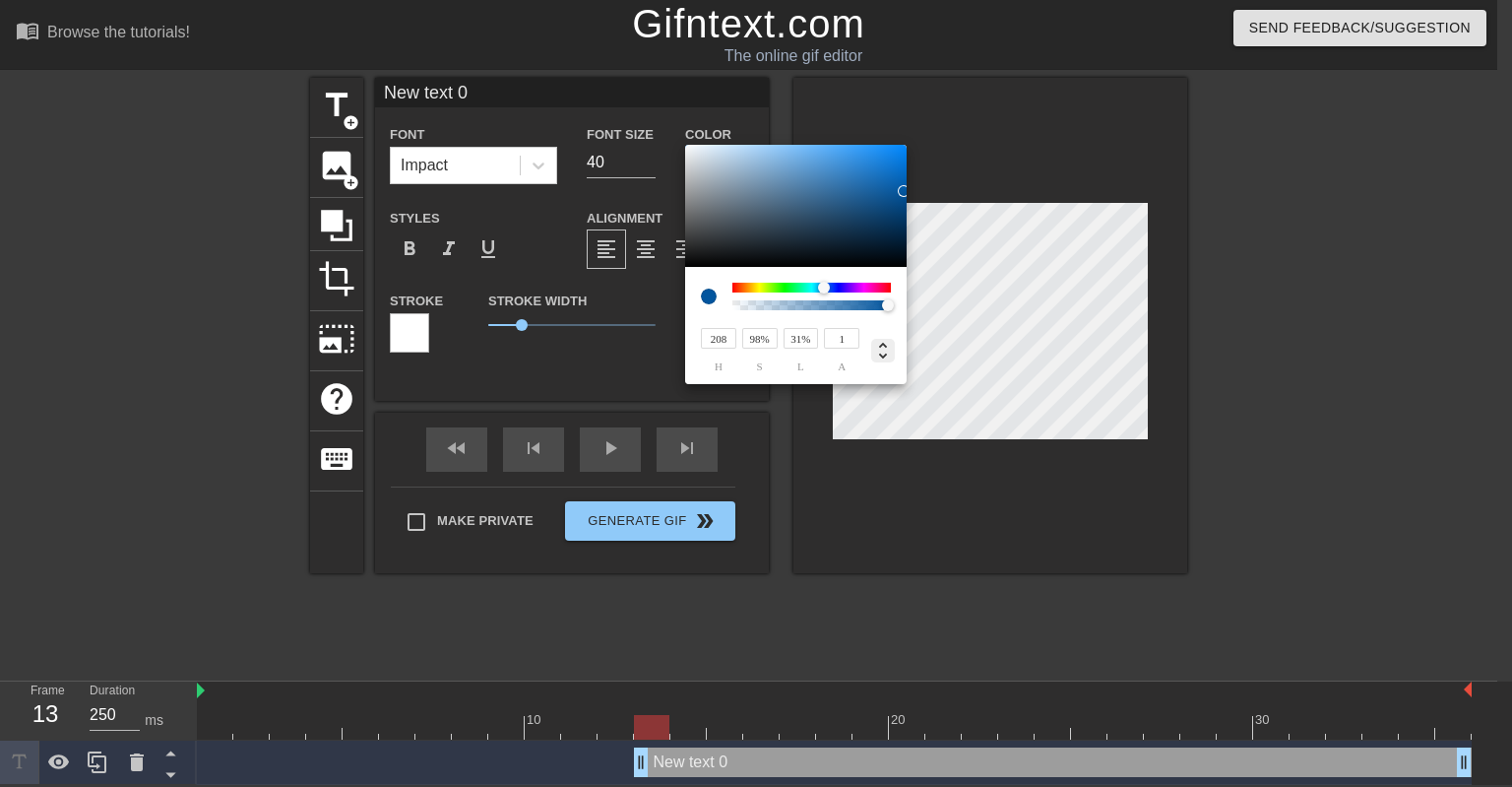 click 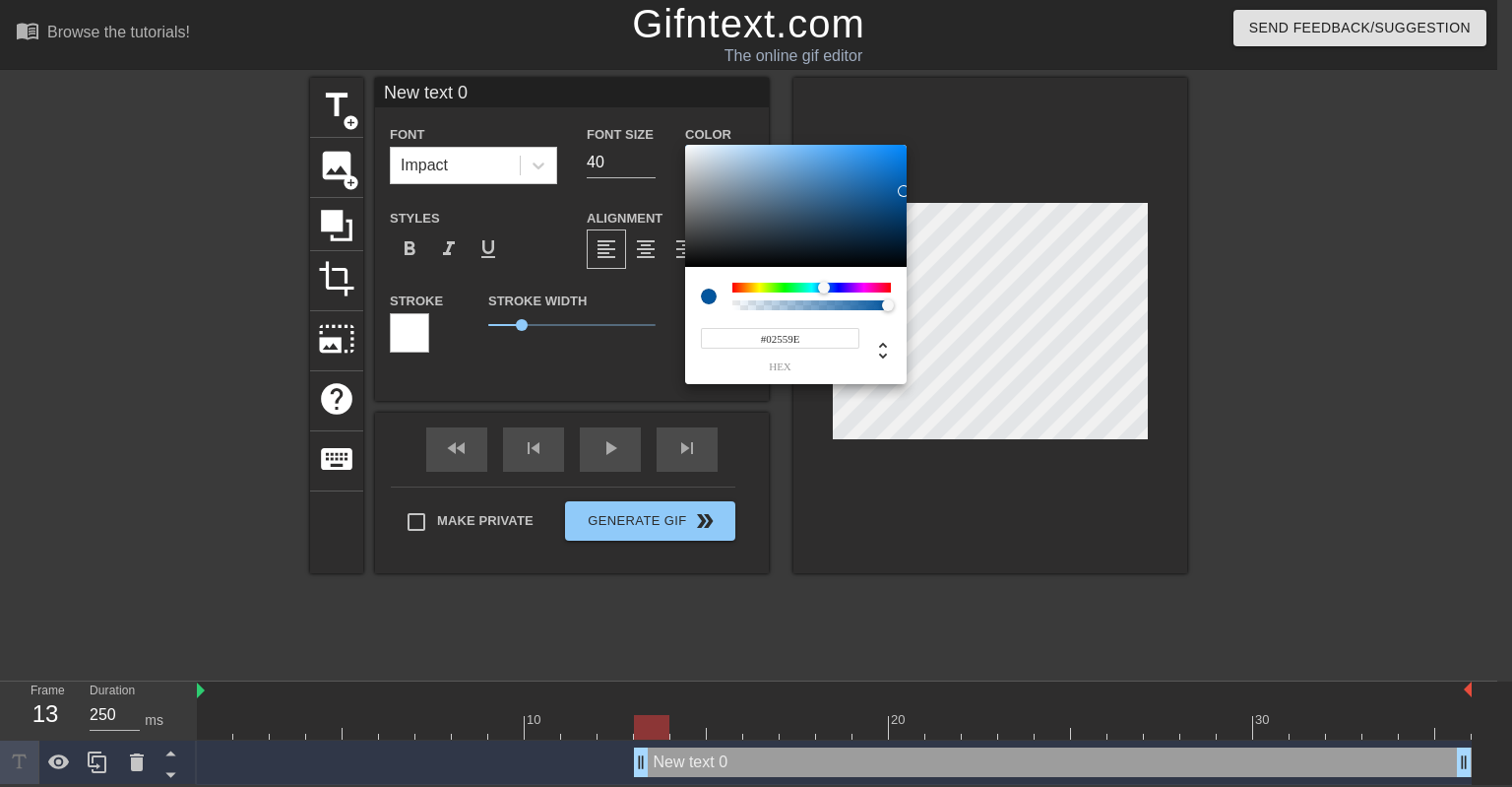click on "#02559E" at bounding box center [780, 338] 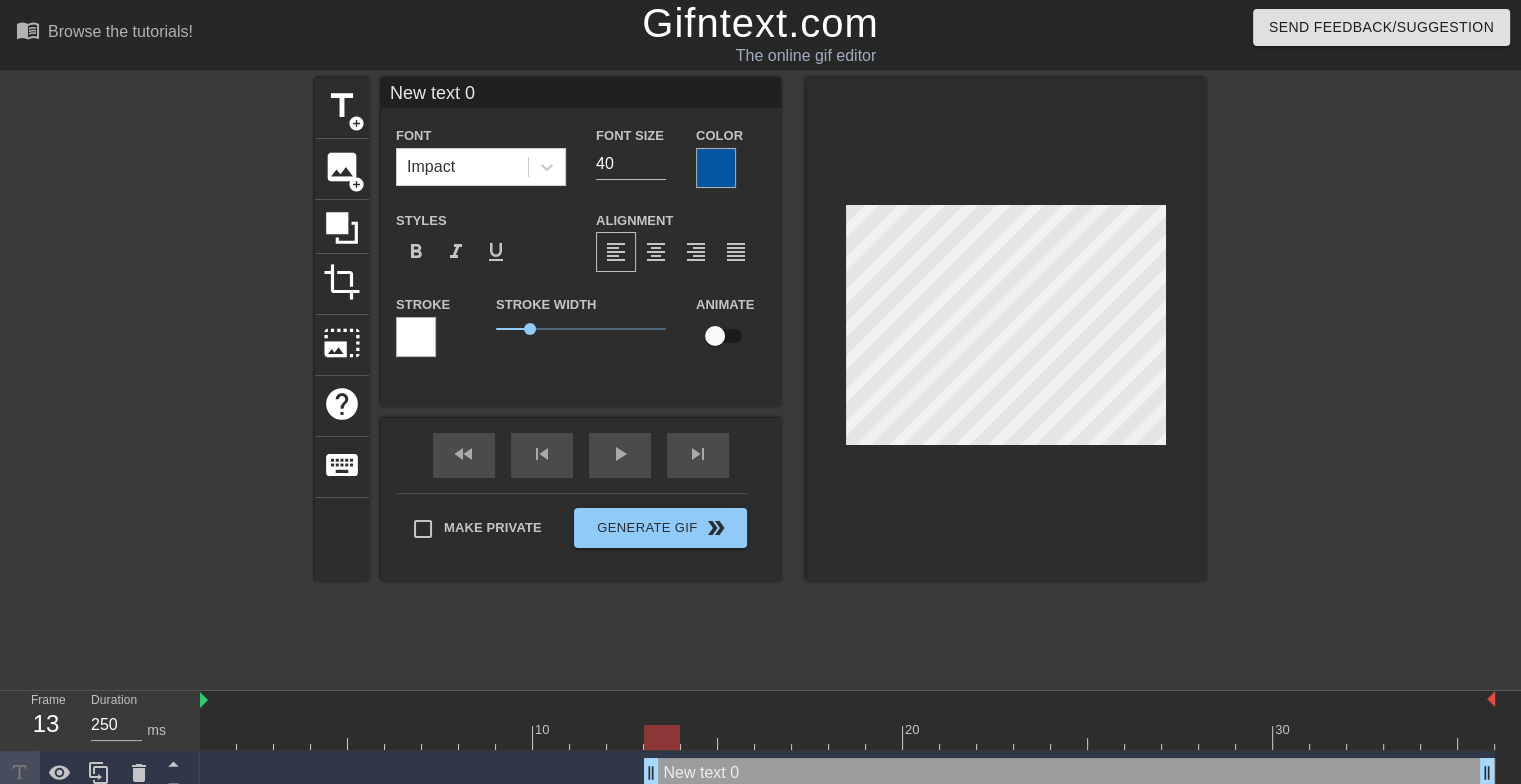 click at bounding box center (416, 337) 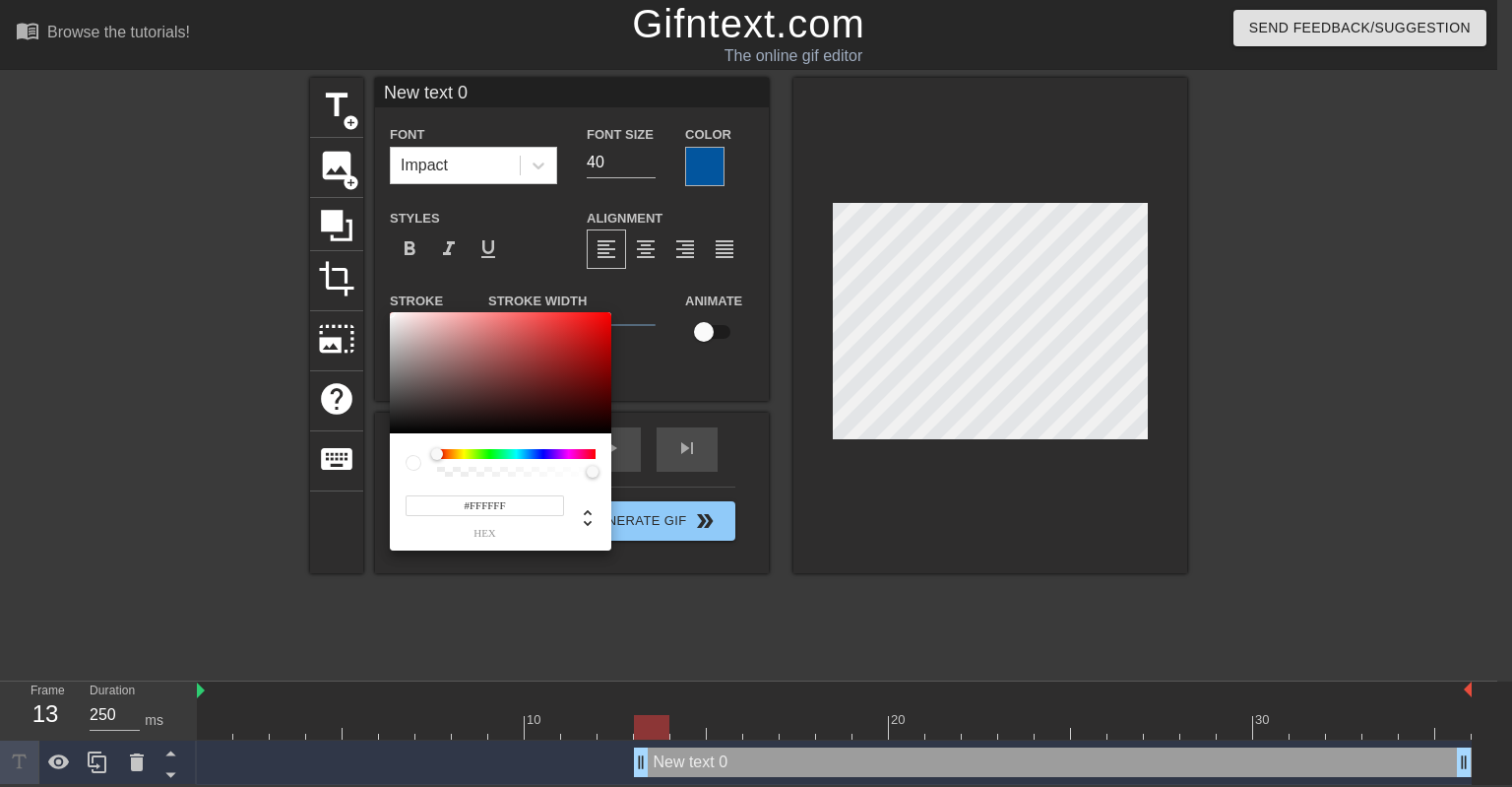 click on "#FFFFFF" at bounding box center (484, 505) 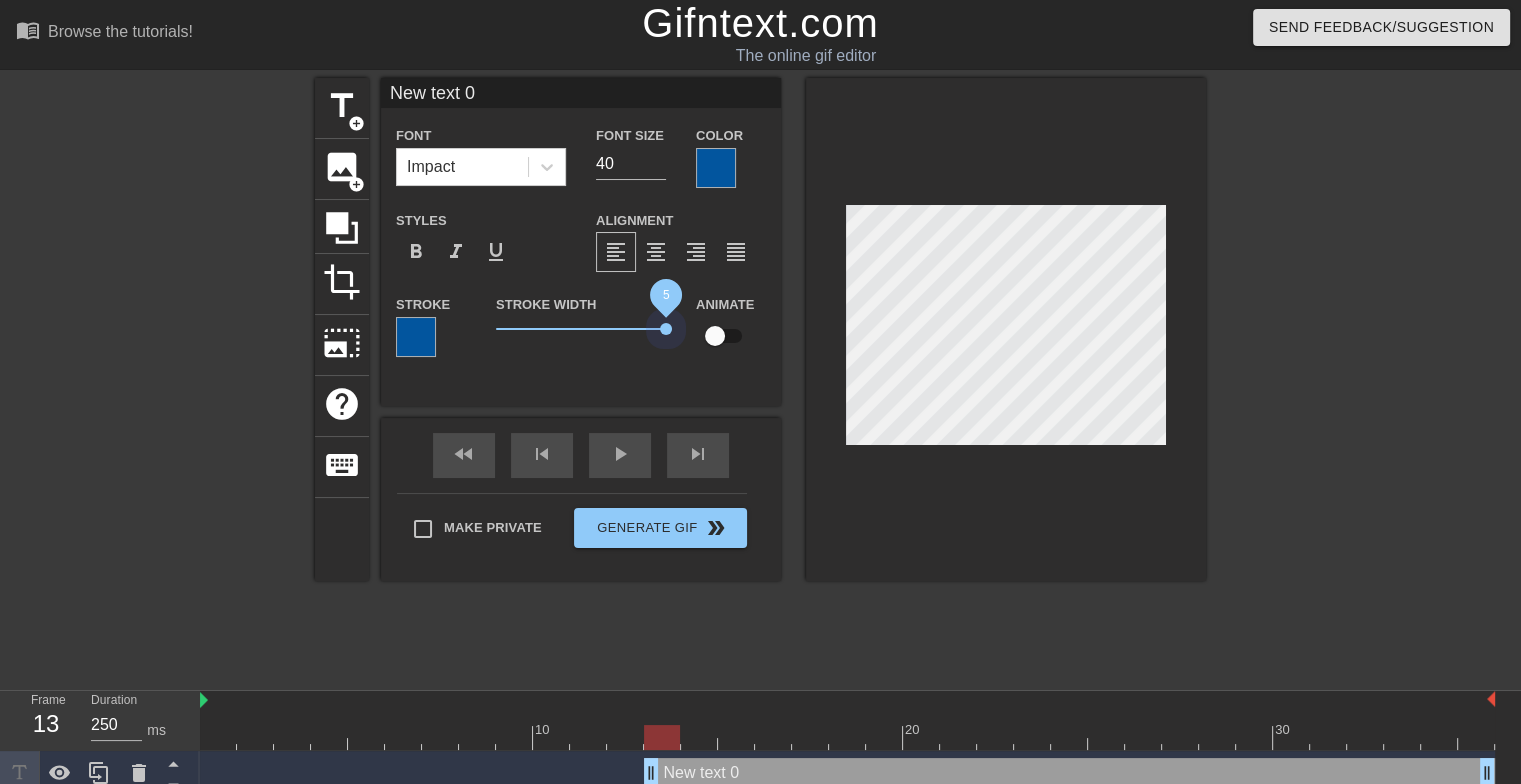 drag, startPoint x: 572, startPoint y: 321, endPoint x: 780, endPoint y: 355, distance: 210.76053 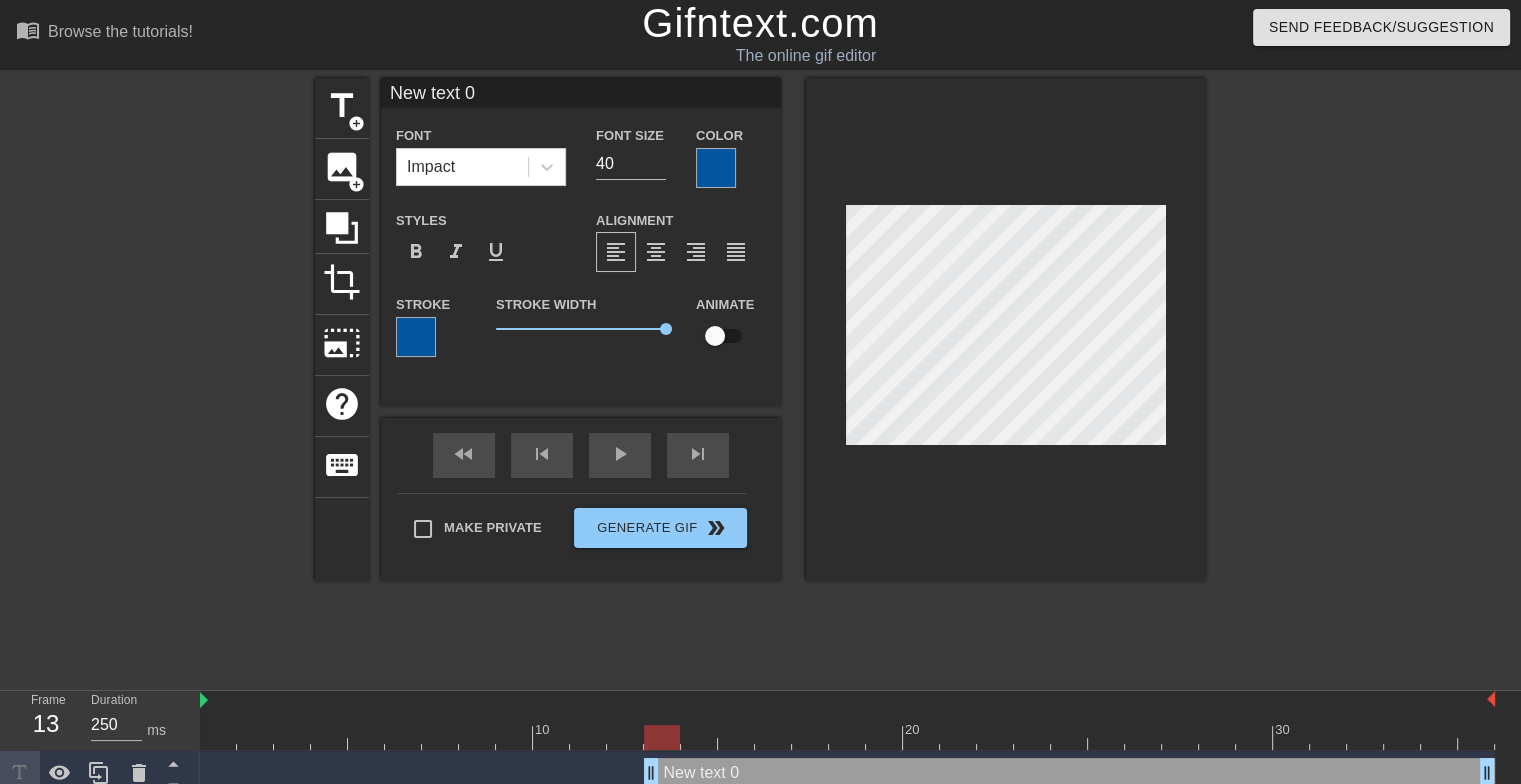 type on "I" 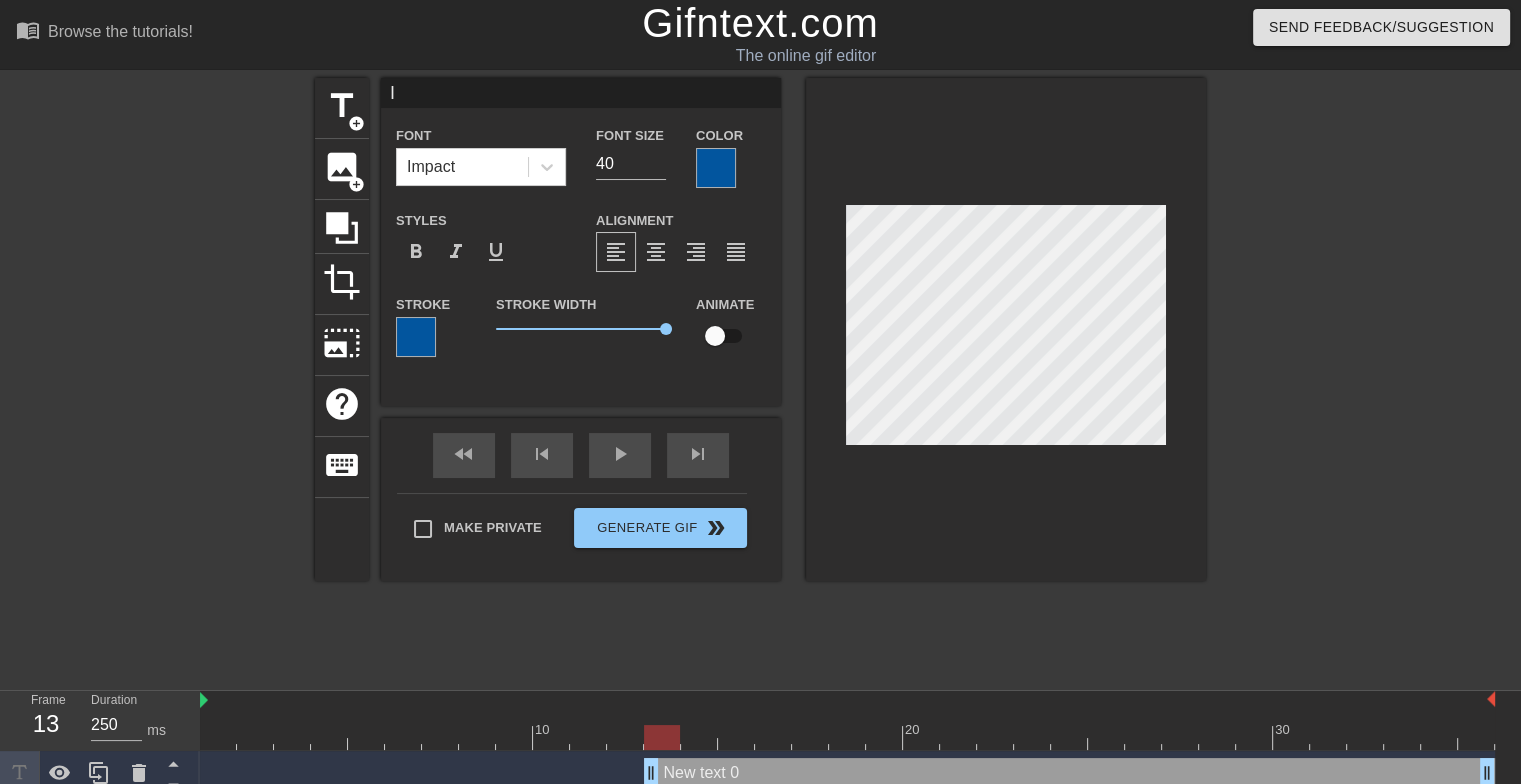 scroll, scrollTop: 2, scrollLeft: 2, axis: both 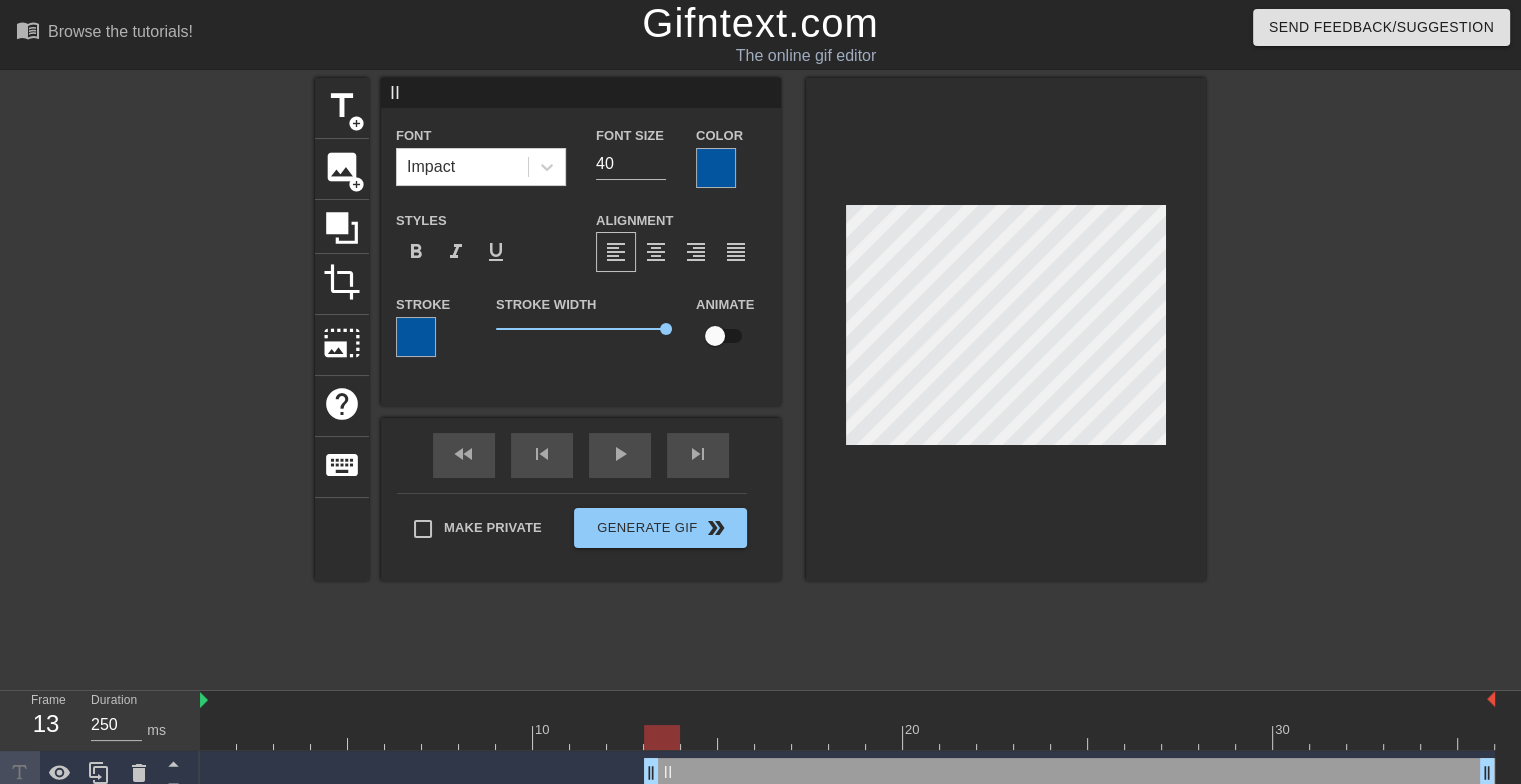 type on "III" 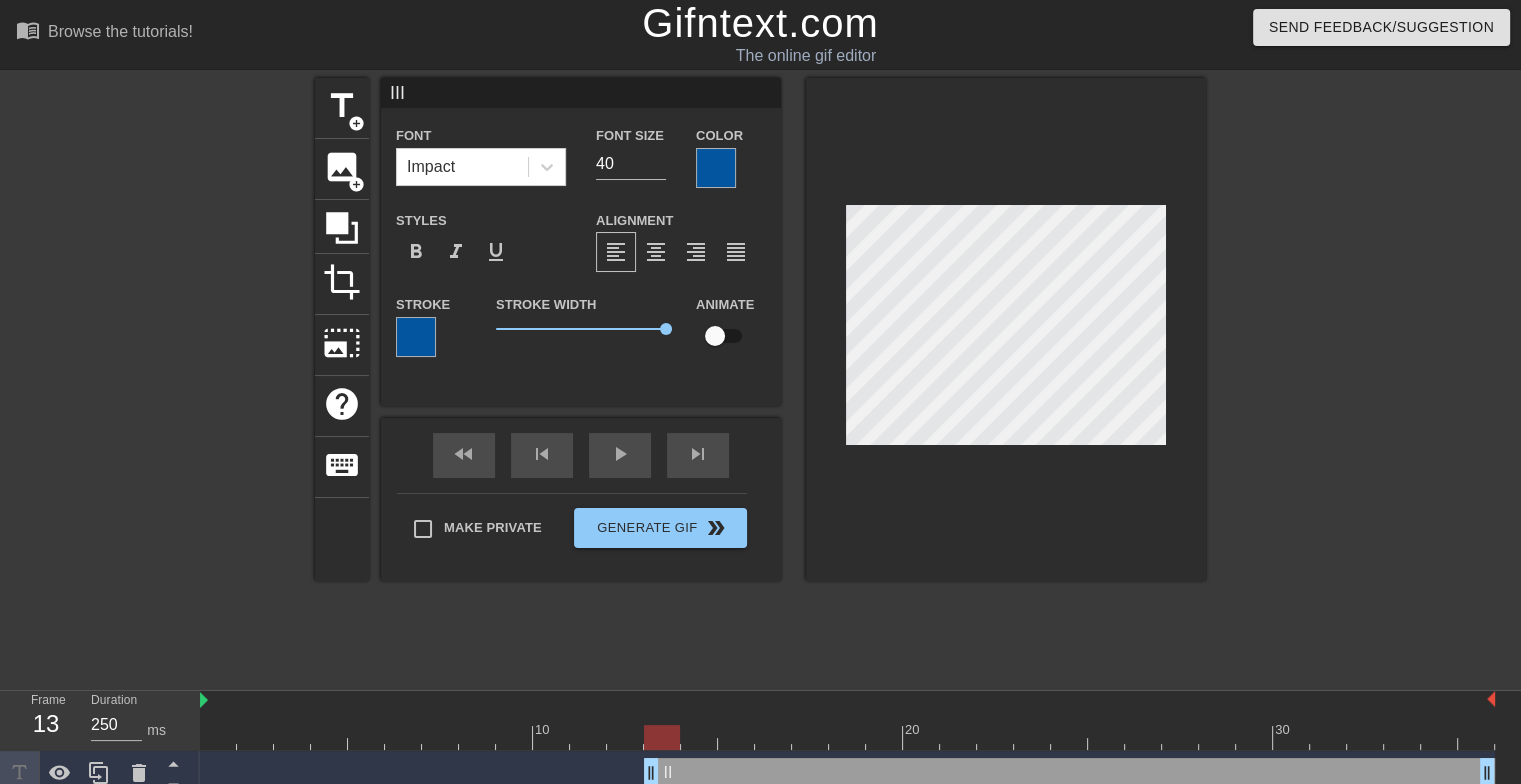 type on "IIII" 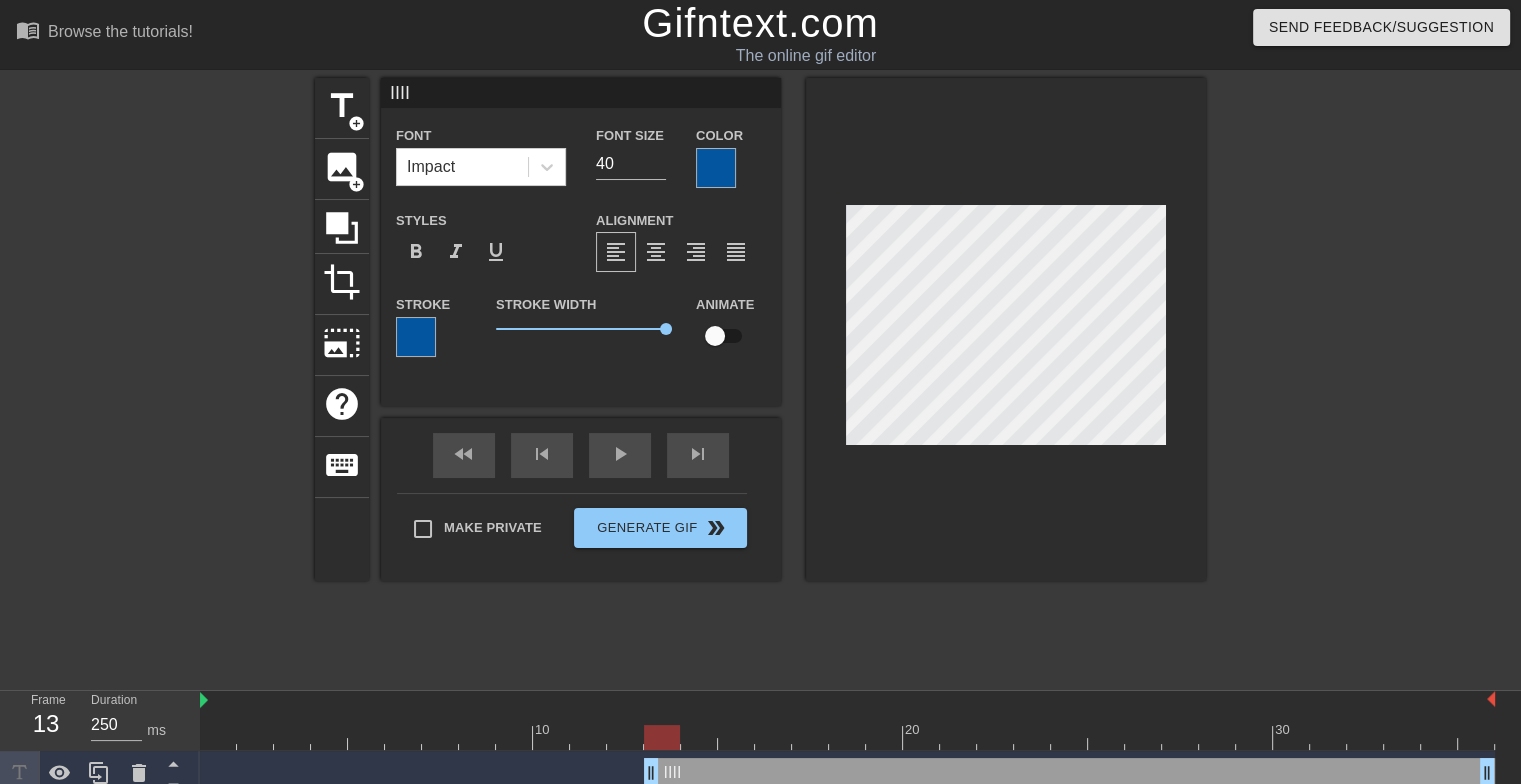 type on "IIIII" 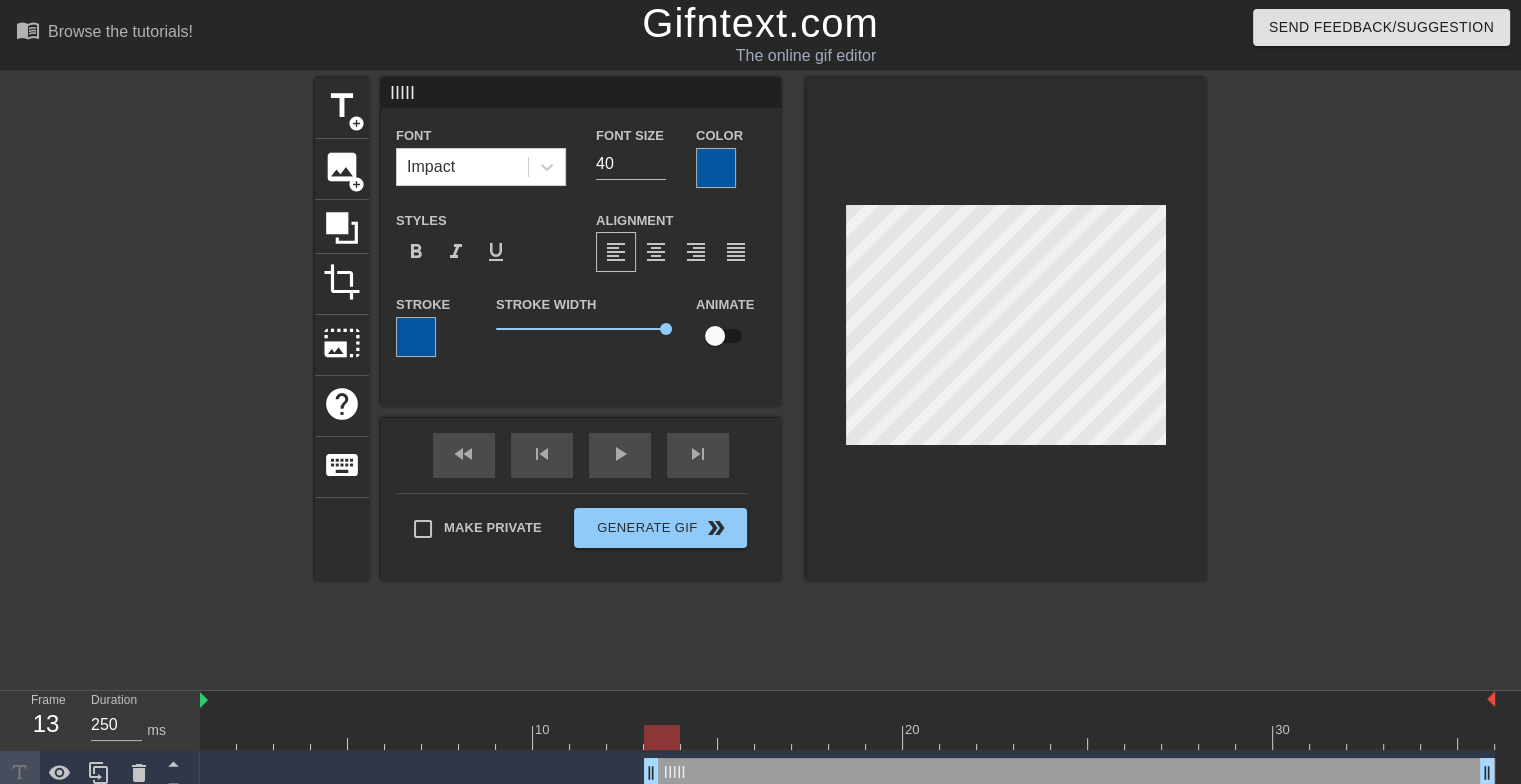 type on "IIIIII" 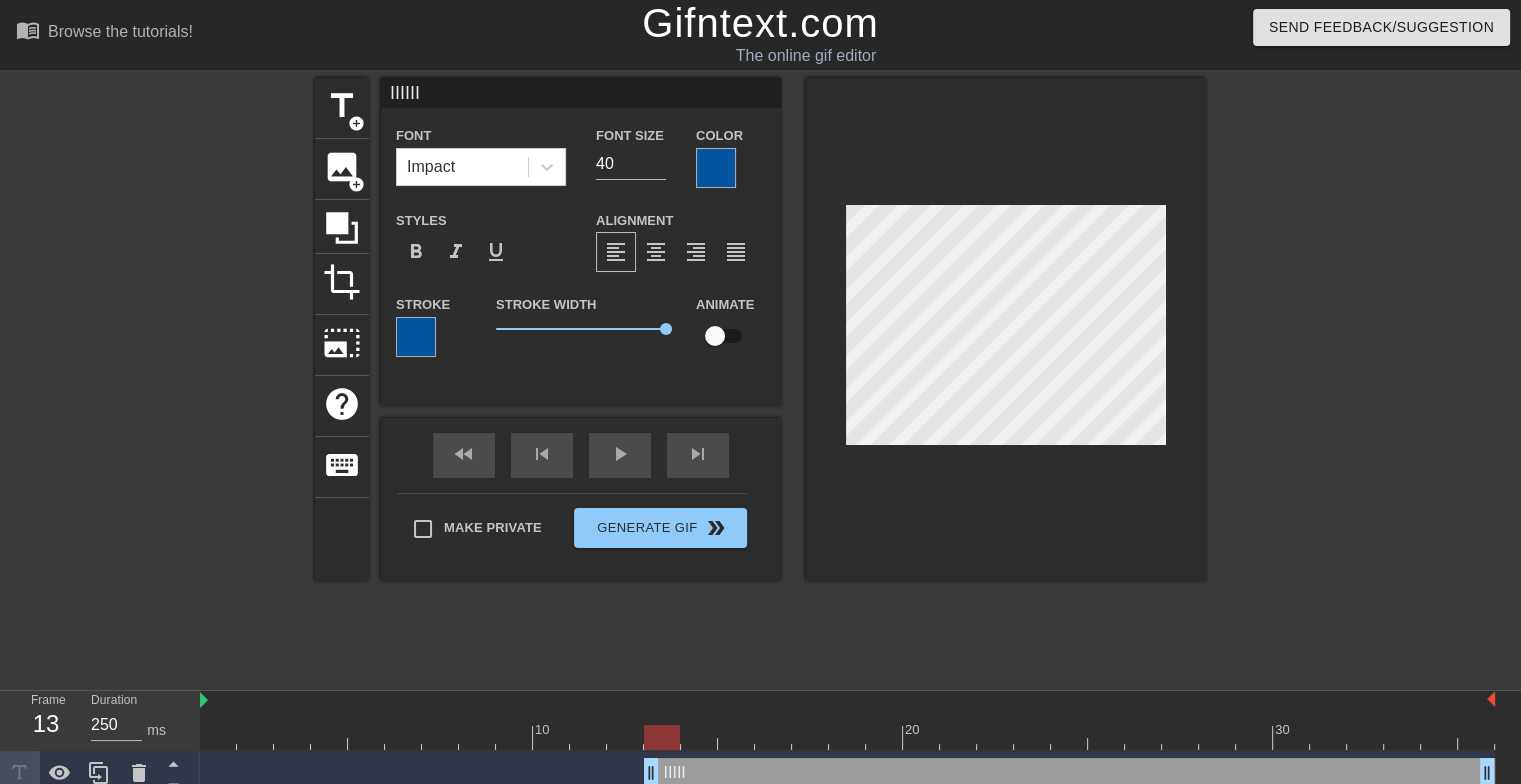 type on "IIIIIII" 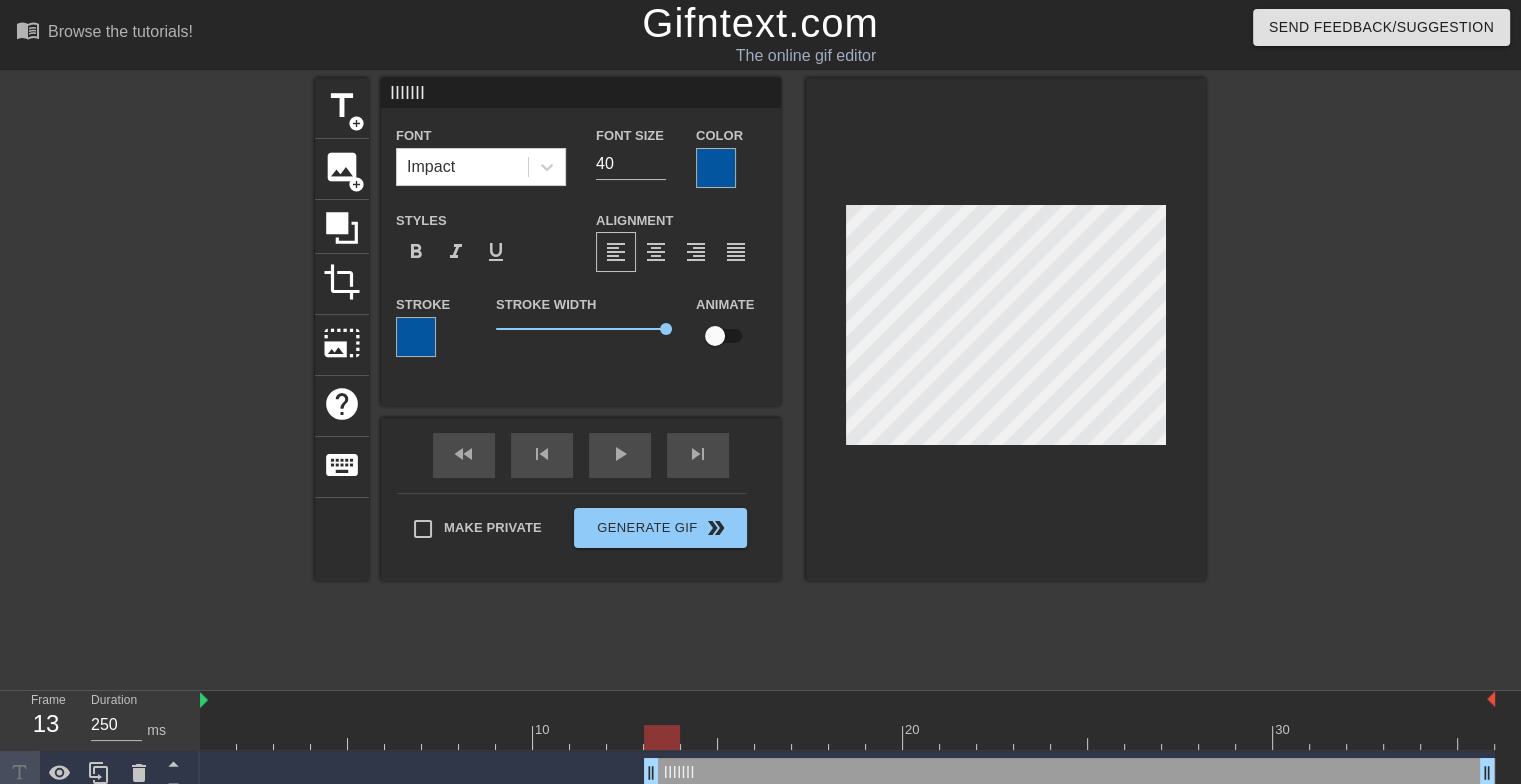 type on "IIIIIIII" 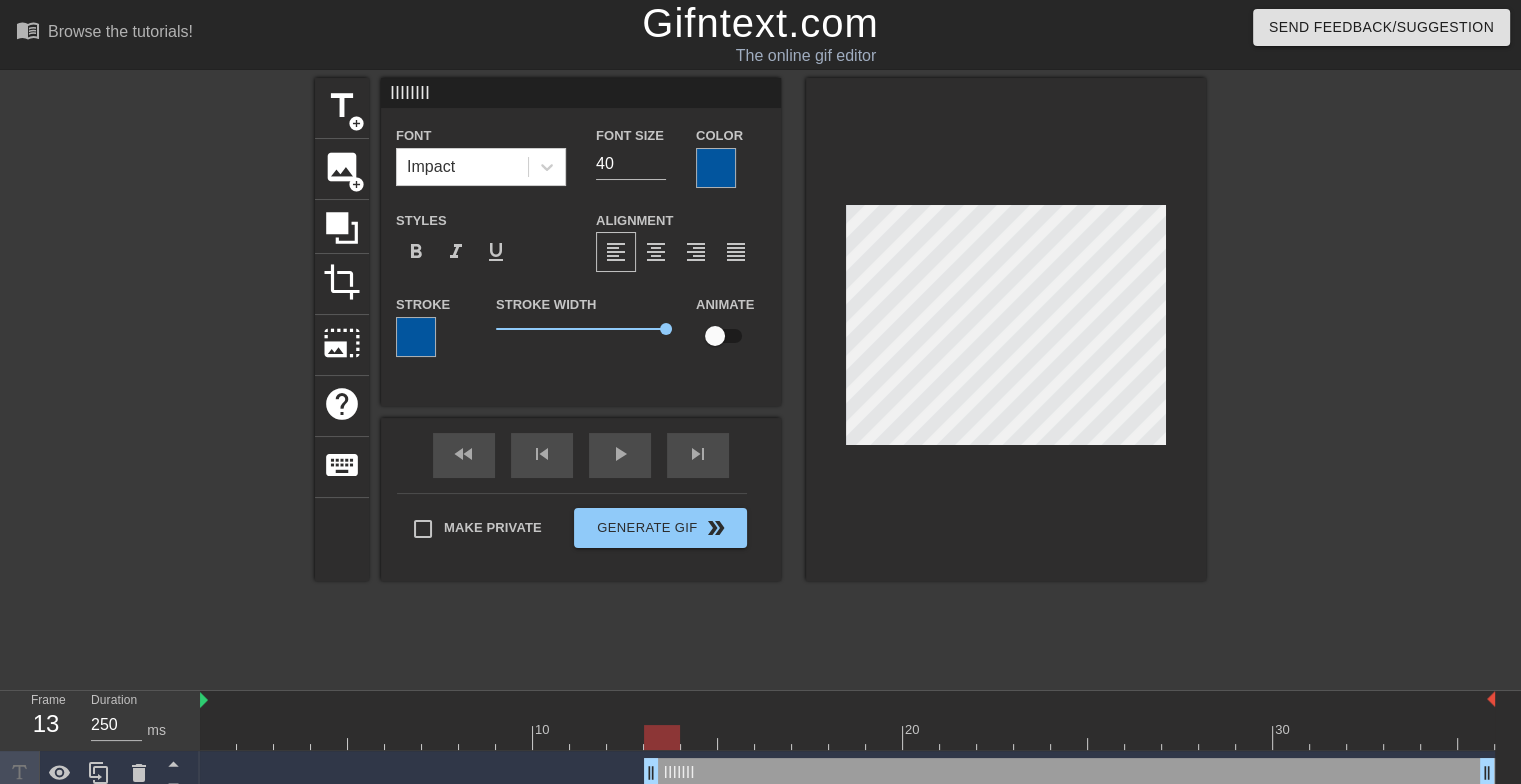 type on "IIIIIIII" 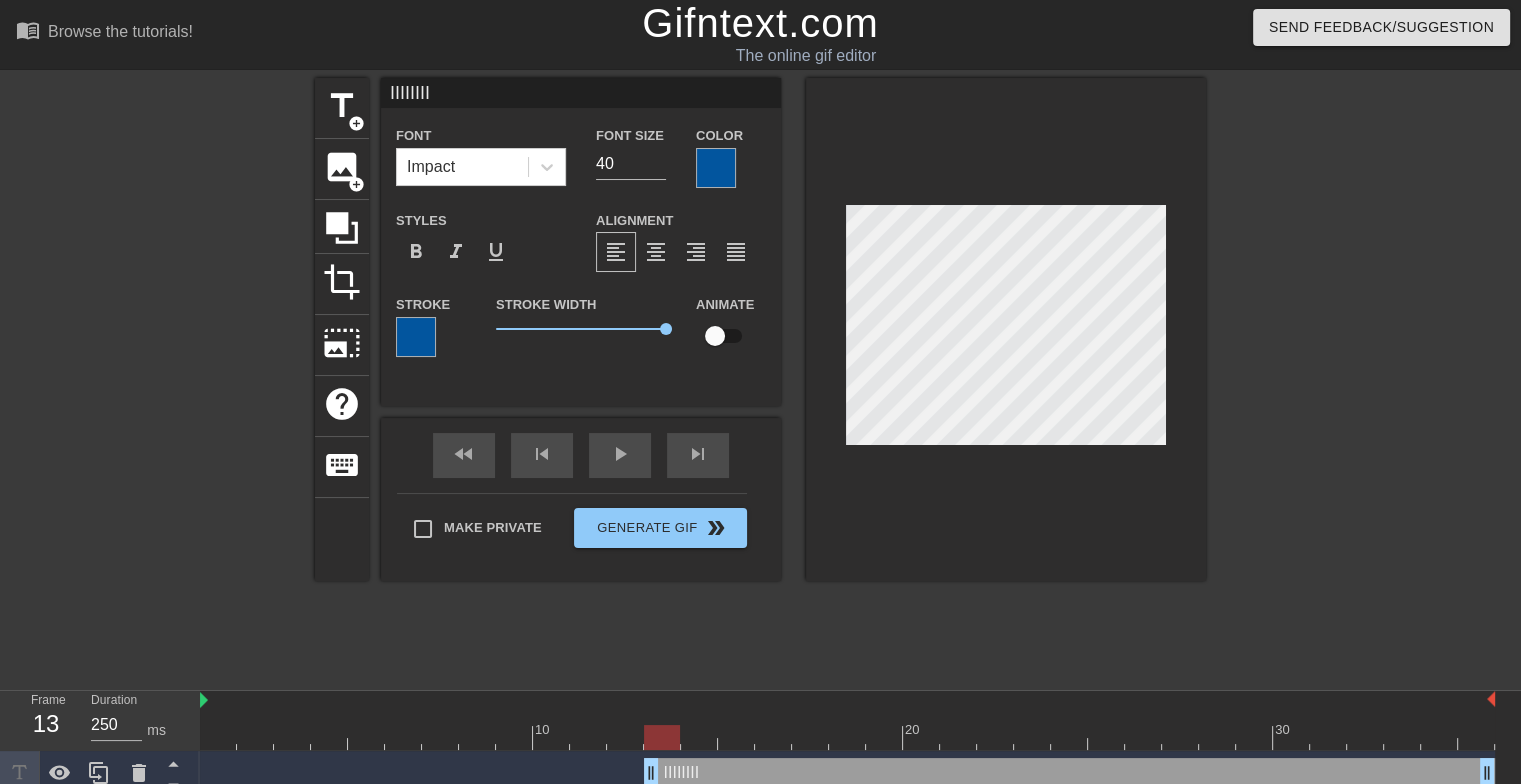 type on "IIIIIIIII" 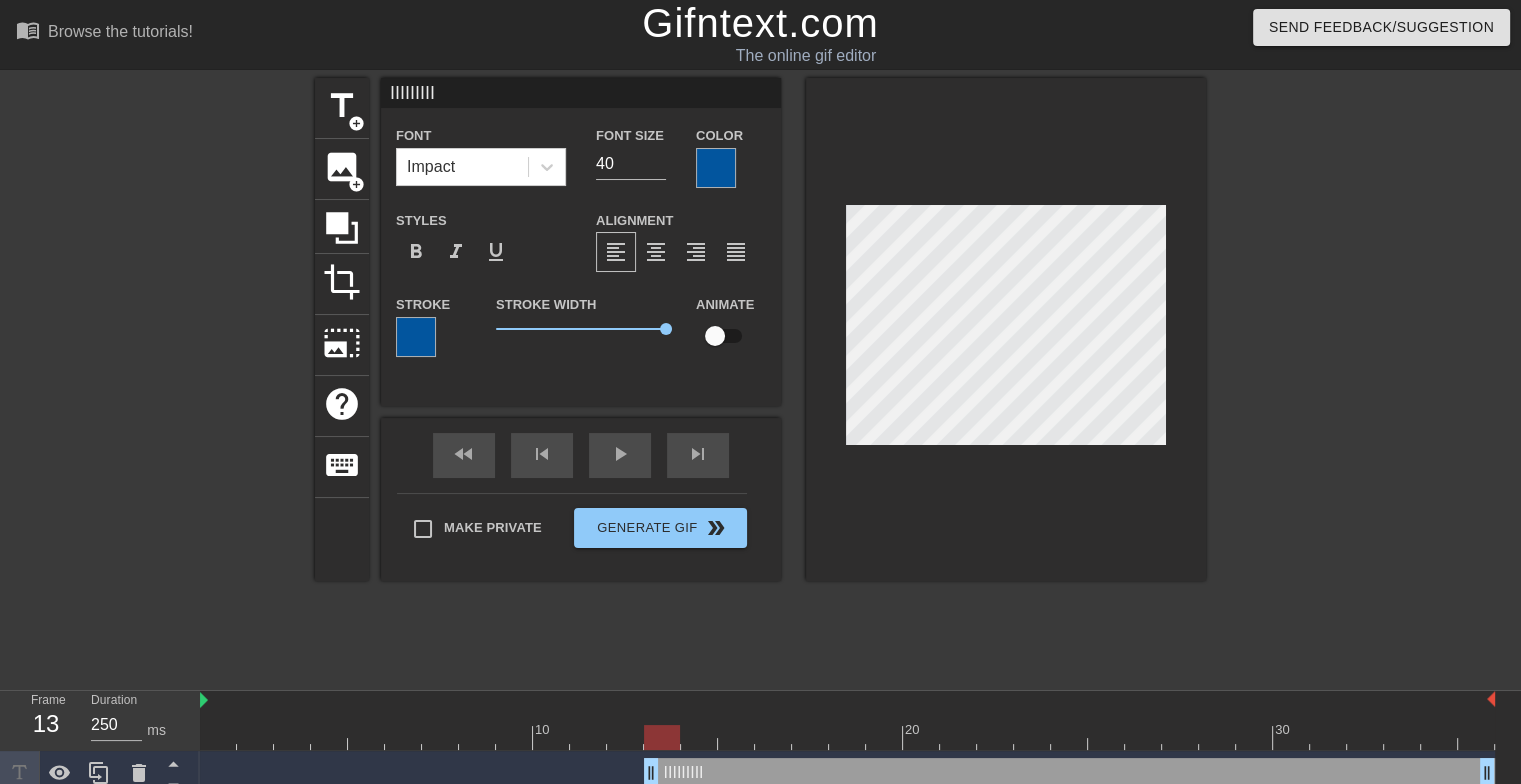 type on "IIIIIIIII" 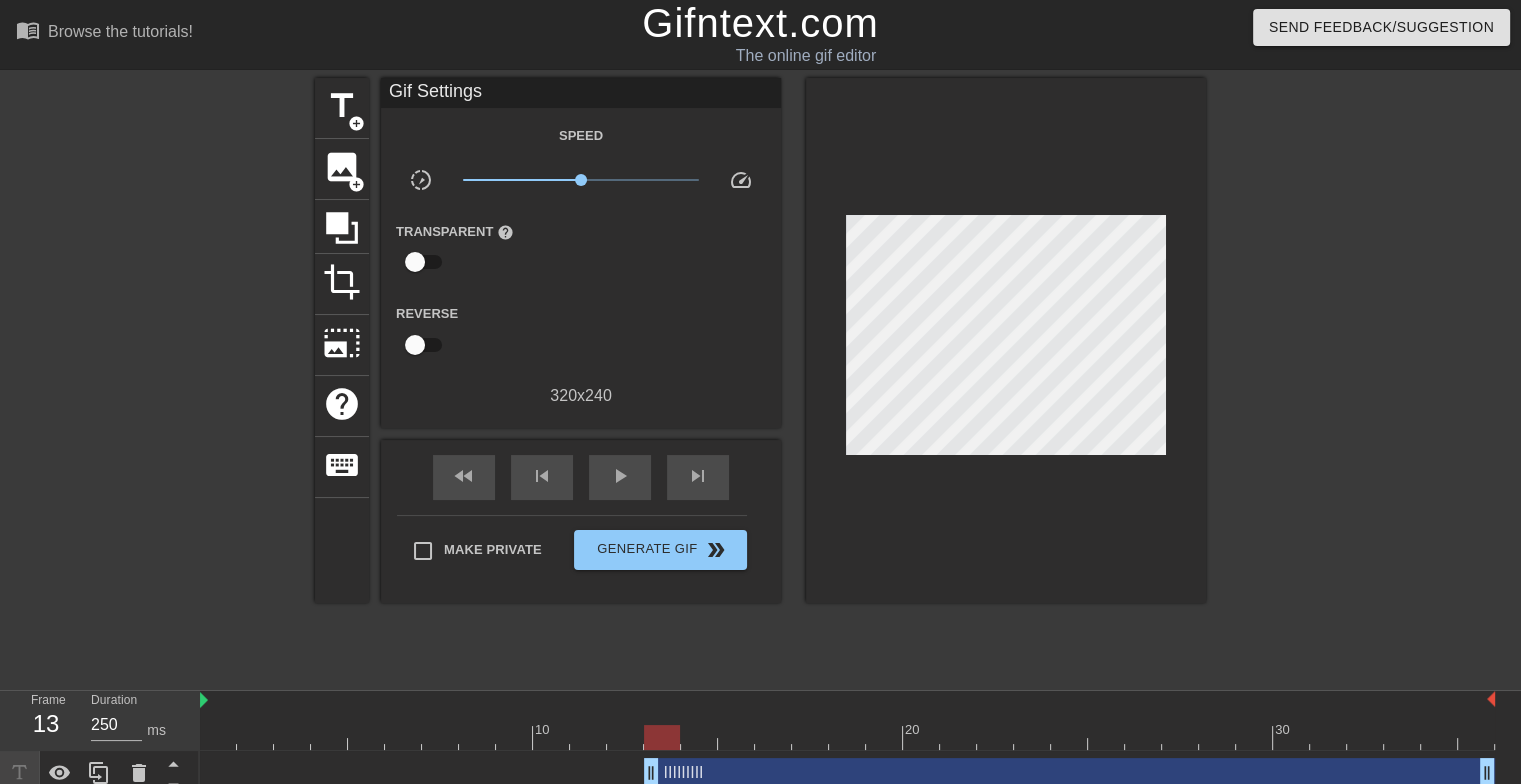 scroll, scrollTop: 16, scrollLeft: 0, axis: vertical 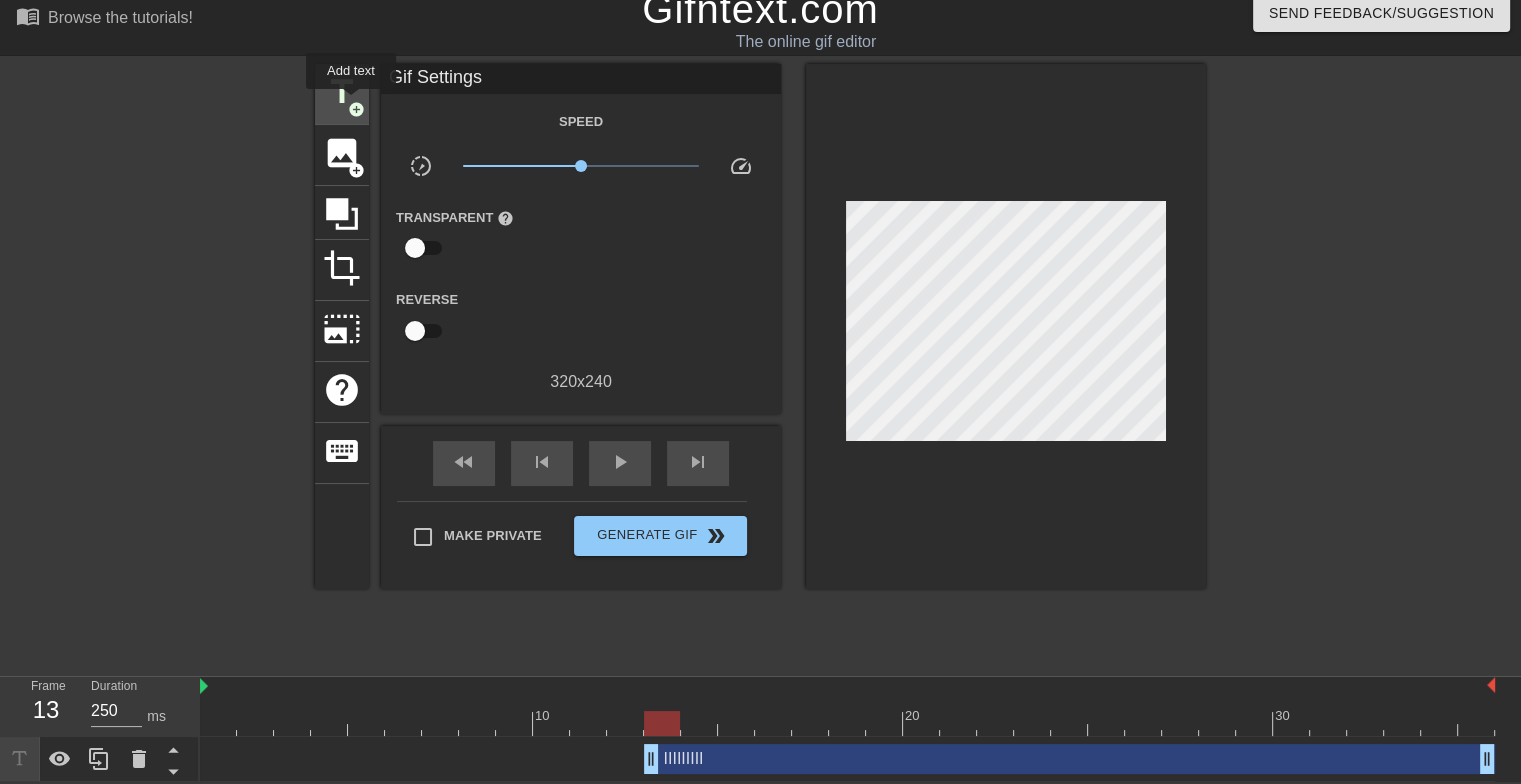 click on "add_circle" at bounding box center [356, 109] 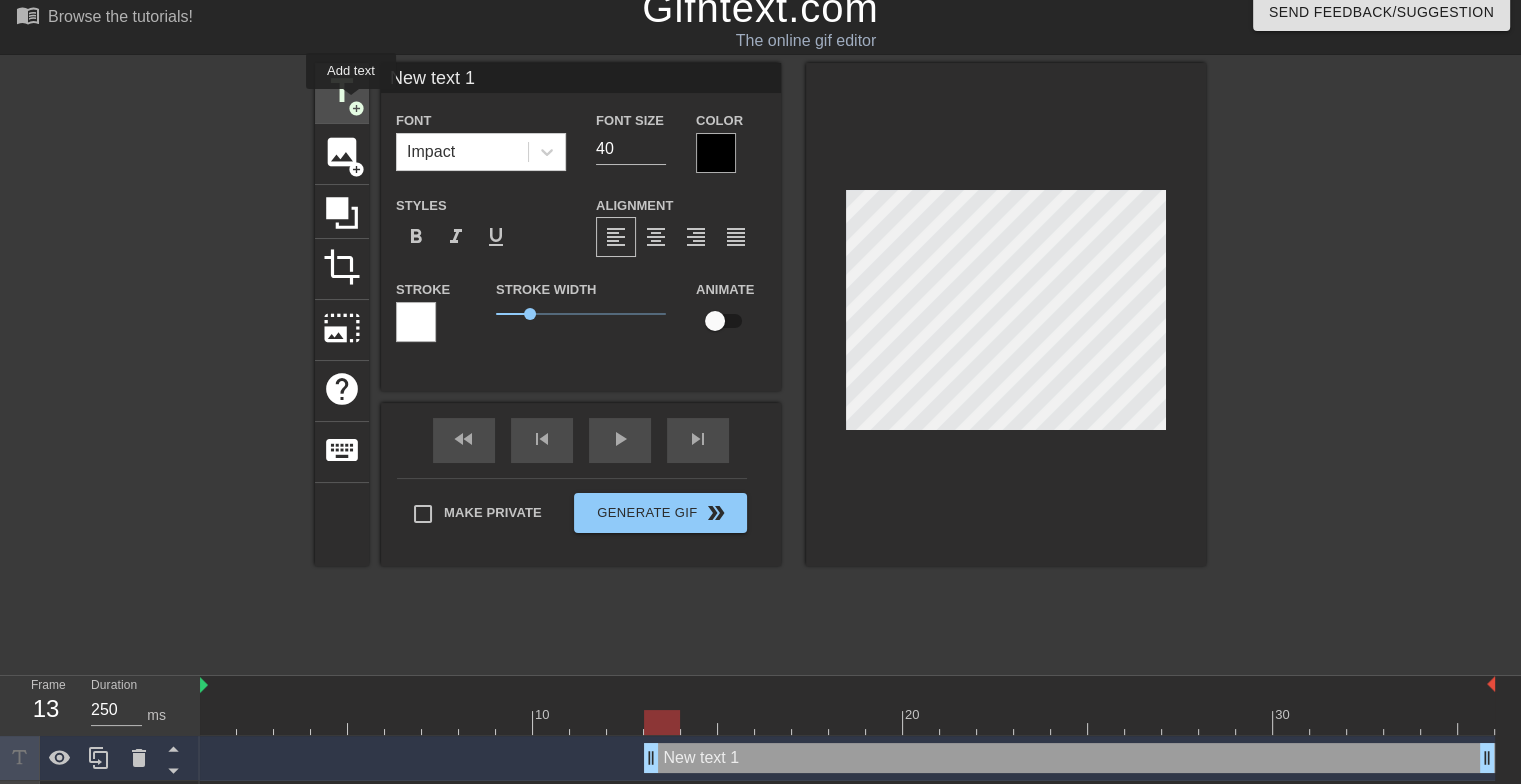 click on "add_circle" at bounding box center (356, 108) 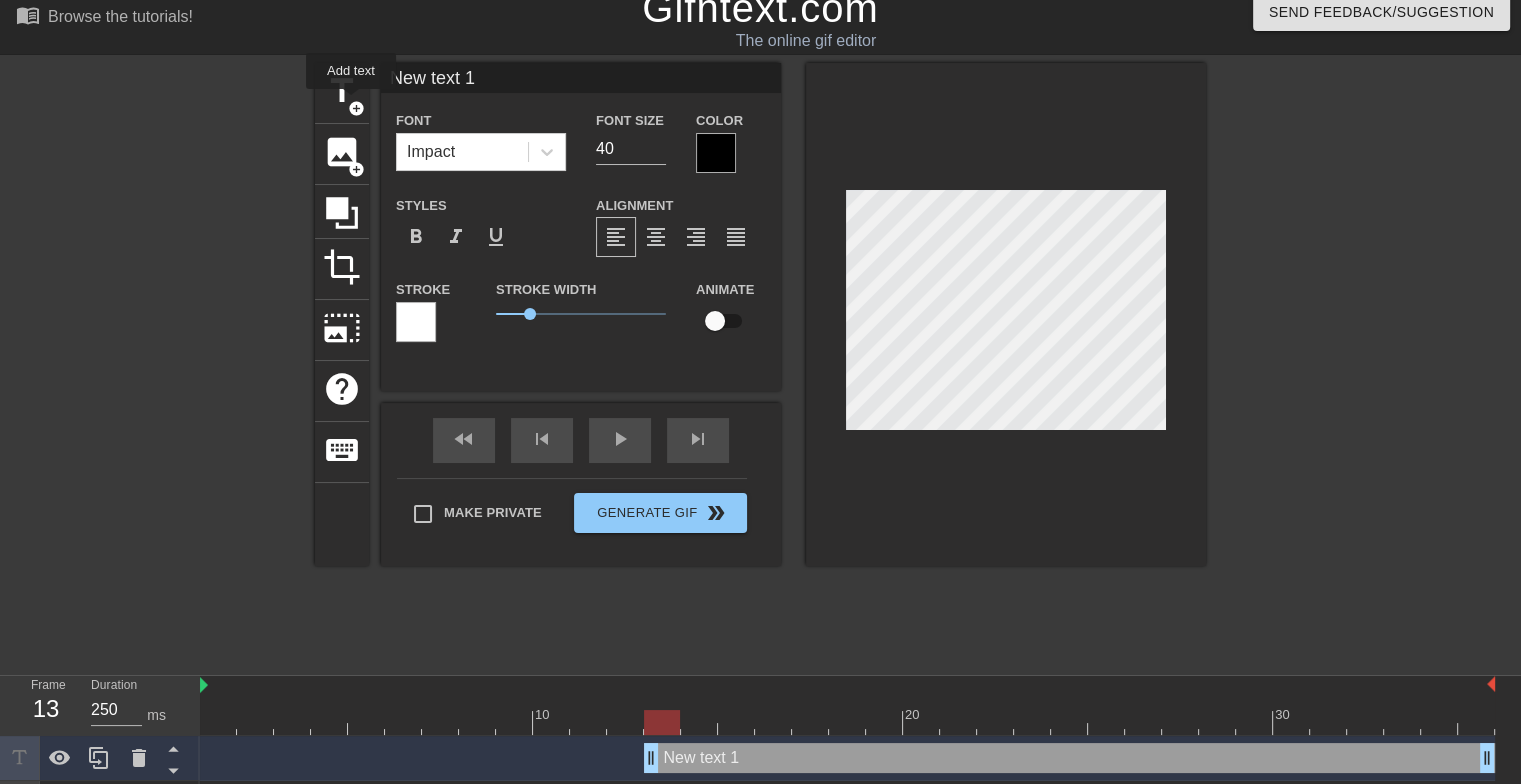 type on "New text 2" 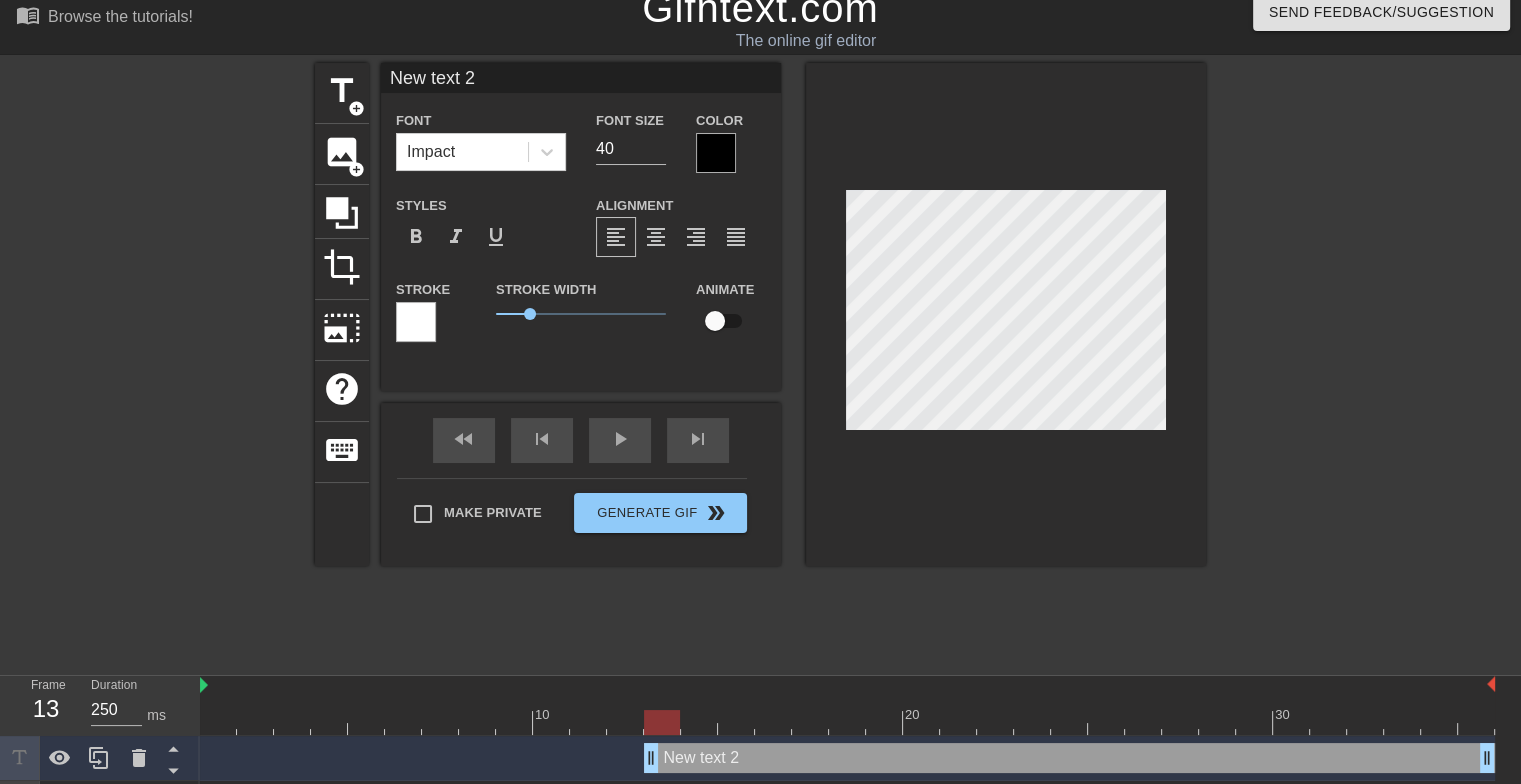 click at bounding box center (716, 153) 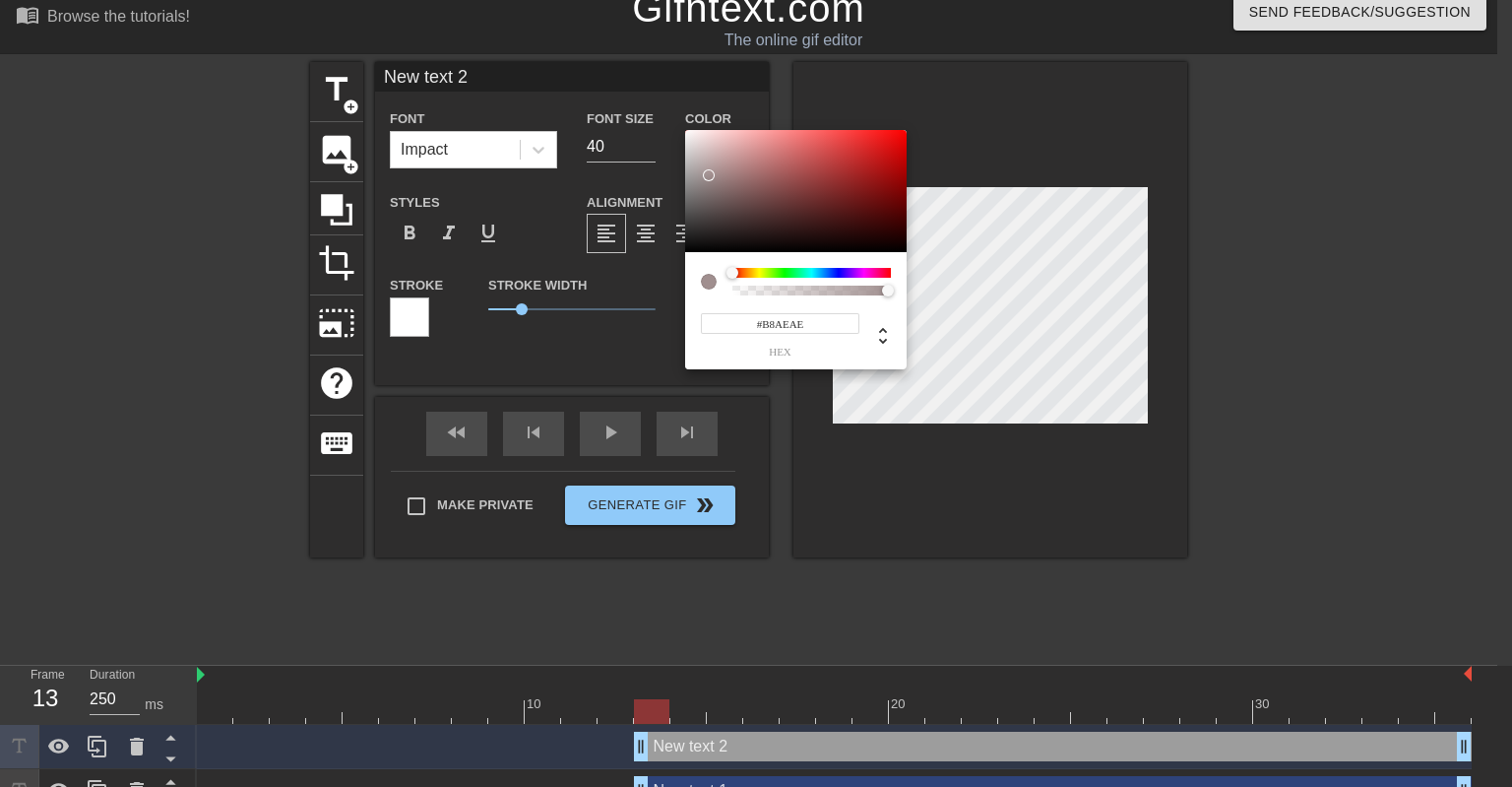 type on "#FFFFFF" 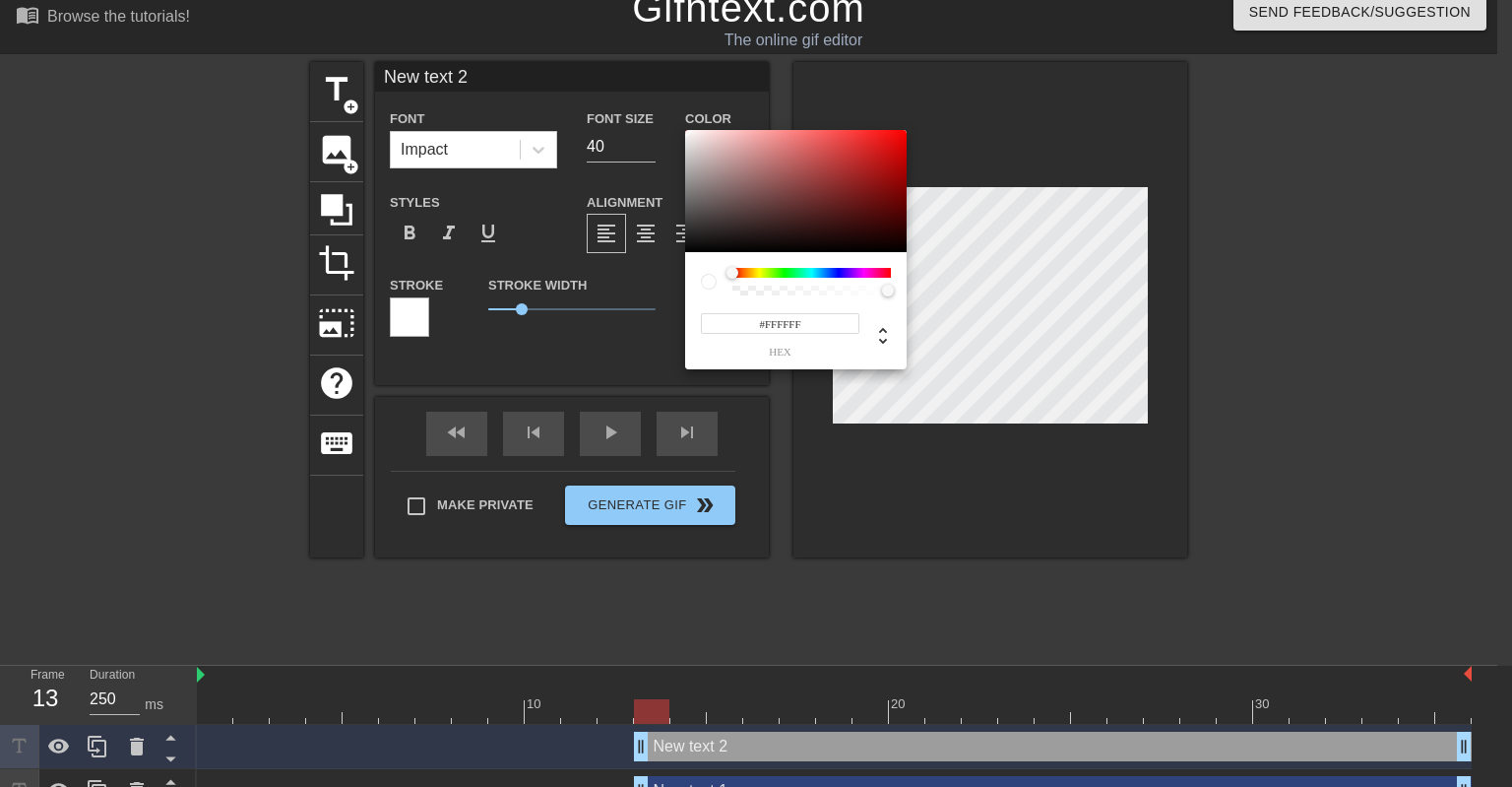 drag, startPoint x: 710, startPoint y: 176, endPoint x: 646, endPoint y: 93, distance: 104.80935 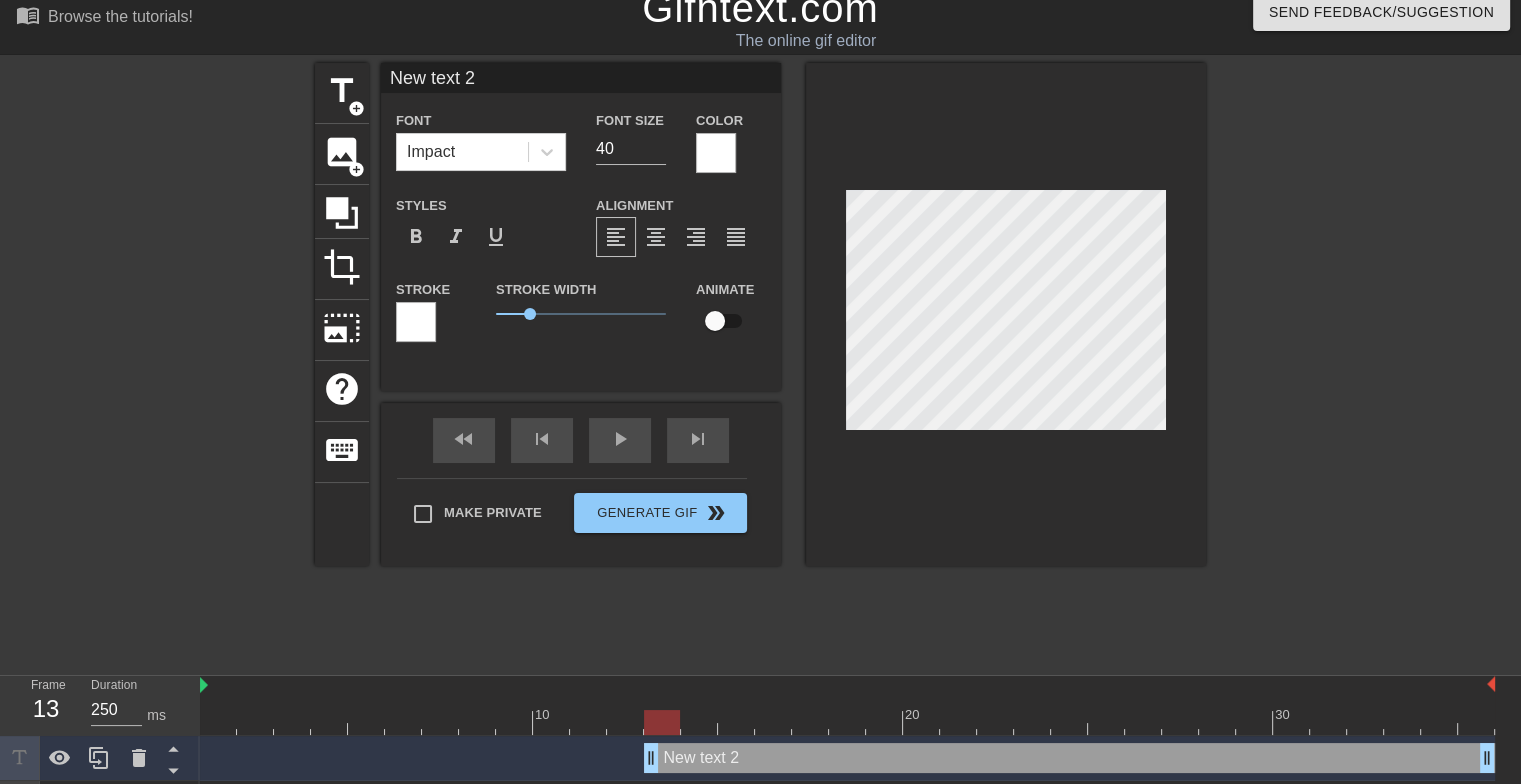 type on "New text 1" 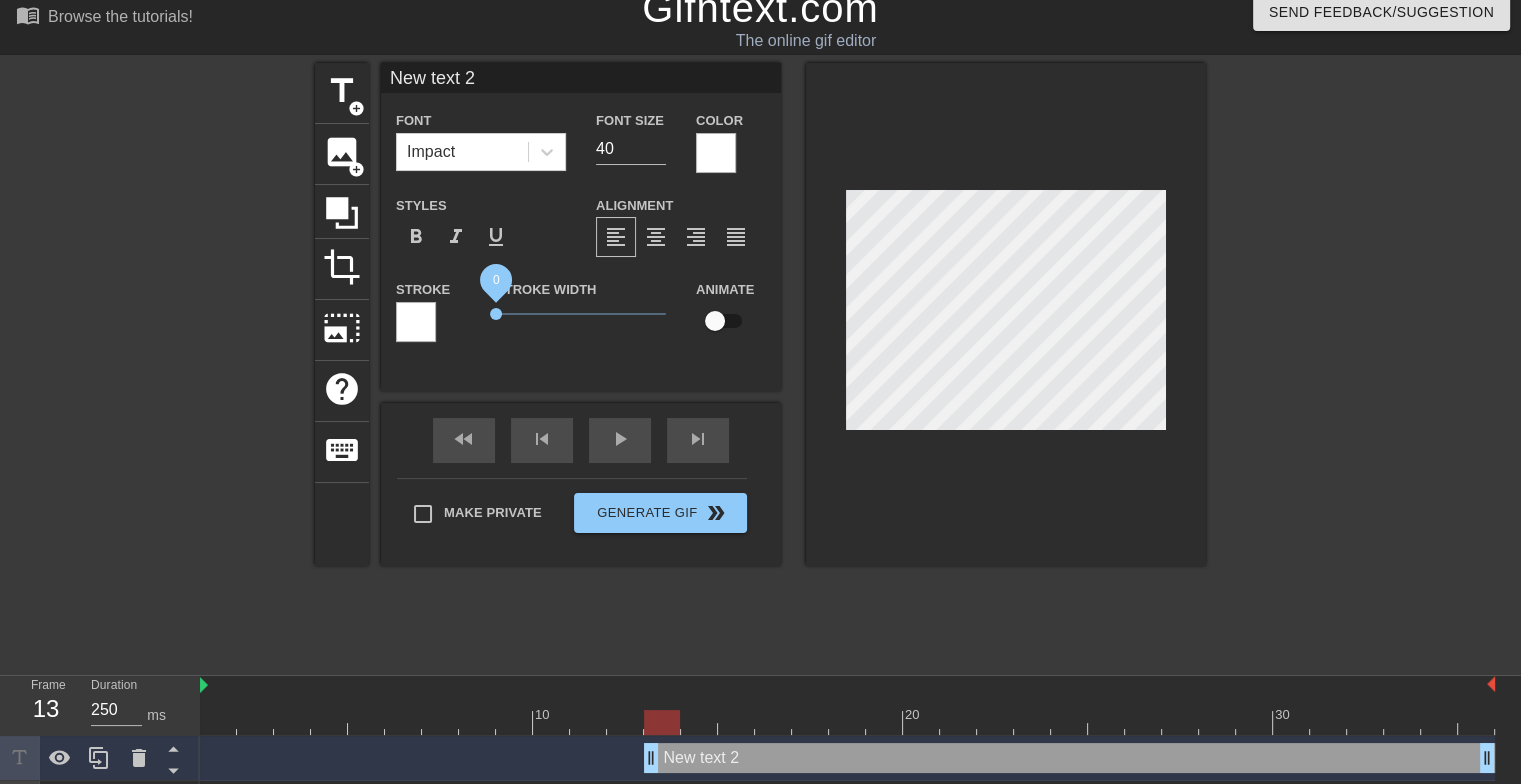 drag, startPoint x: 523, startPoint y: 318, endPoint x: 410, endPoint y: 308, distance: 113.44161 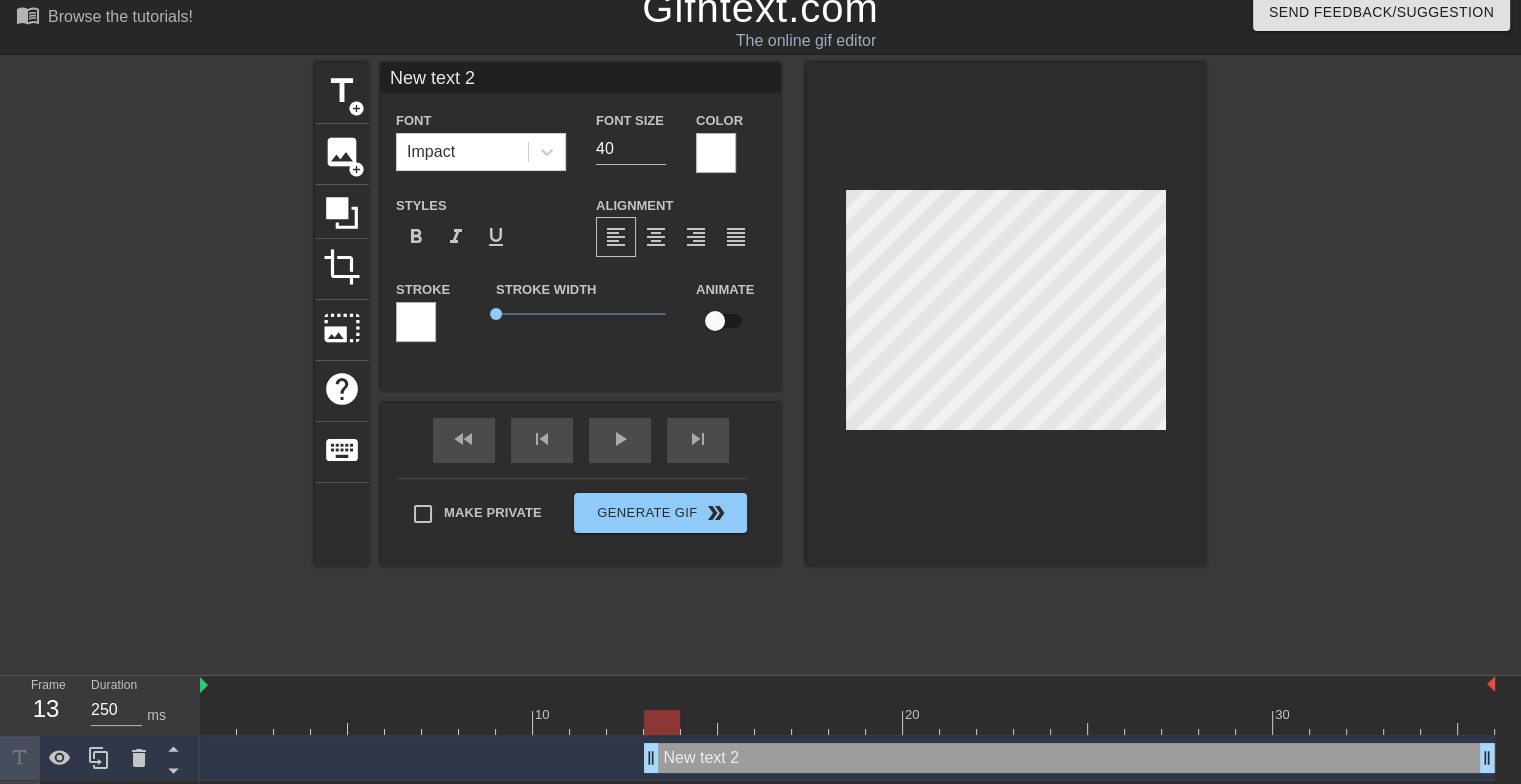 click at bounding box center (416, 322) 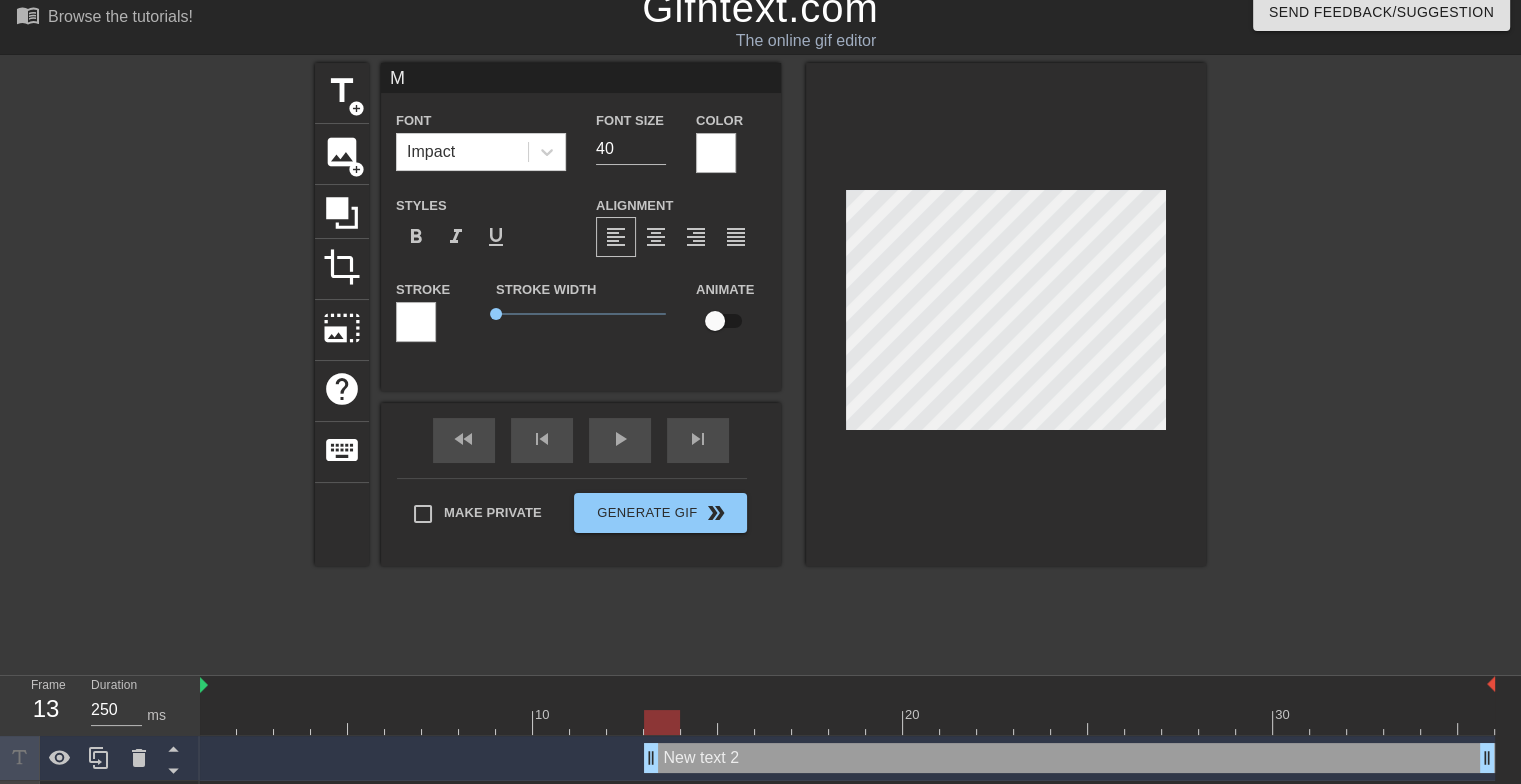 type on "MA" 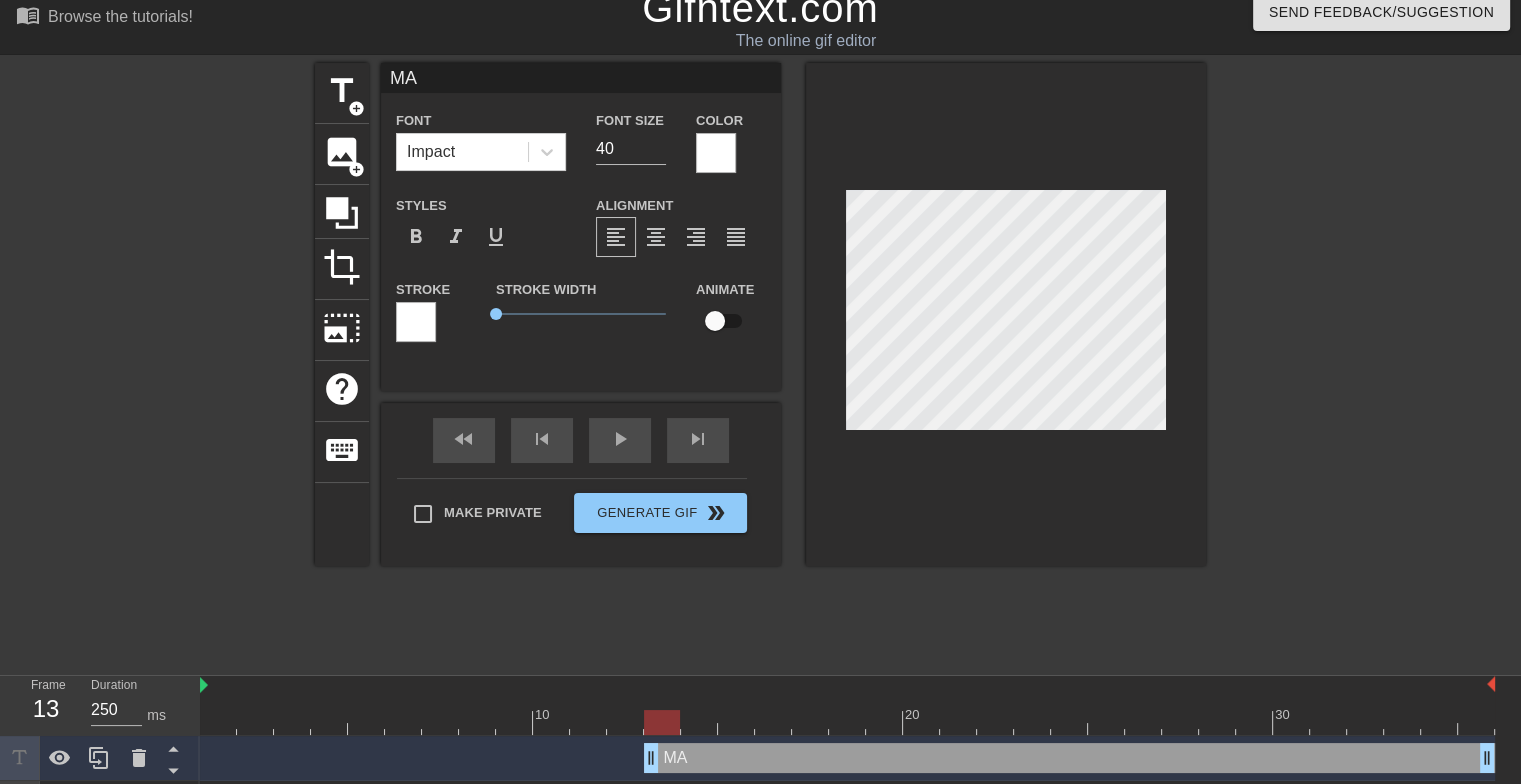 type on "MAN" 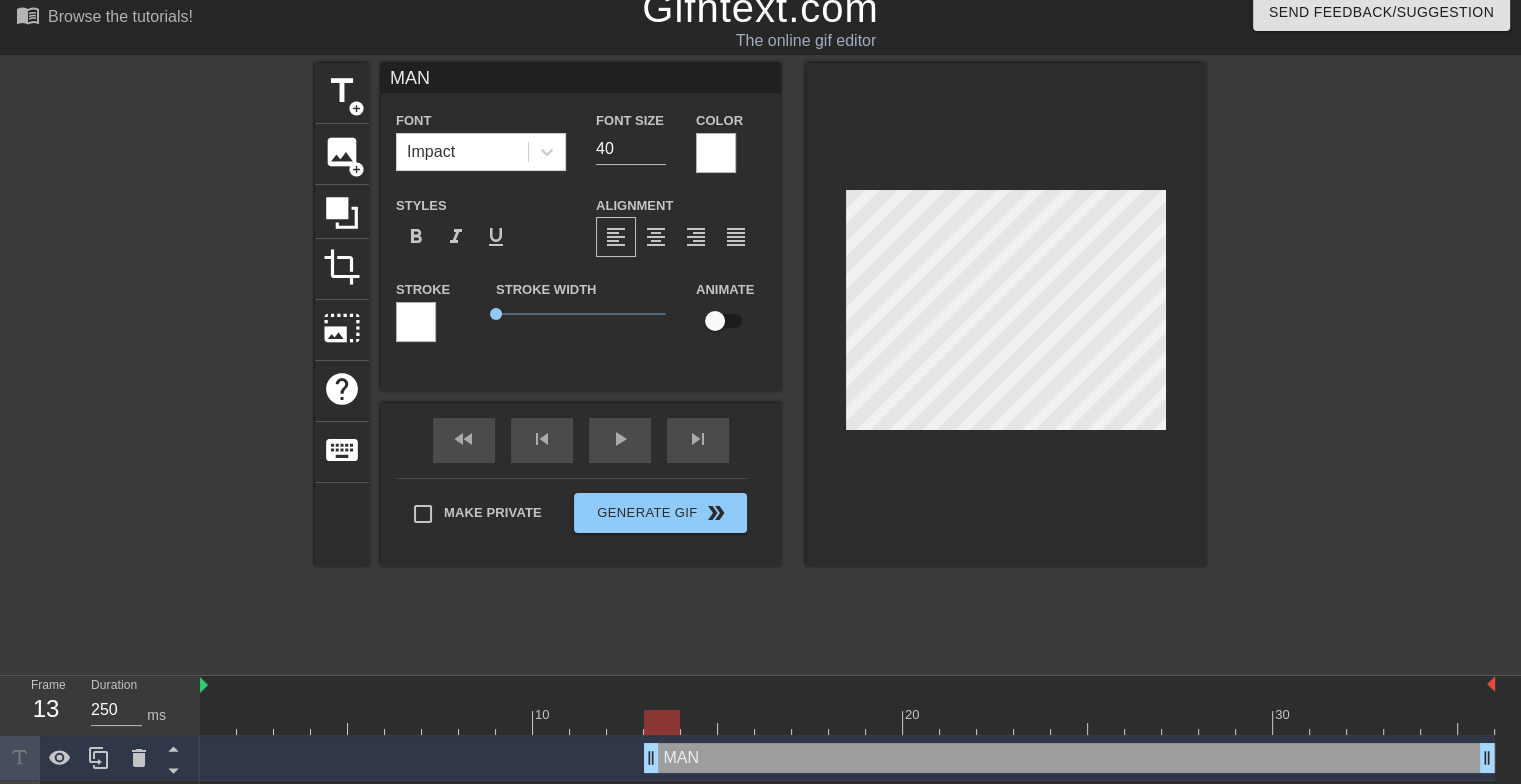 type on "MAND" 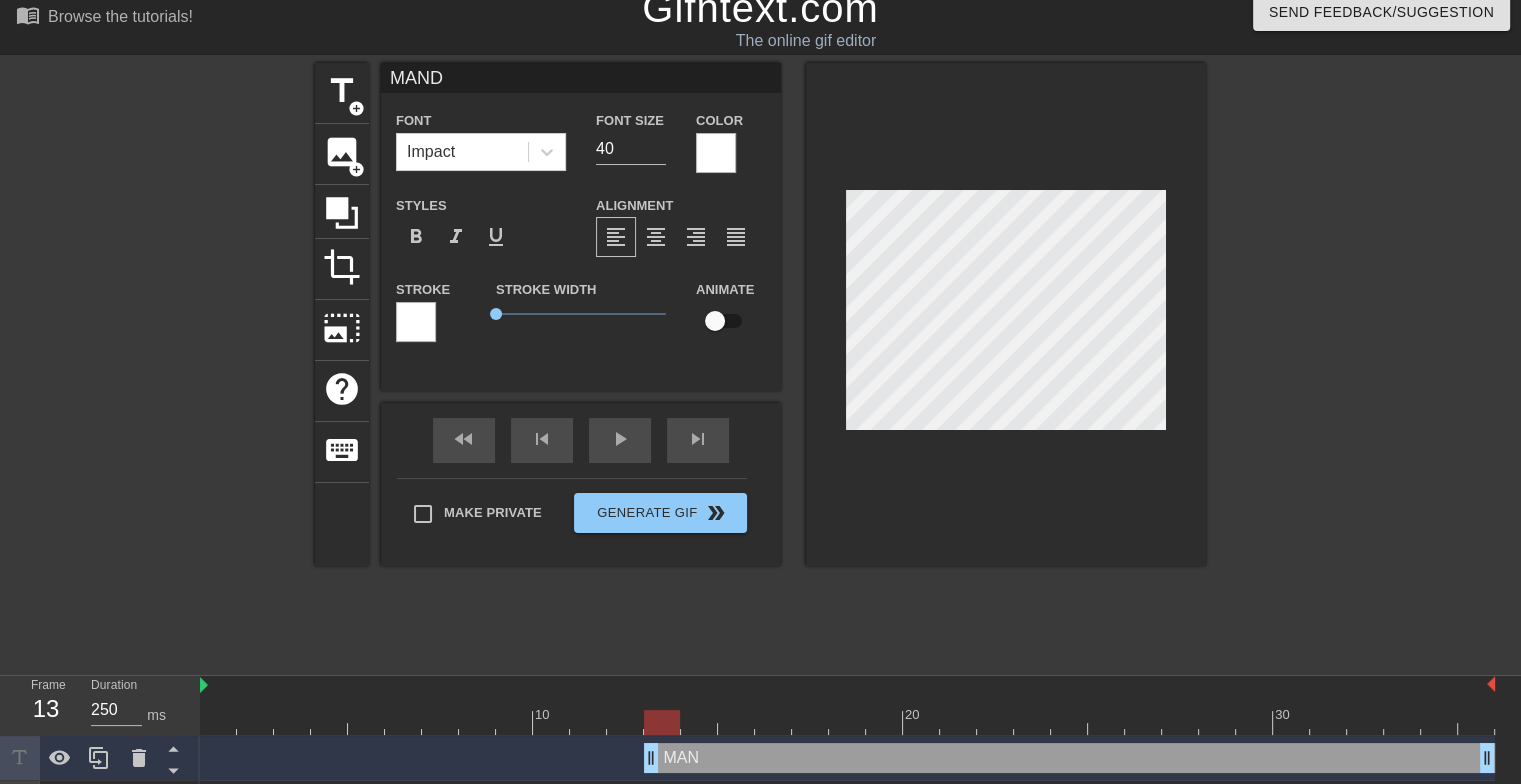 type on "MANDA" 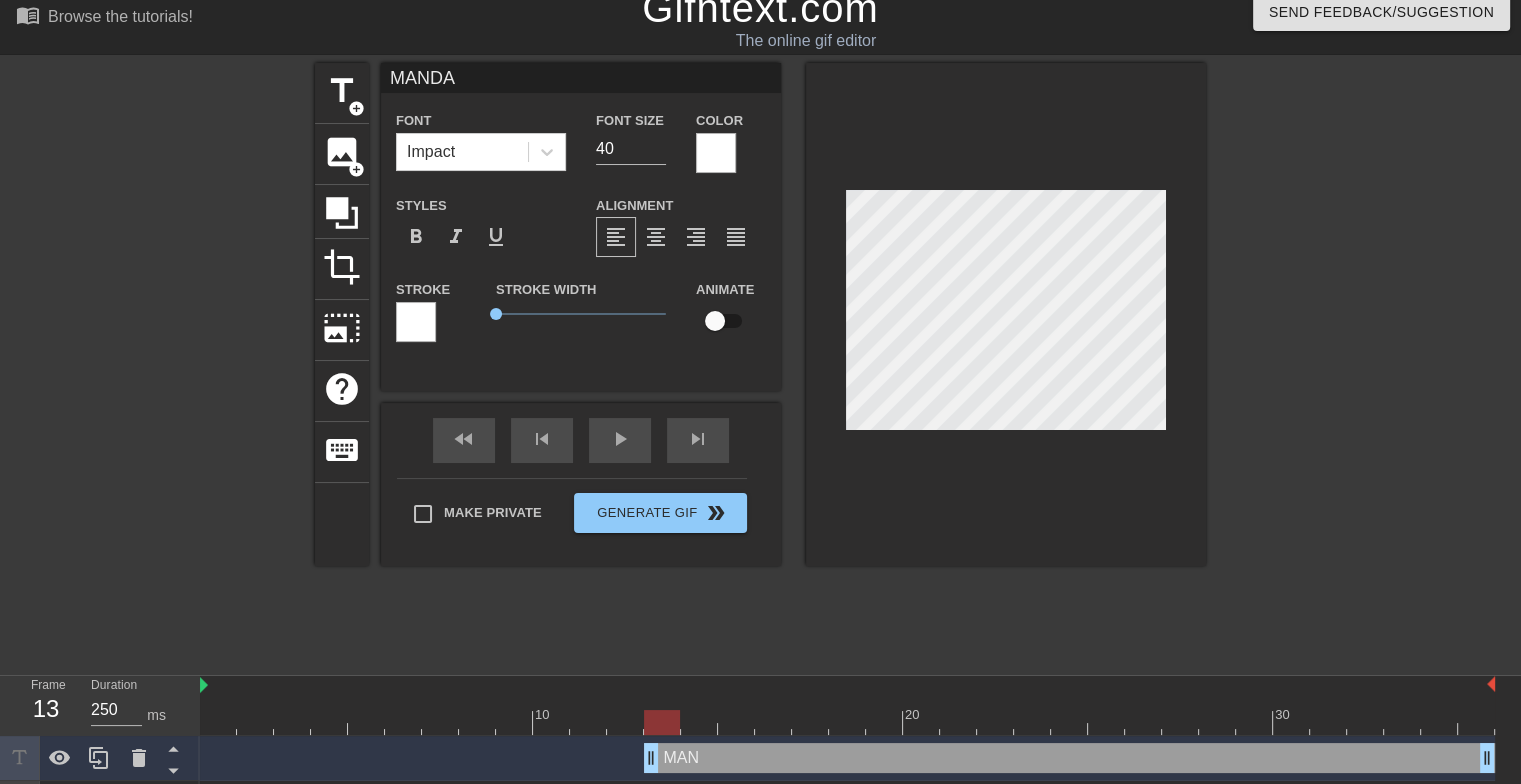 type on "MANDAT" 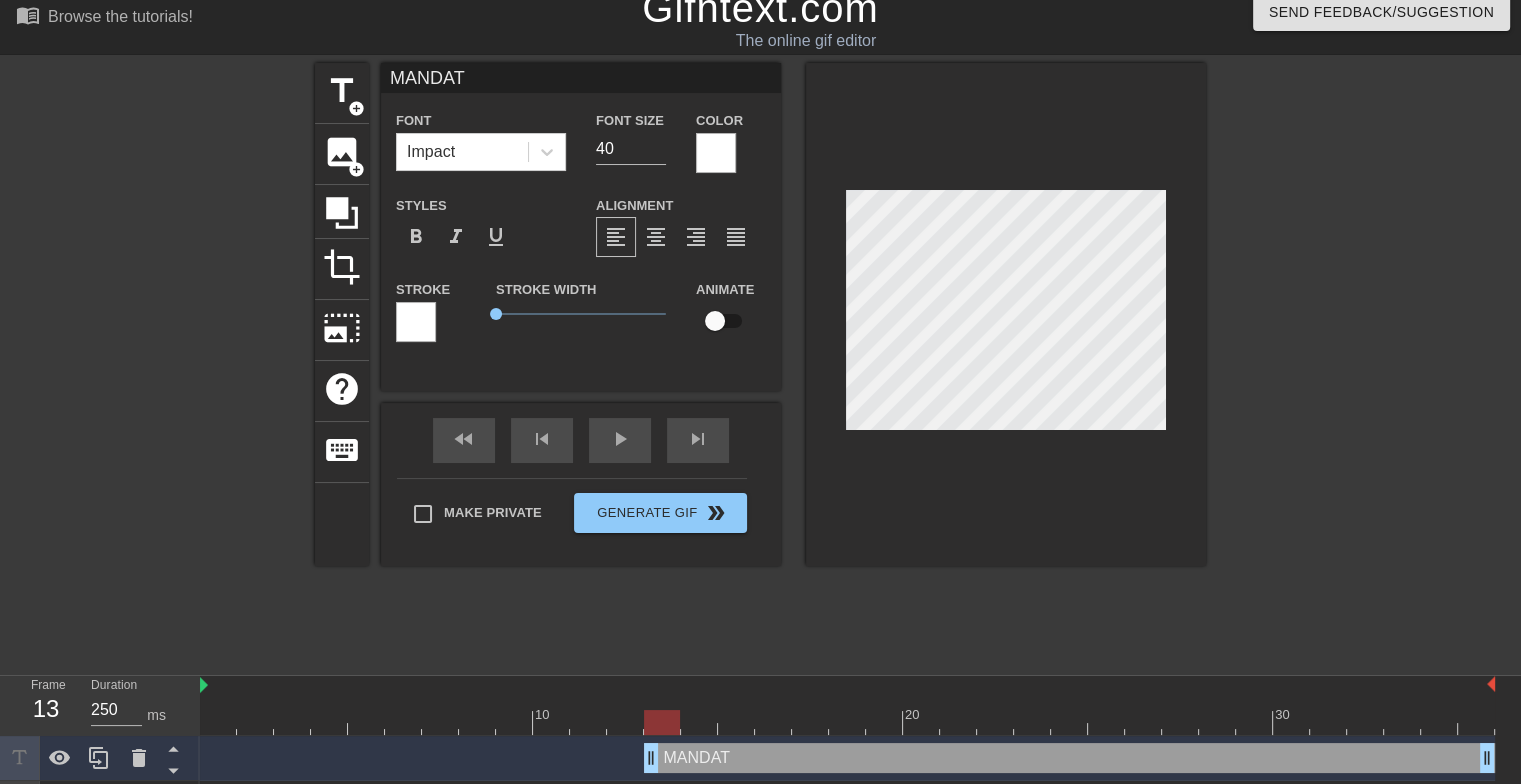 type on "MANDATO" 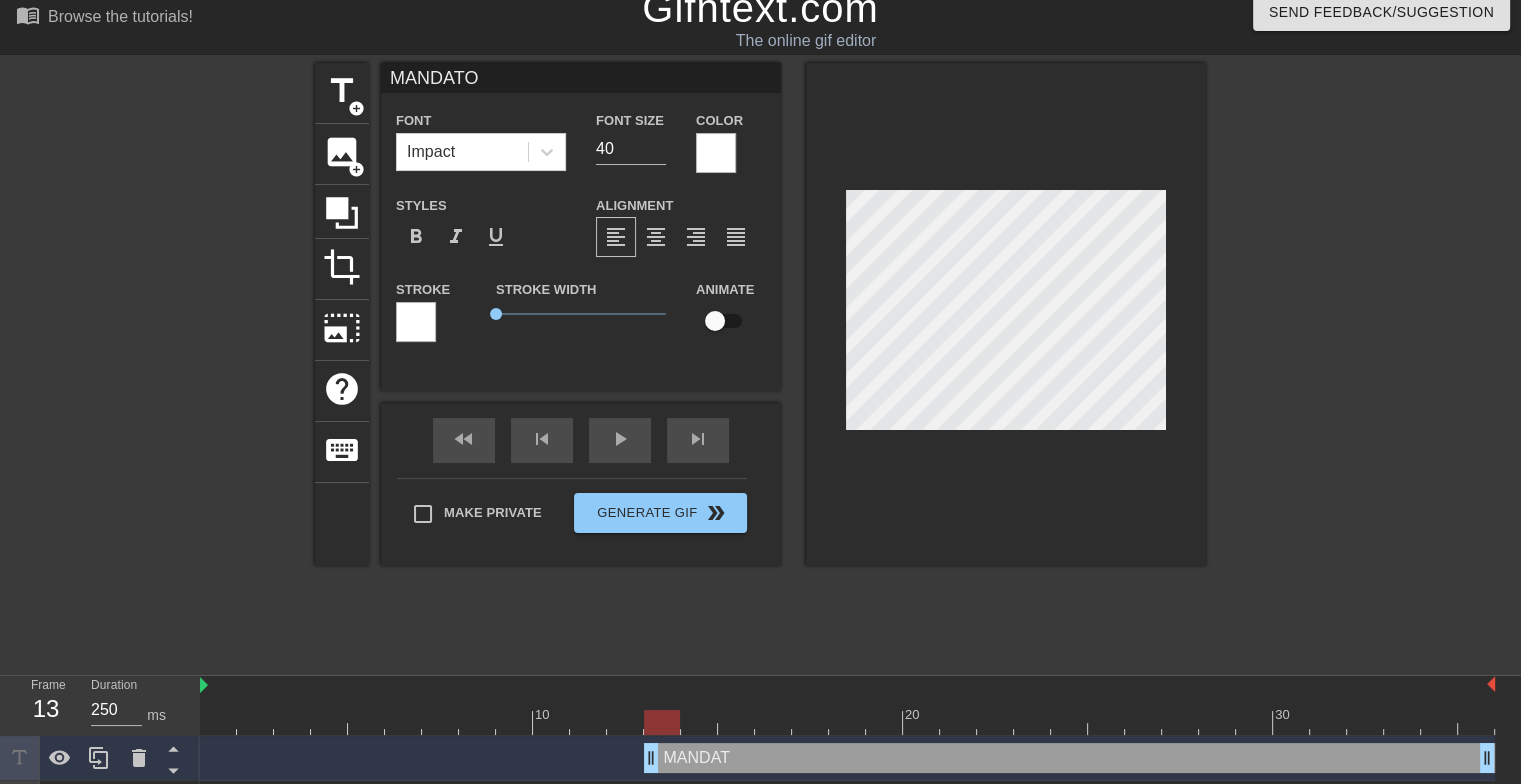 type on "MANDATOR" 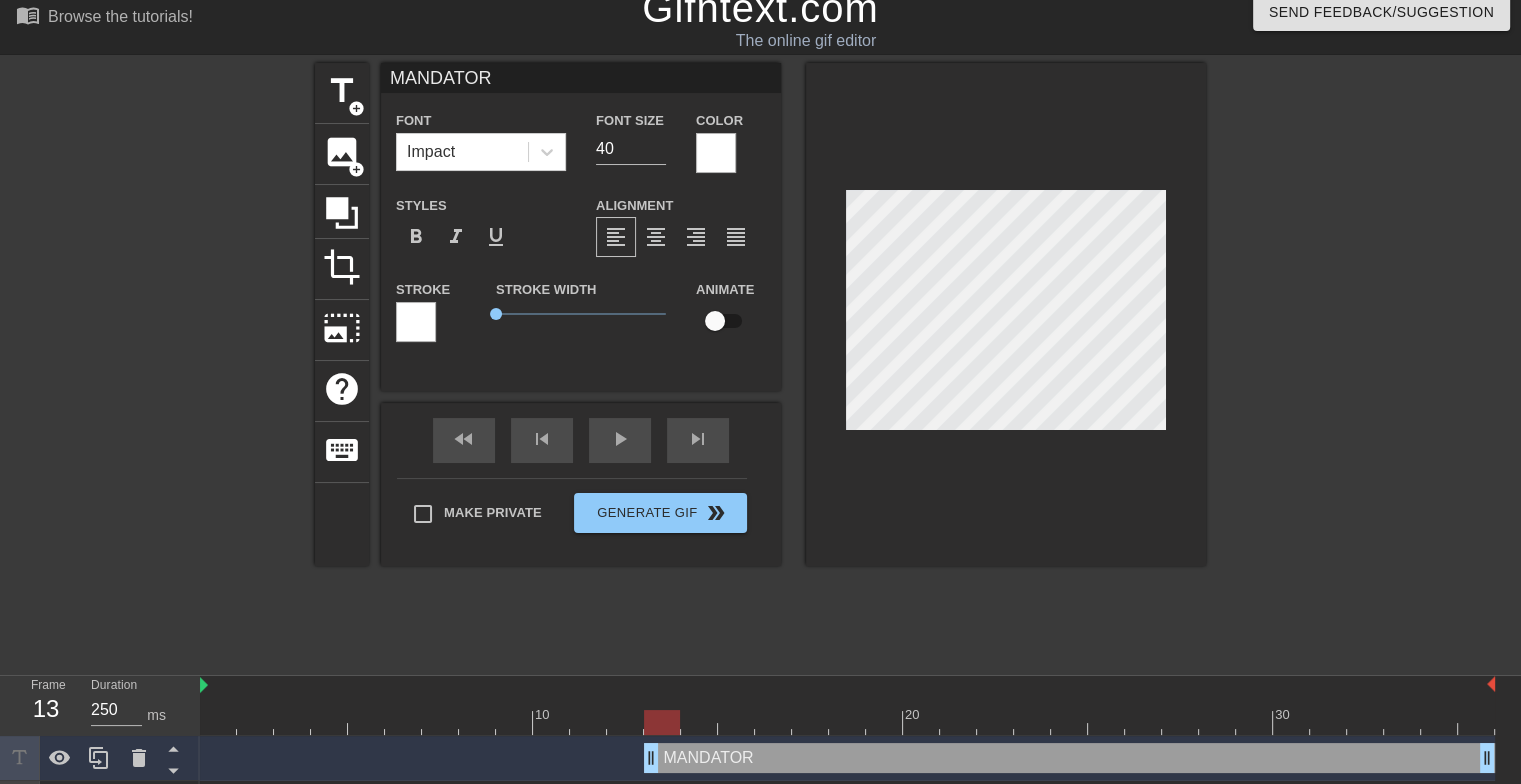 type on "MANDATORY" 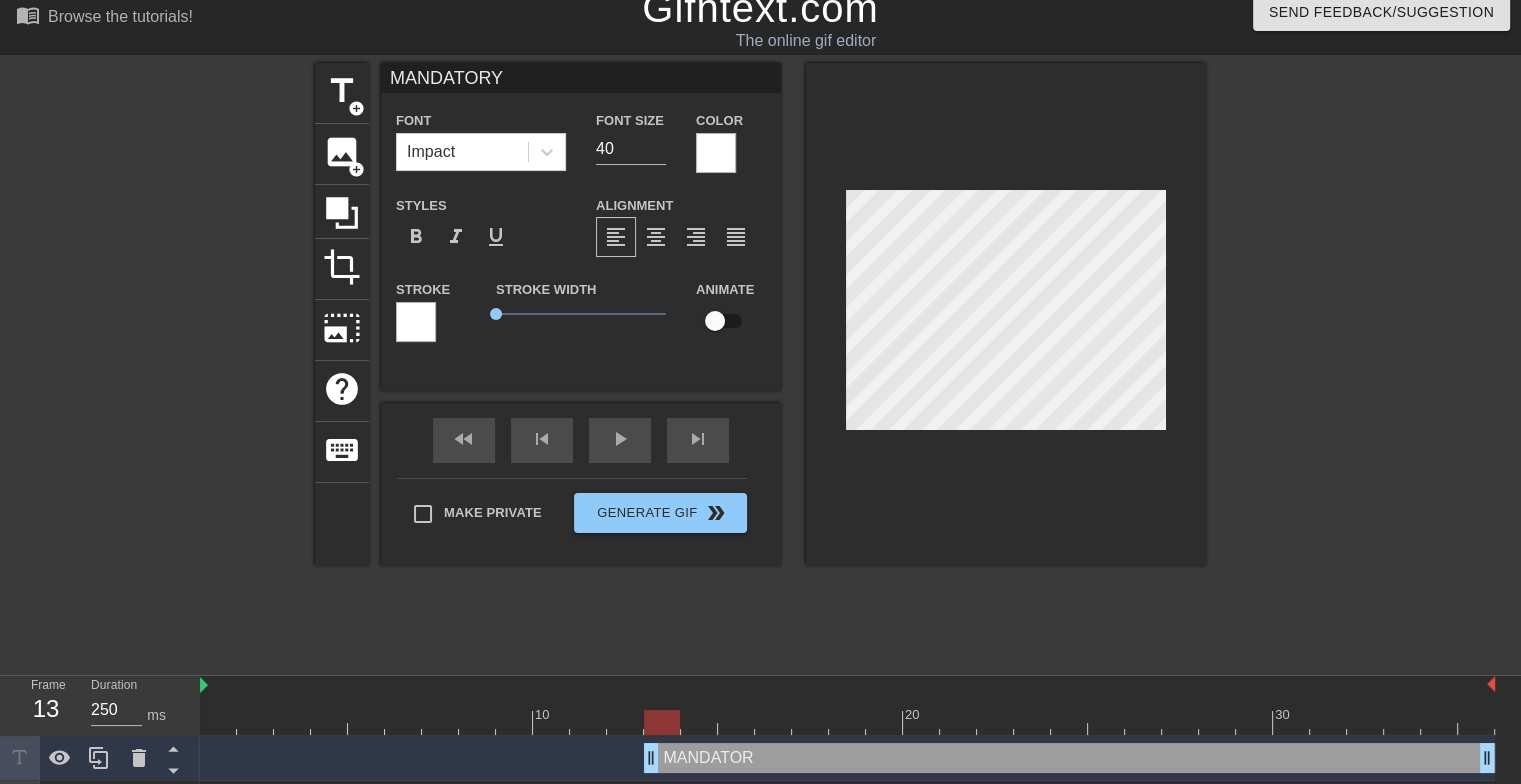 type on "MANDATORY" 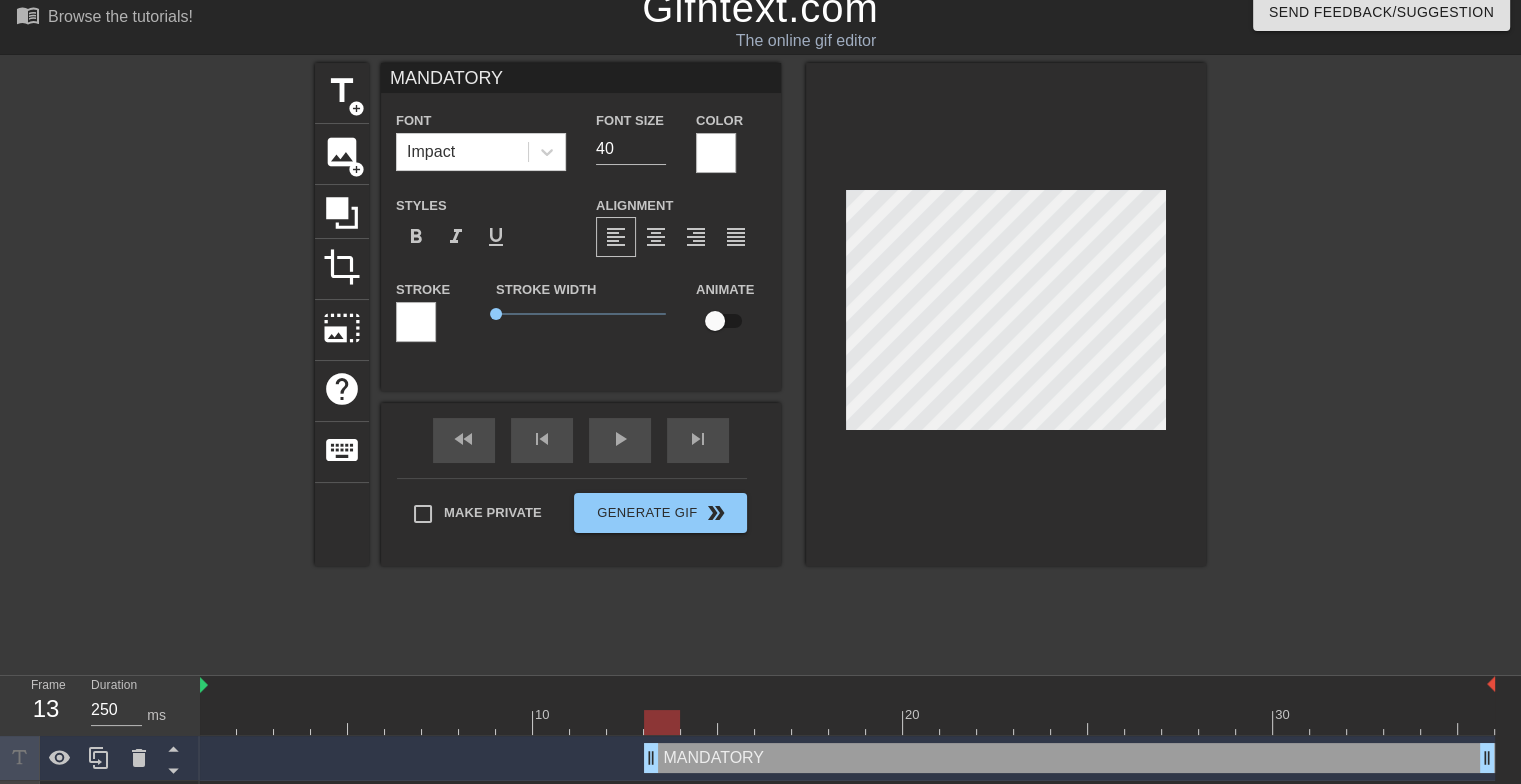 type on "MANDATORY N" 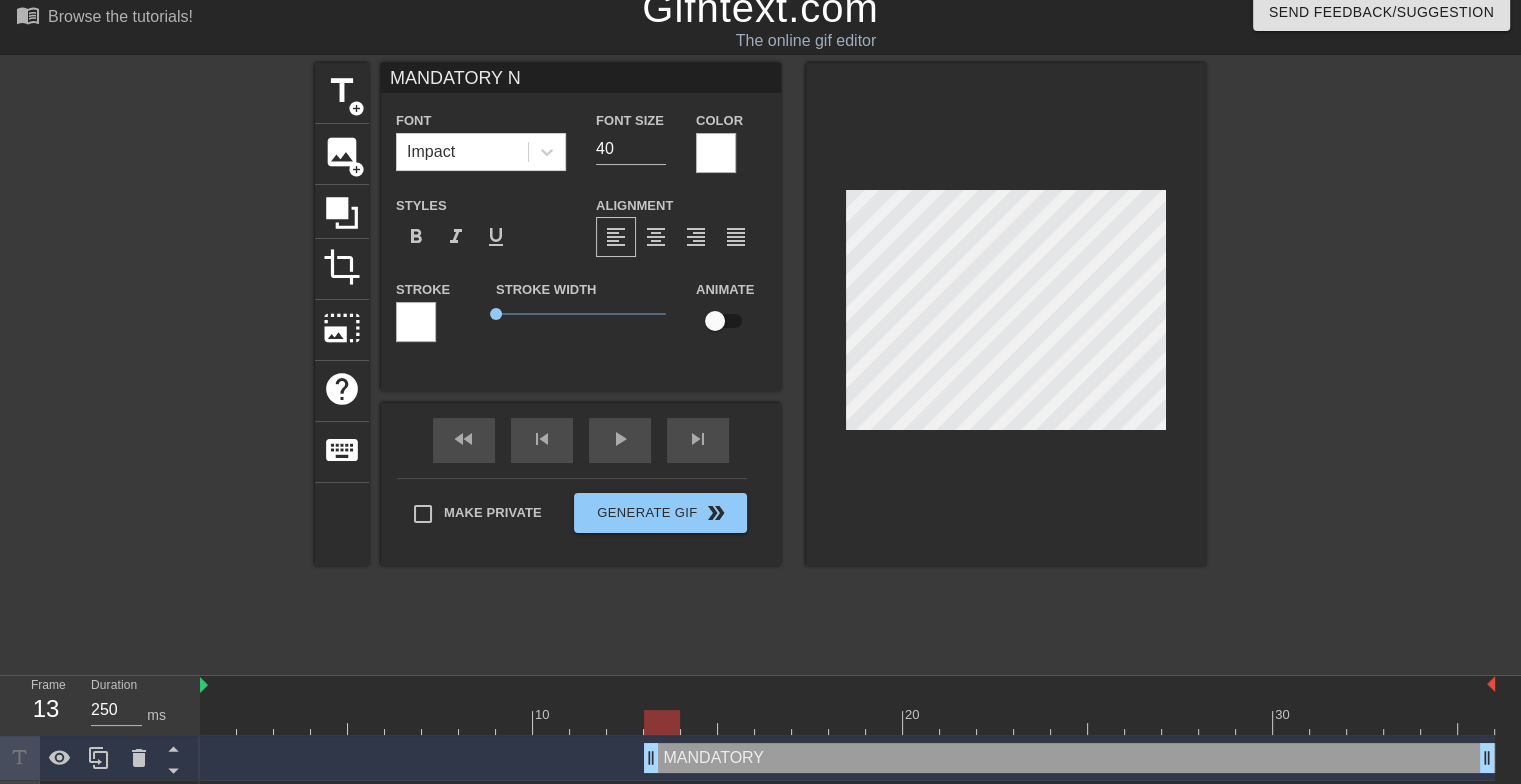 type on "MANDATORY NO" 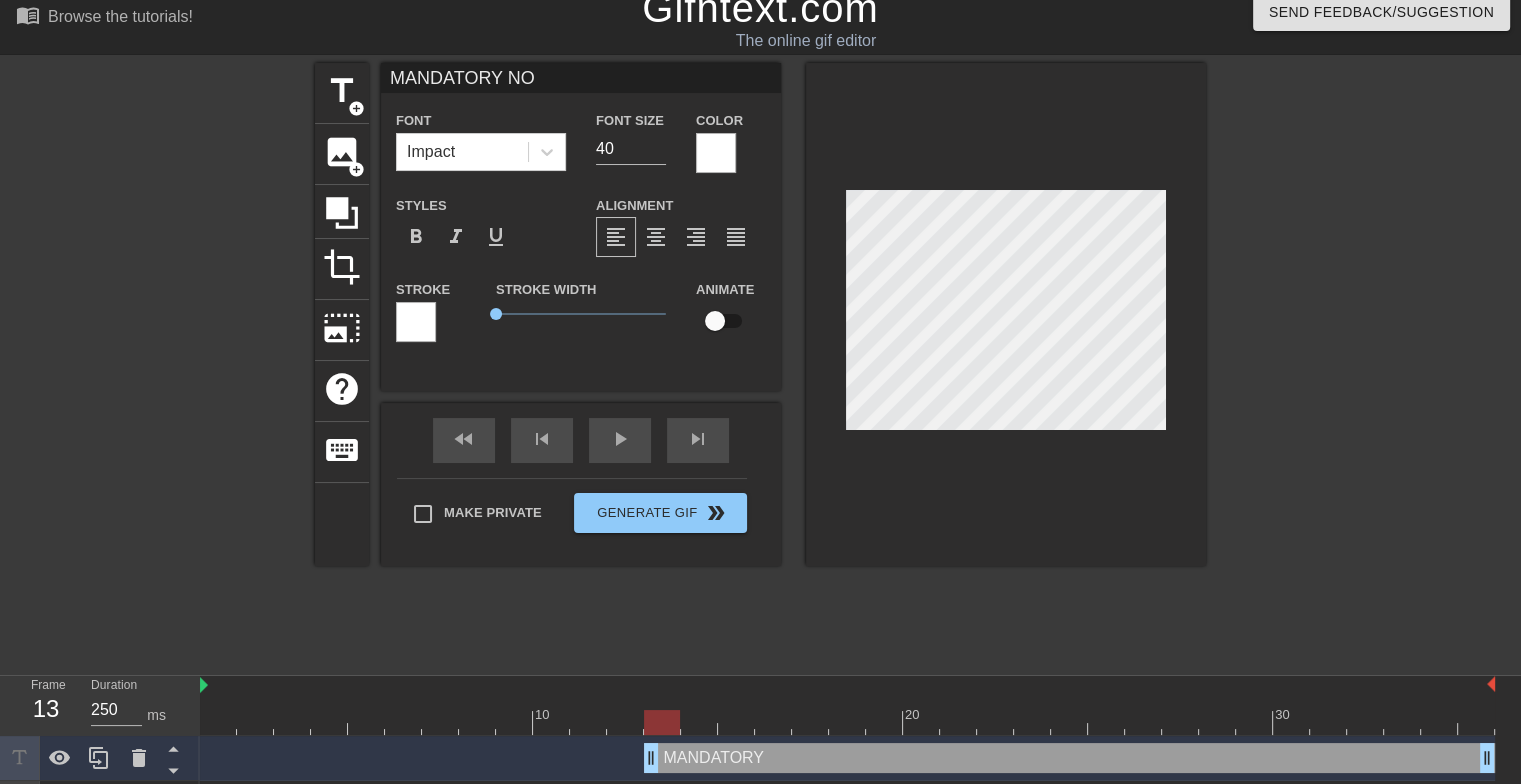 type on "MANDATORY NOT" 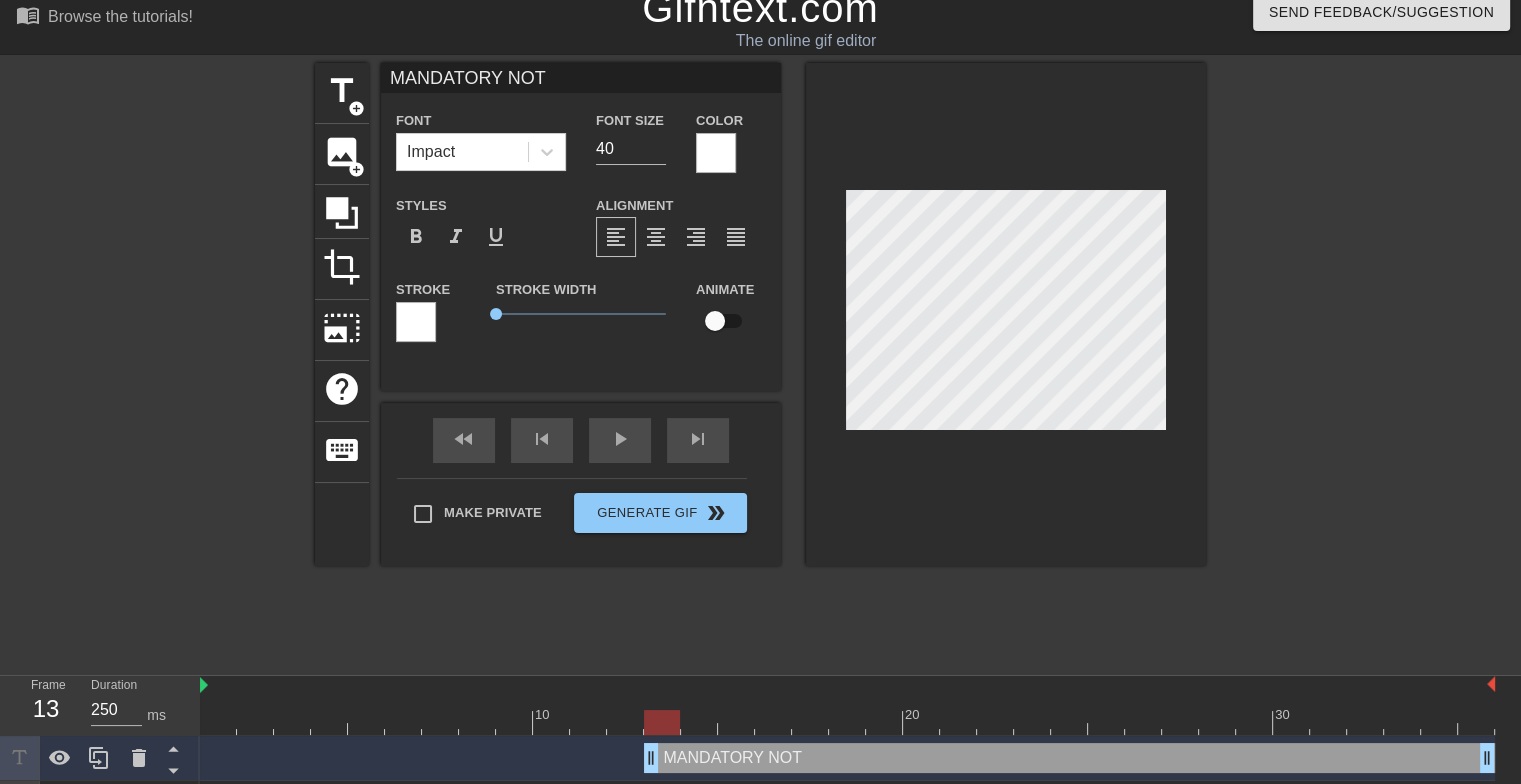 type on "MANDATORY NOTI" 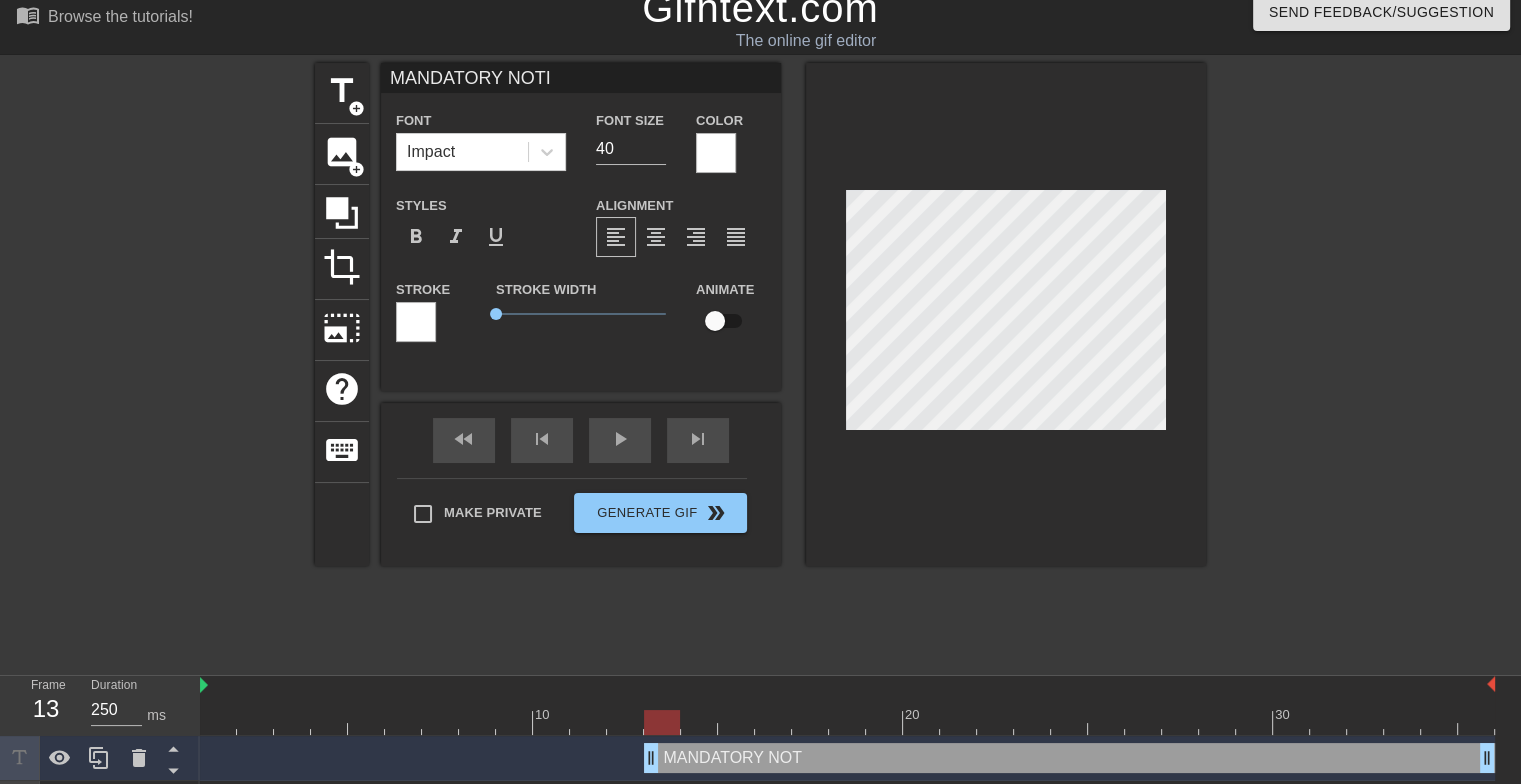 type on "MANDATORY NOTIF" 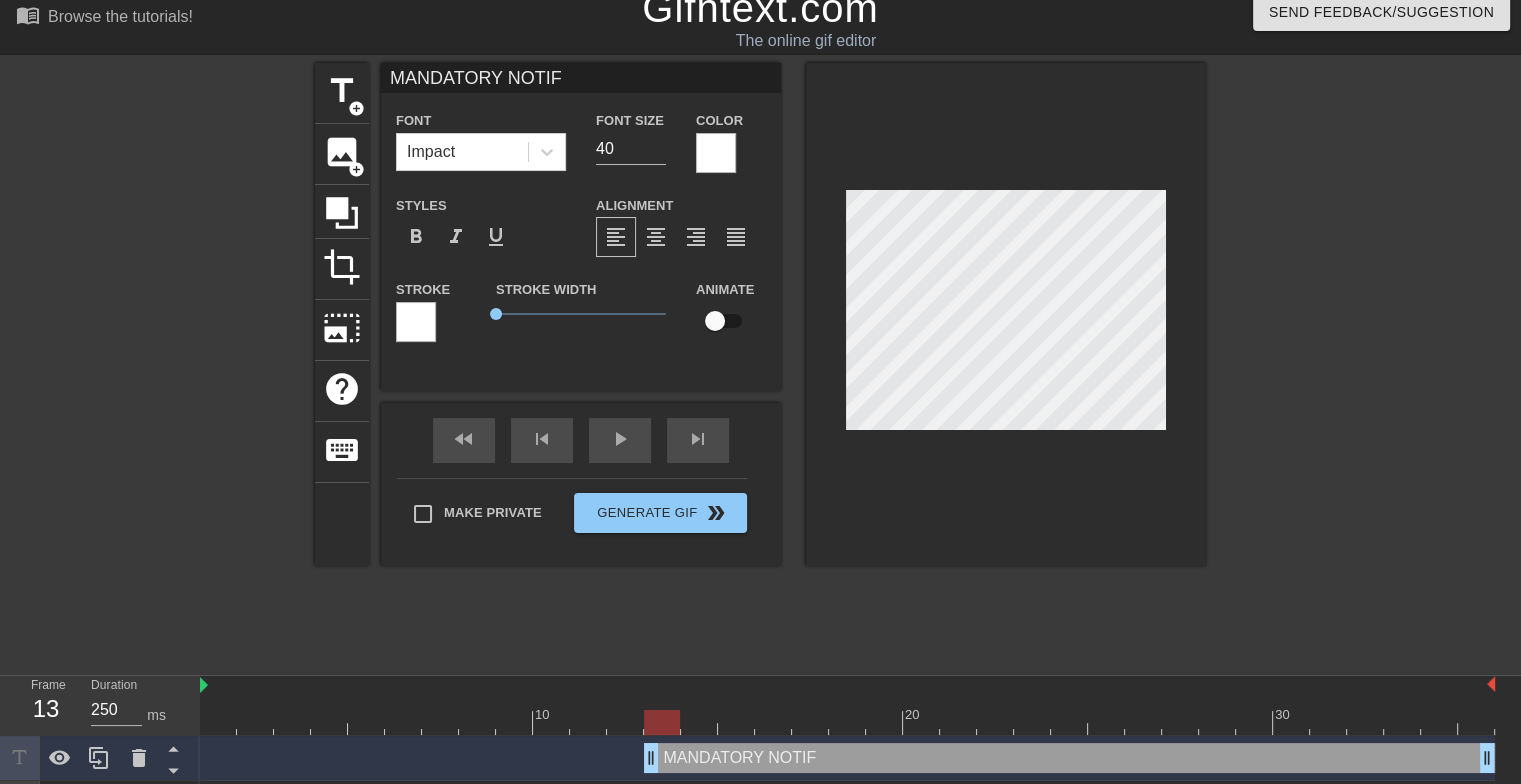 type on "MANDATORY NOTIFI" 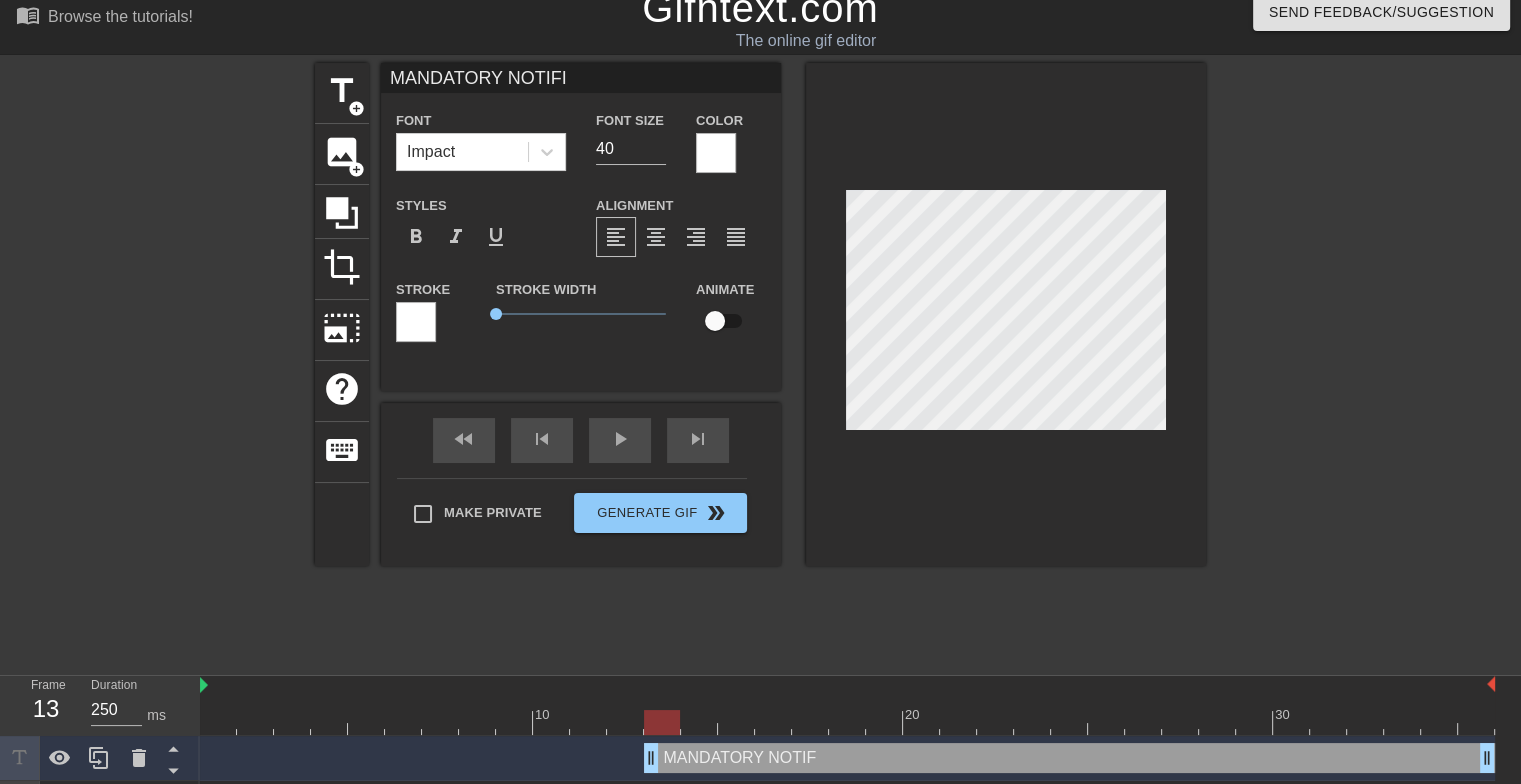 type on "MANDATORY NOTIFIC" 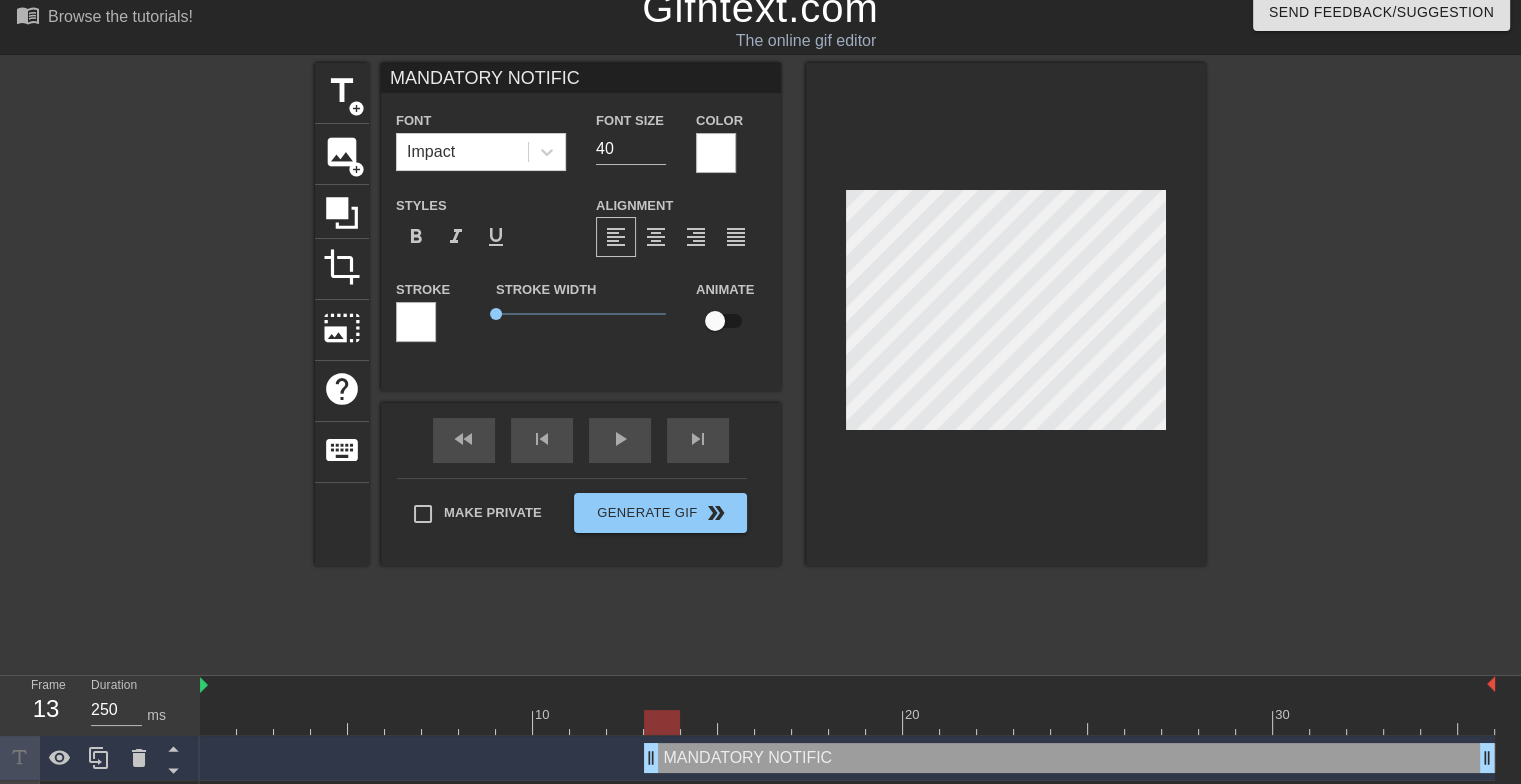 type on "MANDATORY NOTIFICA" 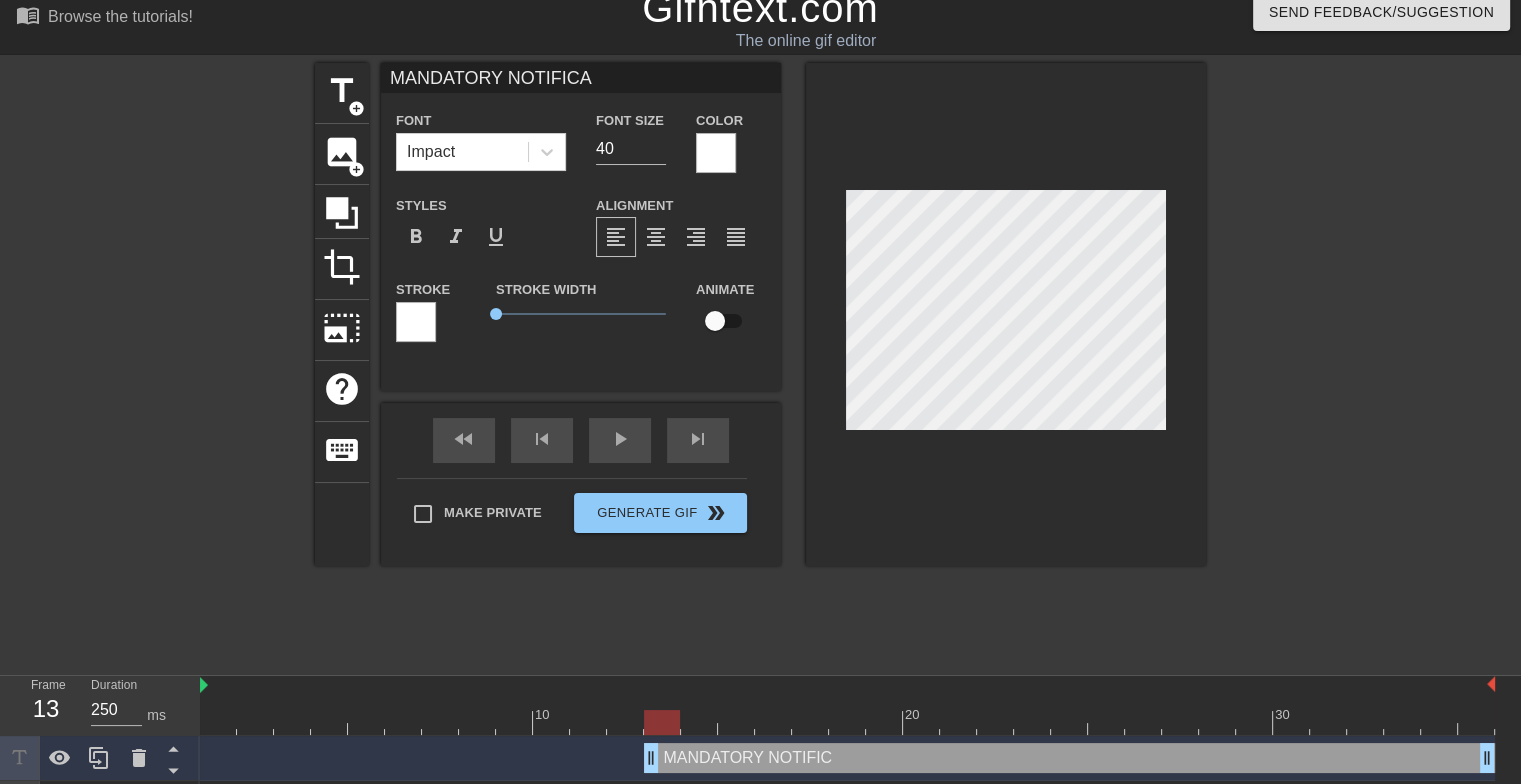 type on "MANDATORY NOTIFICAT" 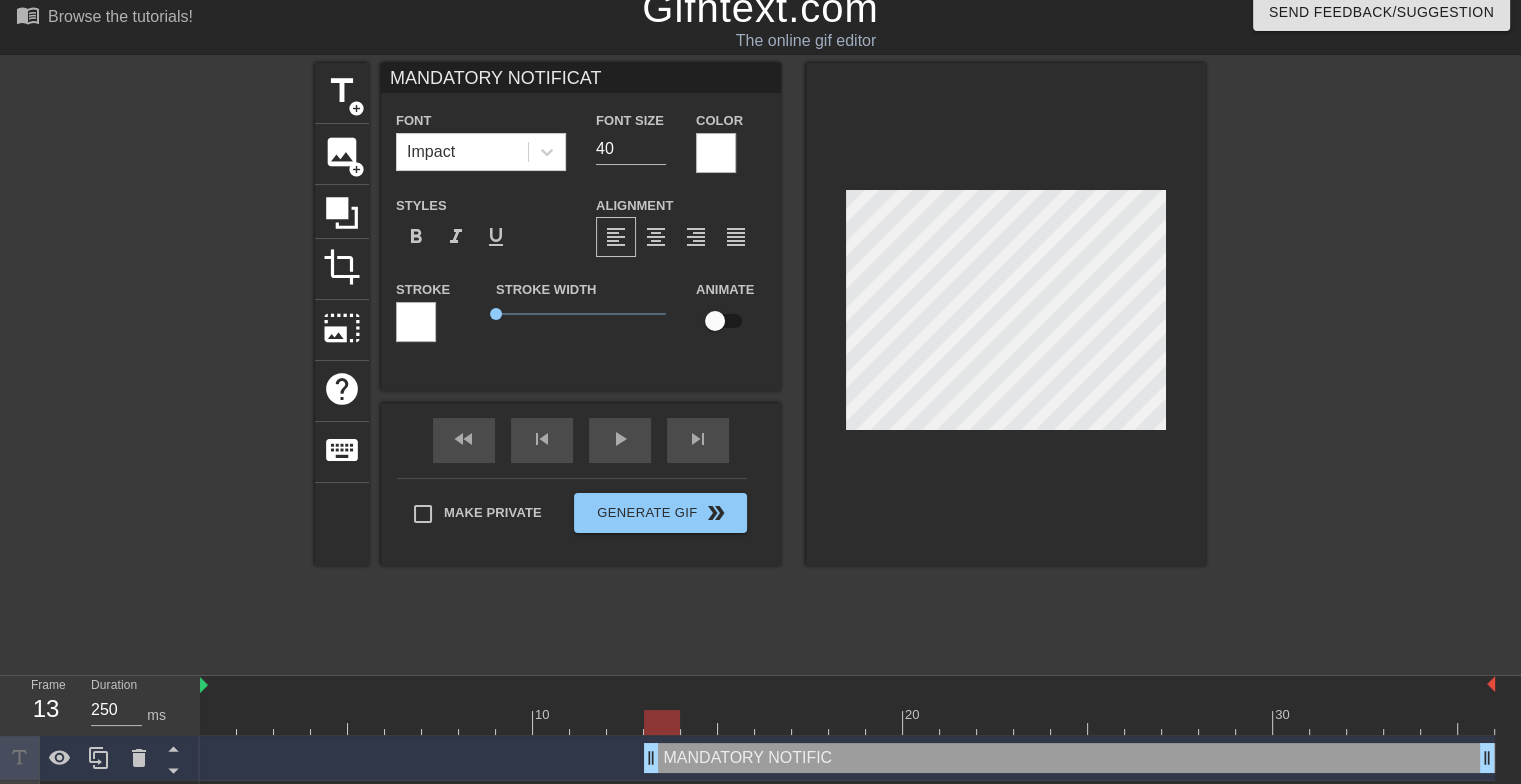 type on "MANDATORY NOTIFICATI" 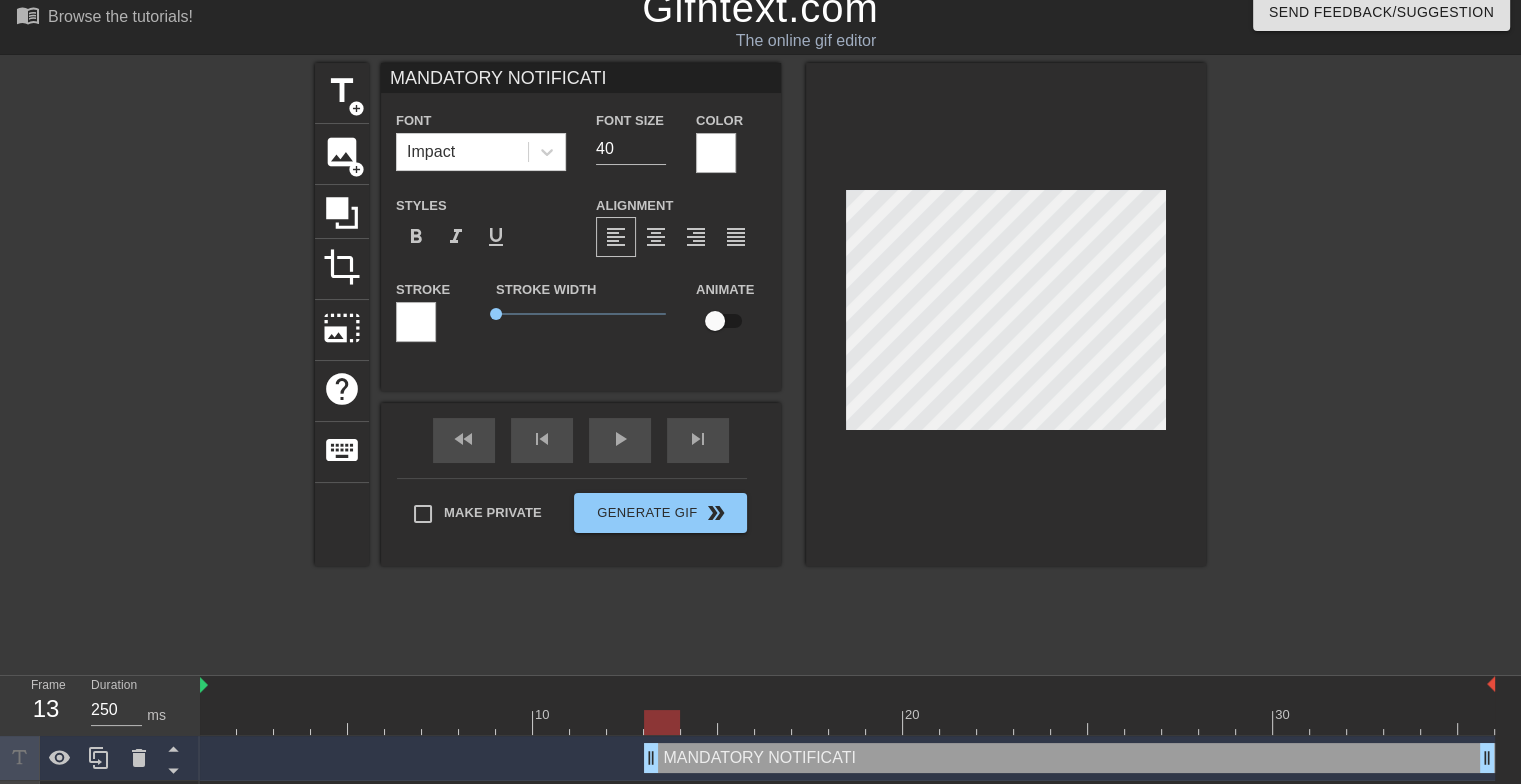 type on "MANDATORY NOTIFICATIO" 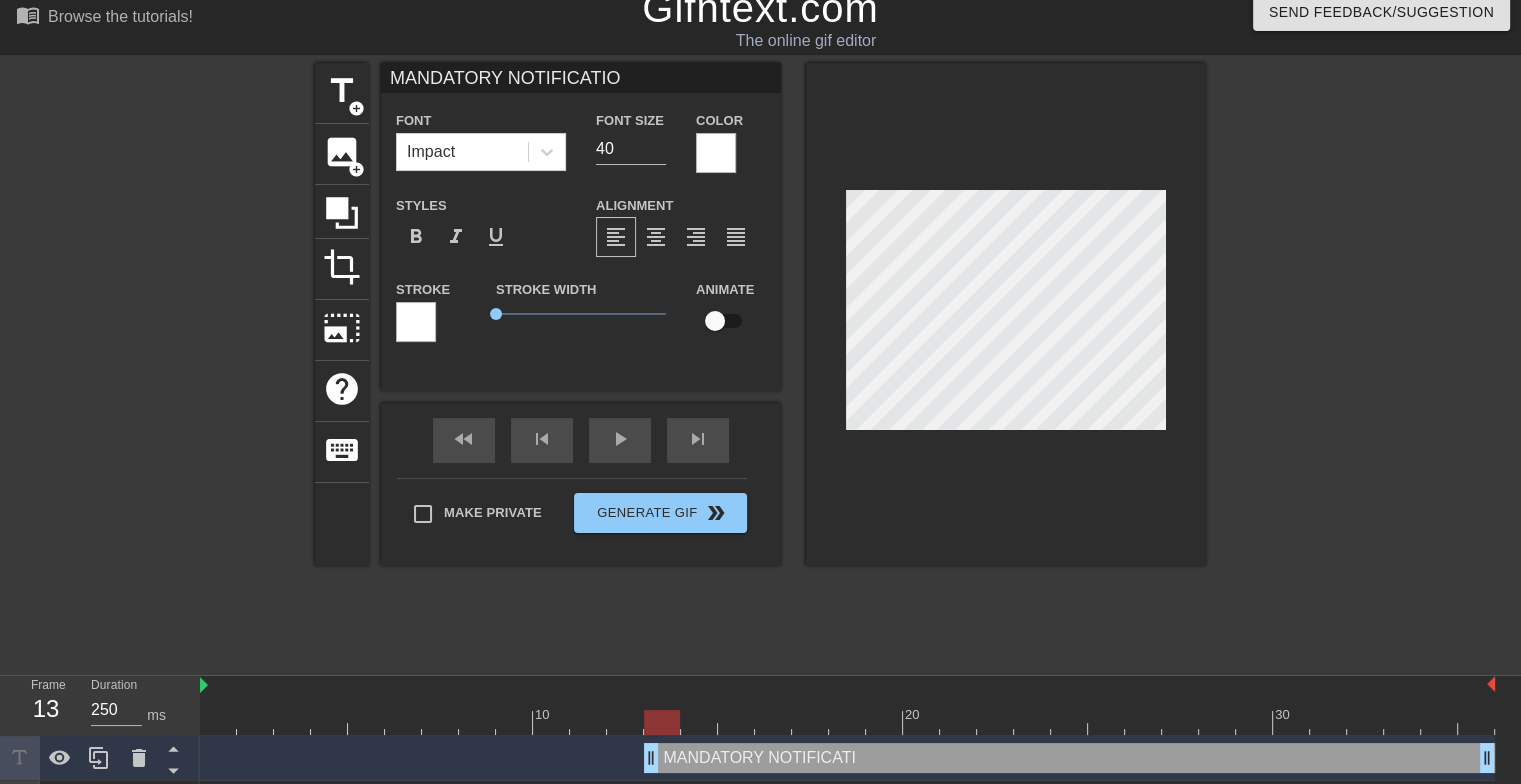 type on "MANDATORY NOTIFICATION" 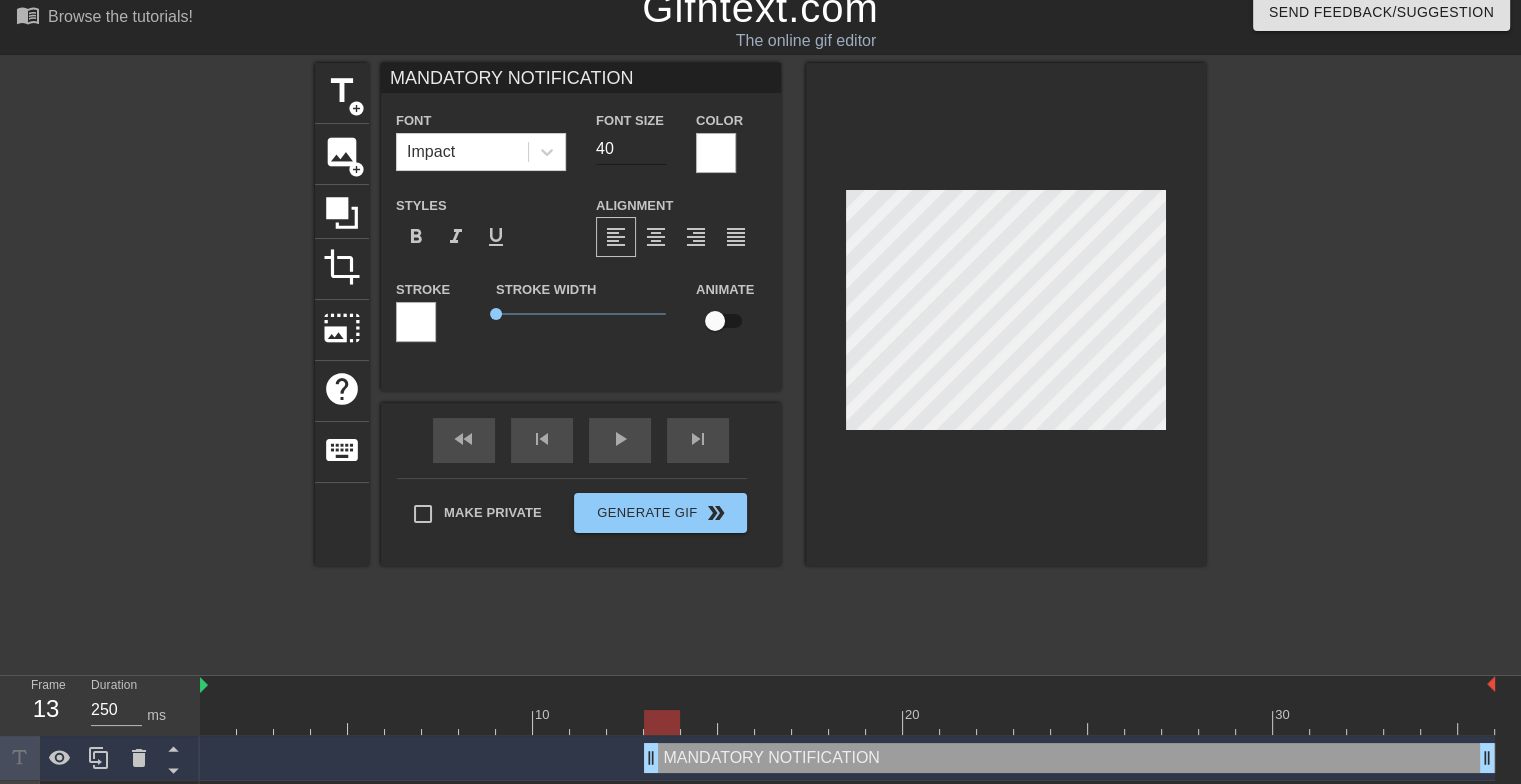 type on "MANDATORY NOTIFICATION" 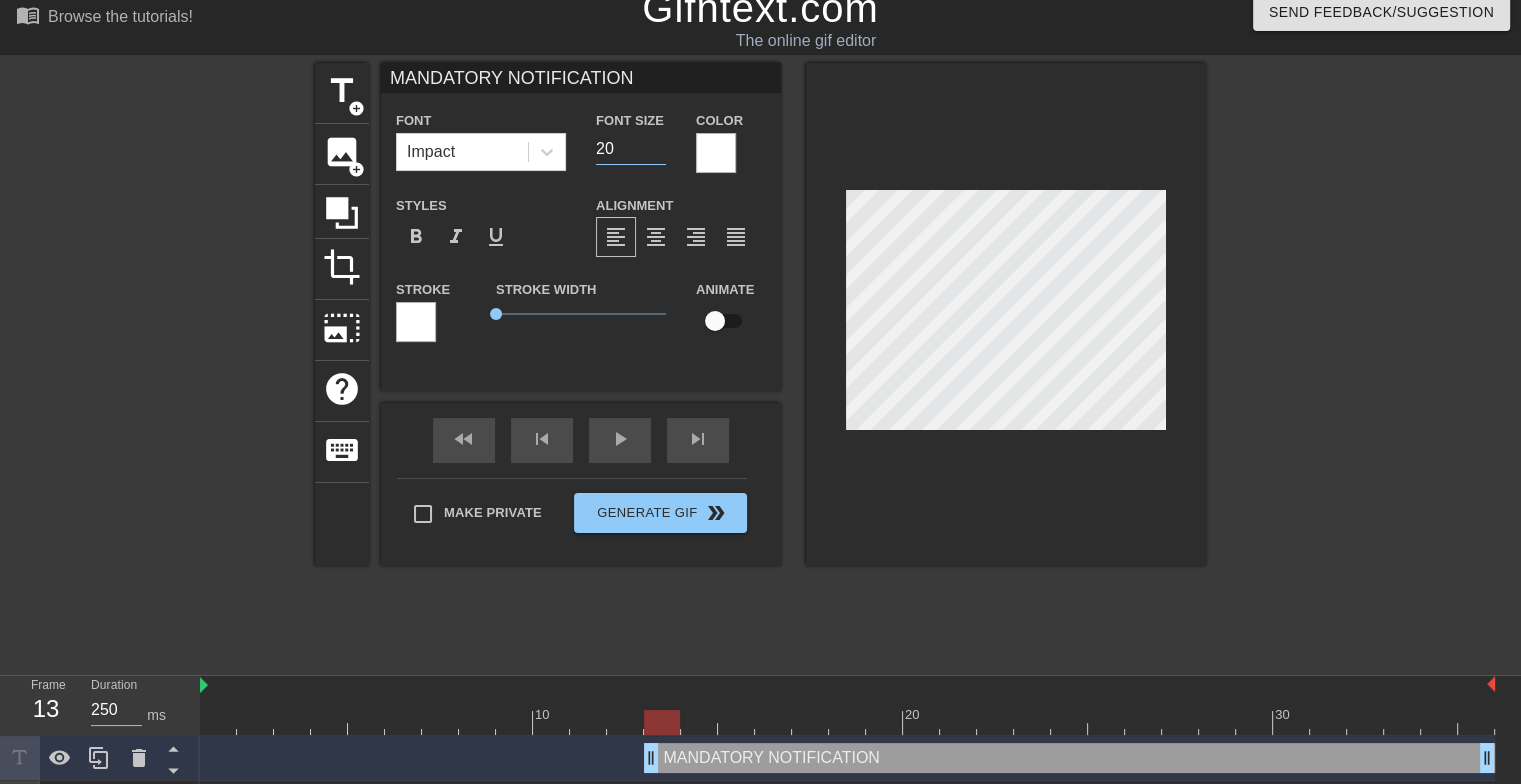 type on "20" 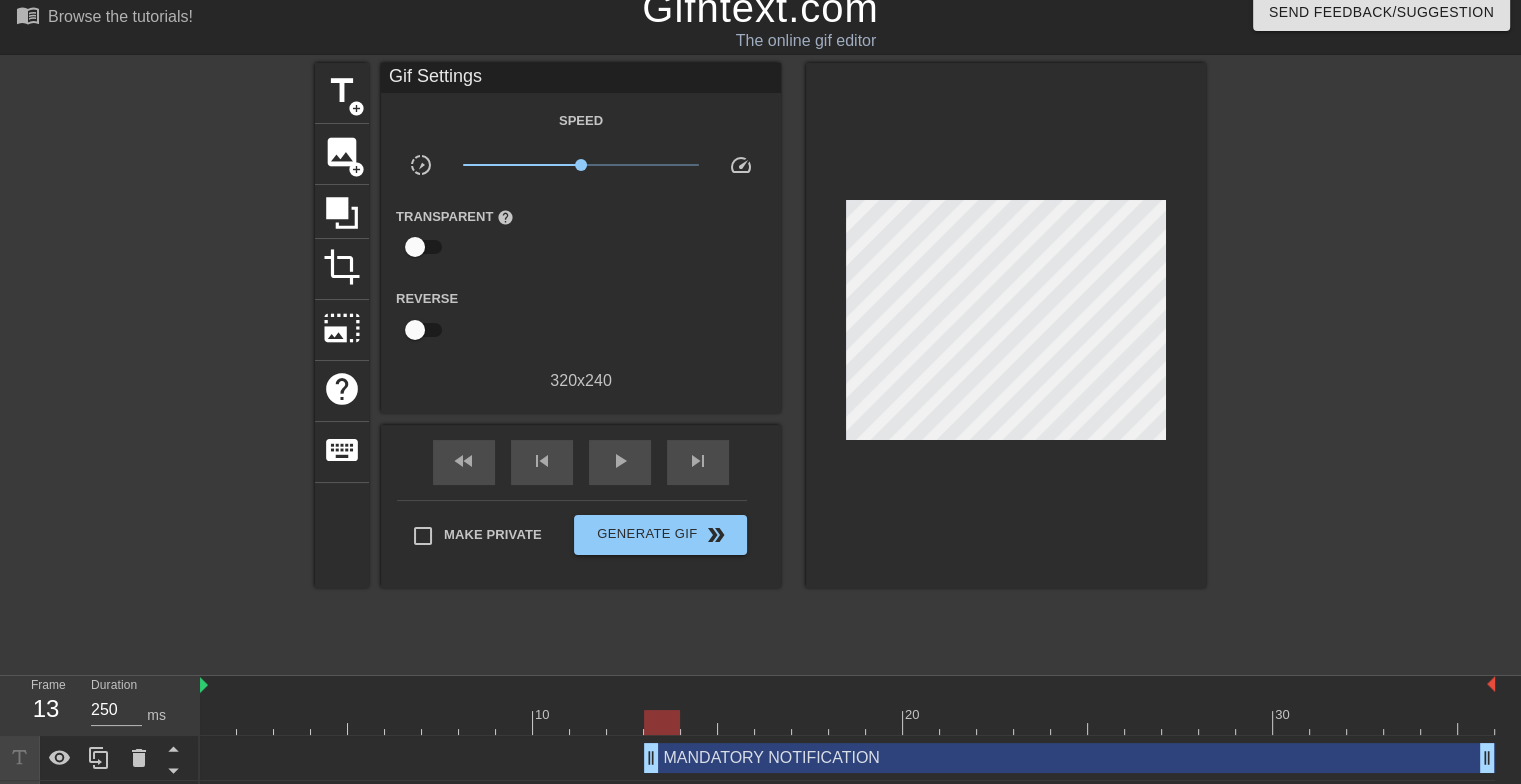 click at bounding box center [1380, 363] 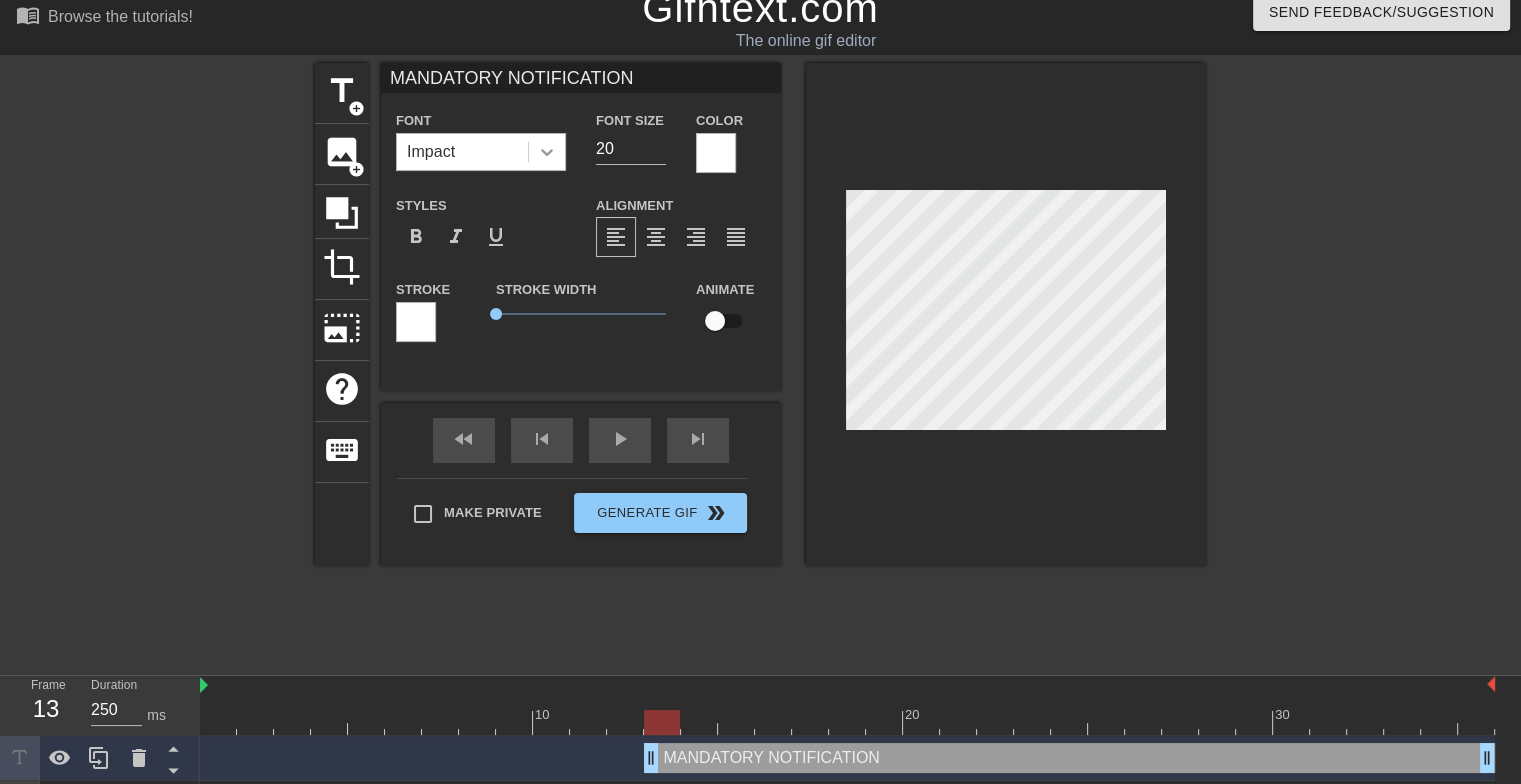 click at bounding box center [547, 152] 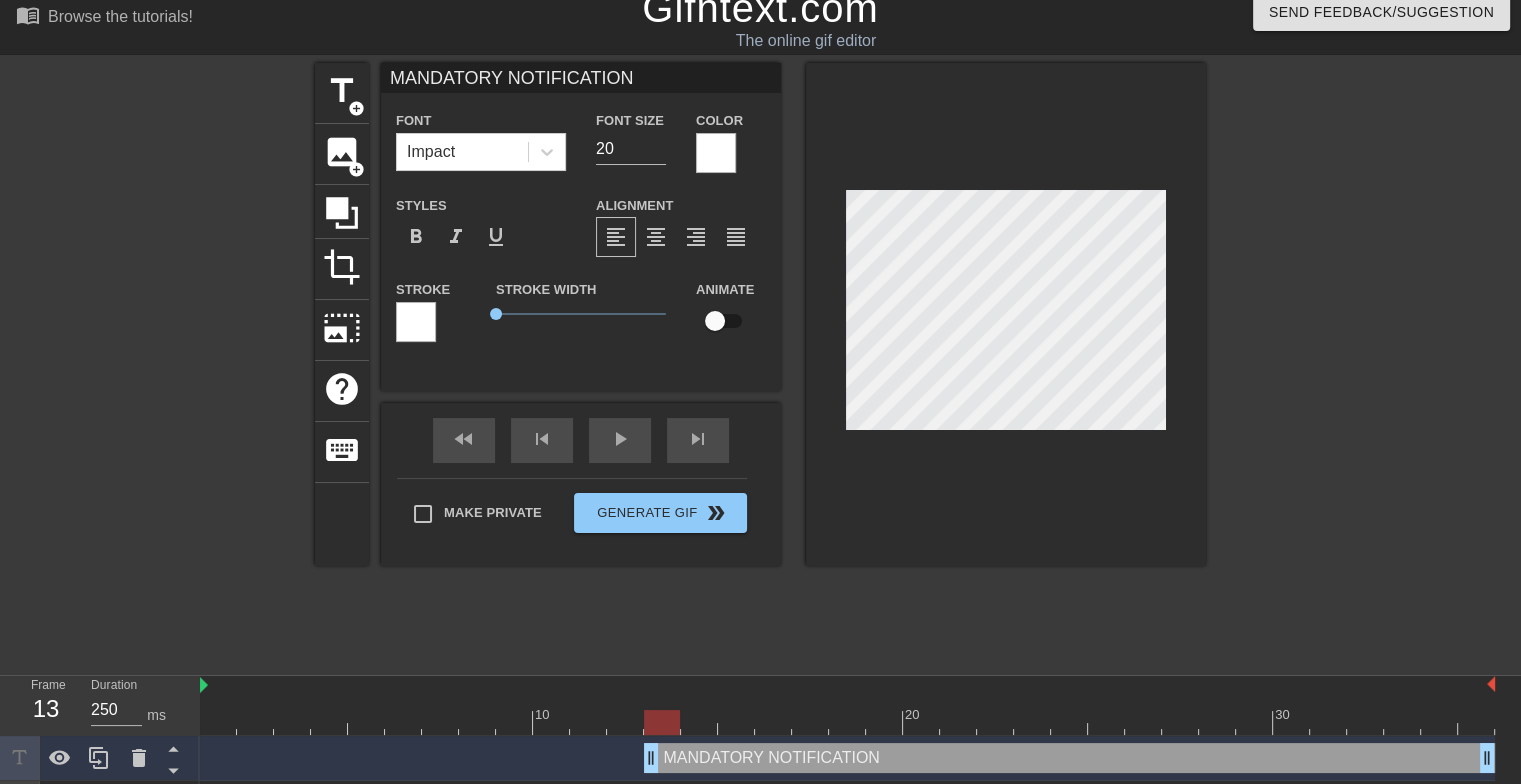 drag, startPoint x: 489, startPoint y: 239, endPoint x: 480, endPoint y: 183, distance: 56.718605 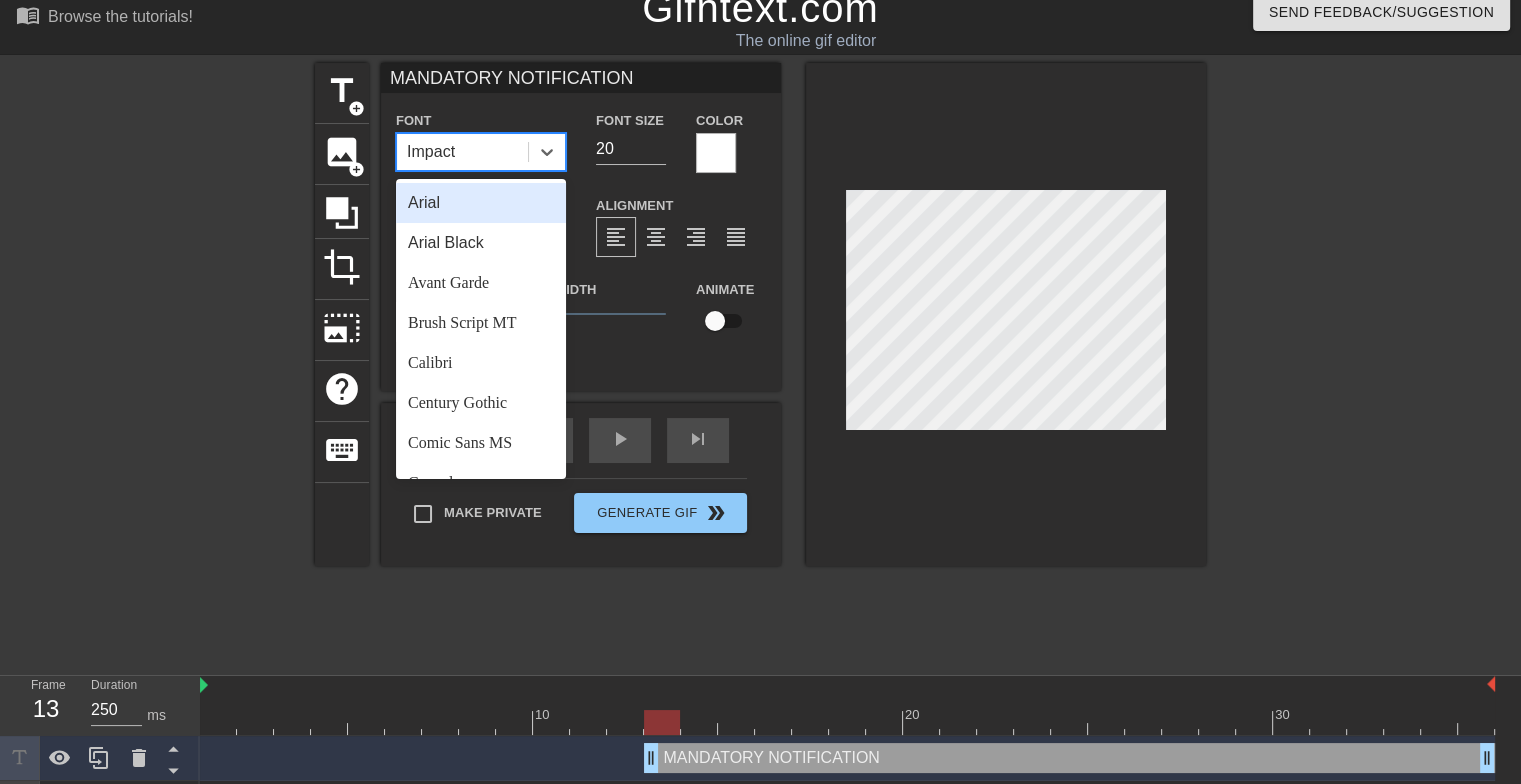 click on "Impact" at bounding box center (462, 152) 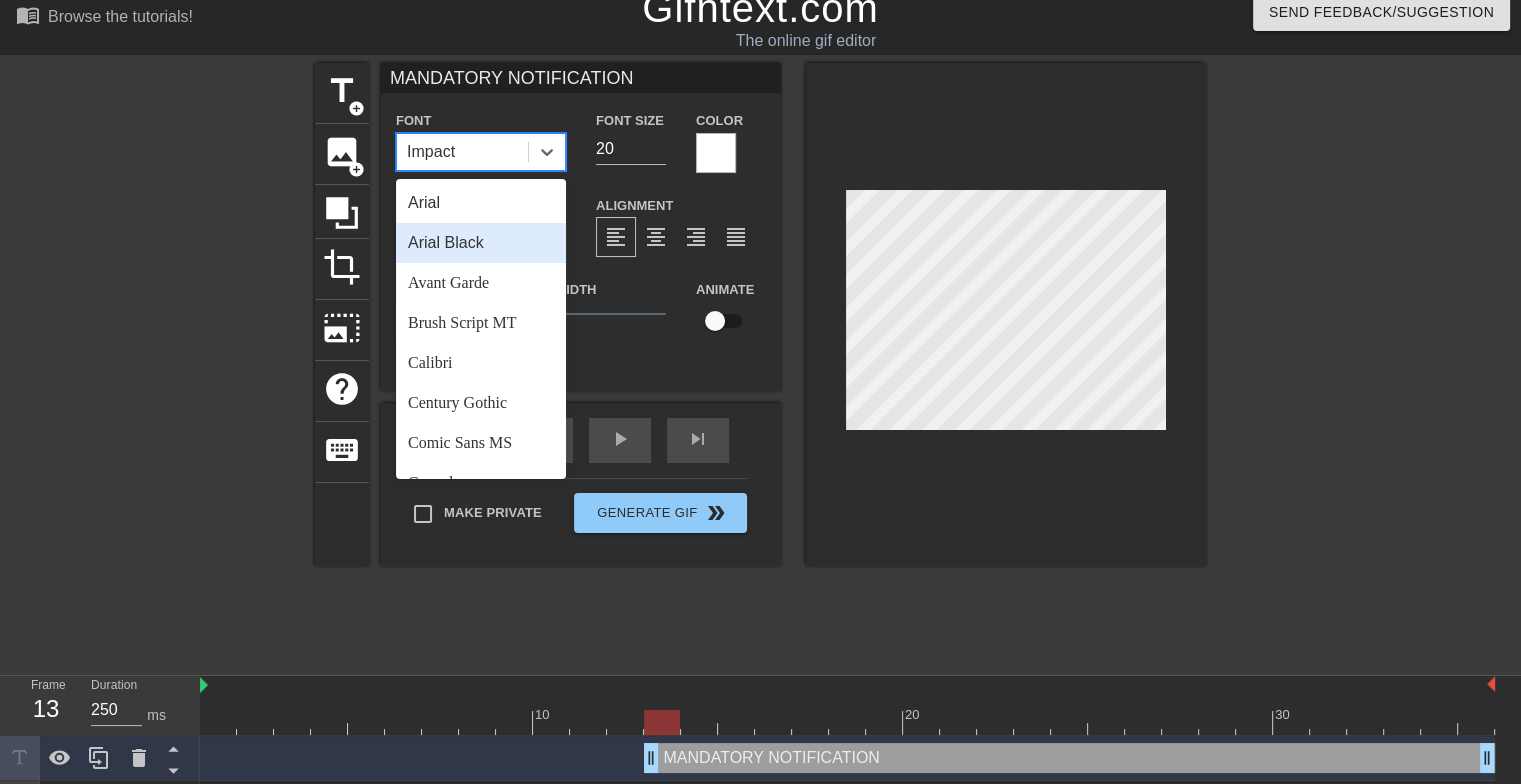 click on "Arial Black" at bounding box center (481, 243) 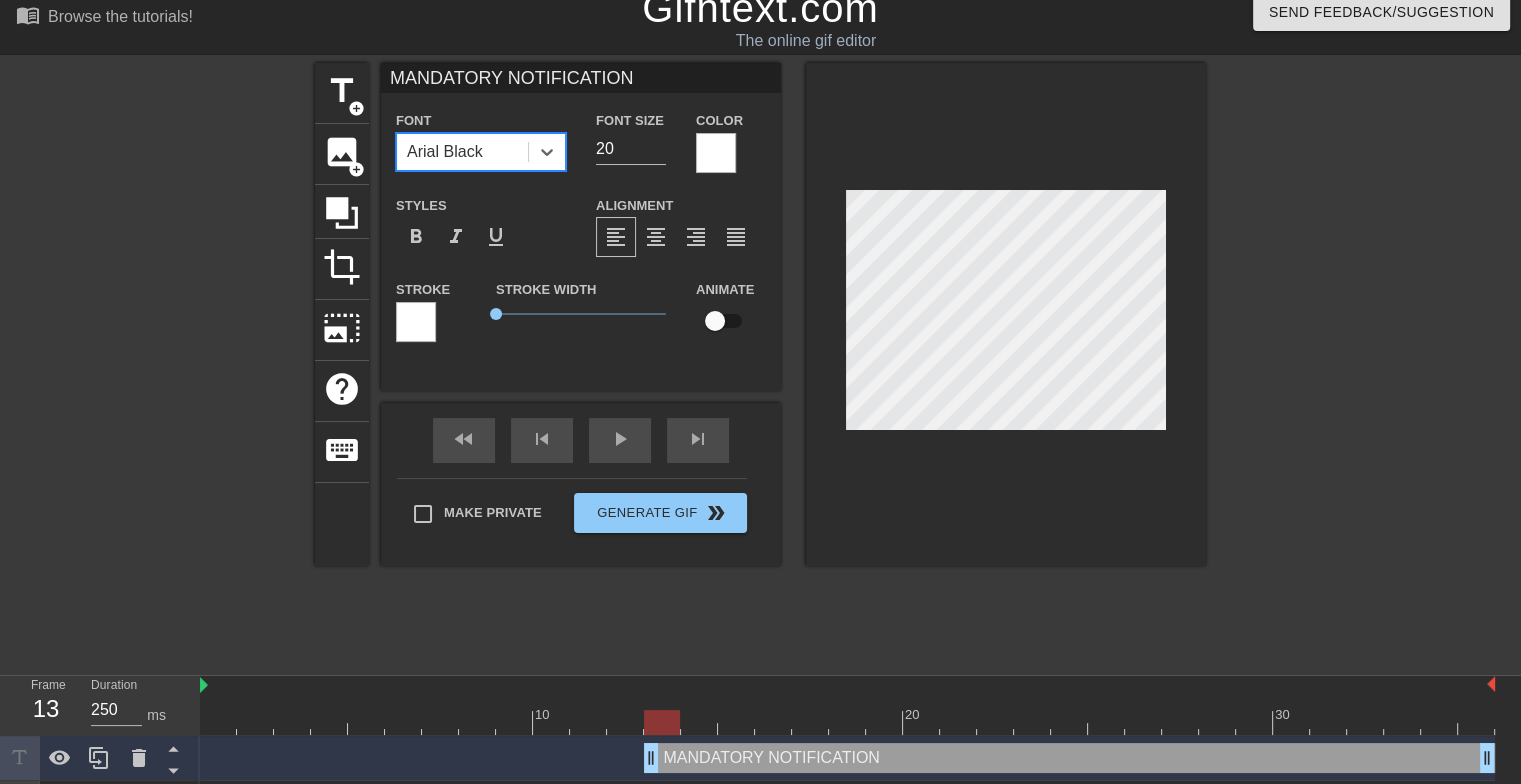 click on "Arial Black" at bounding box center [445, 152] 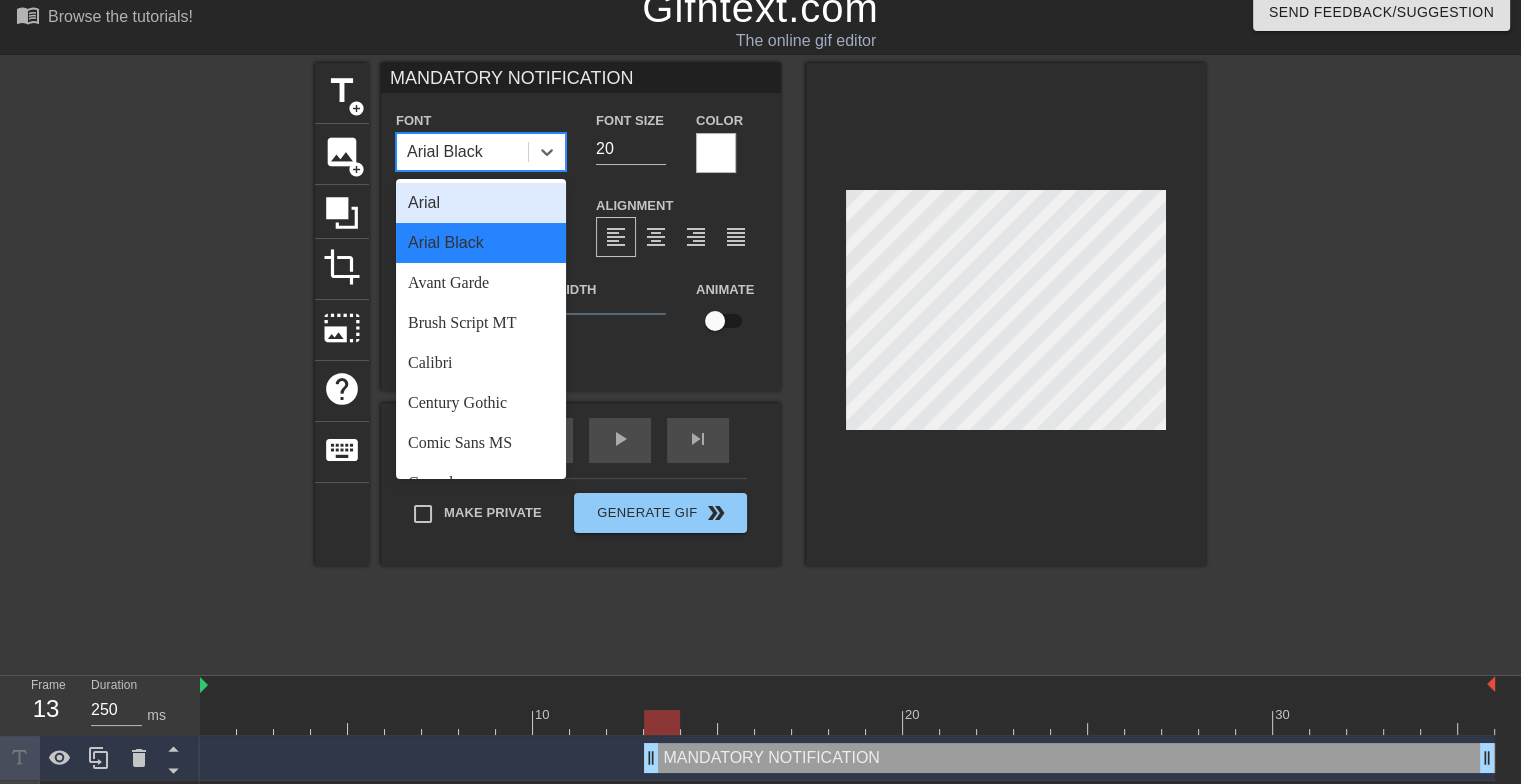 click on "Arial" at bounding box center (481, 203) 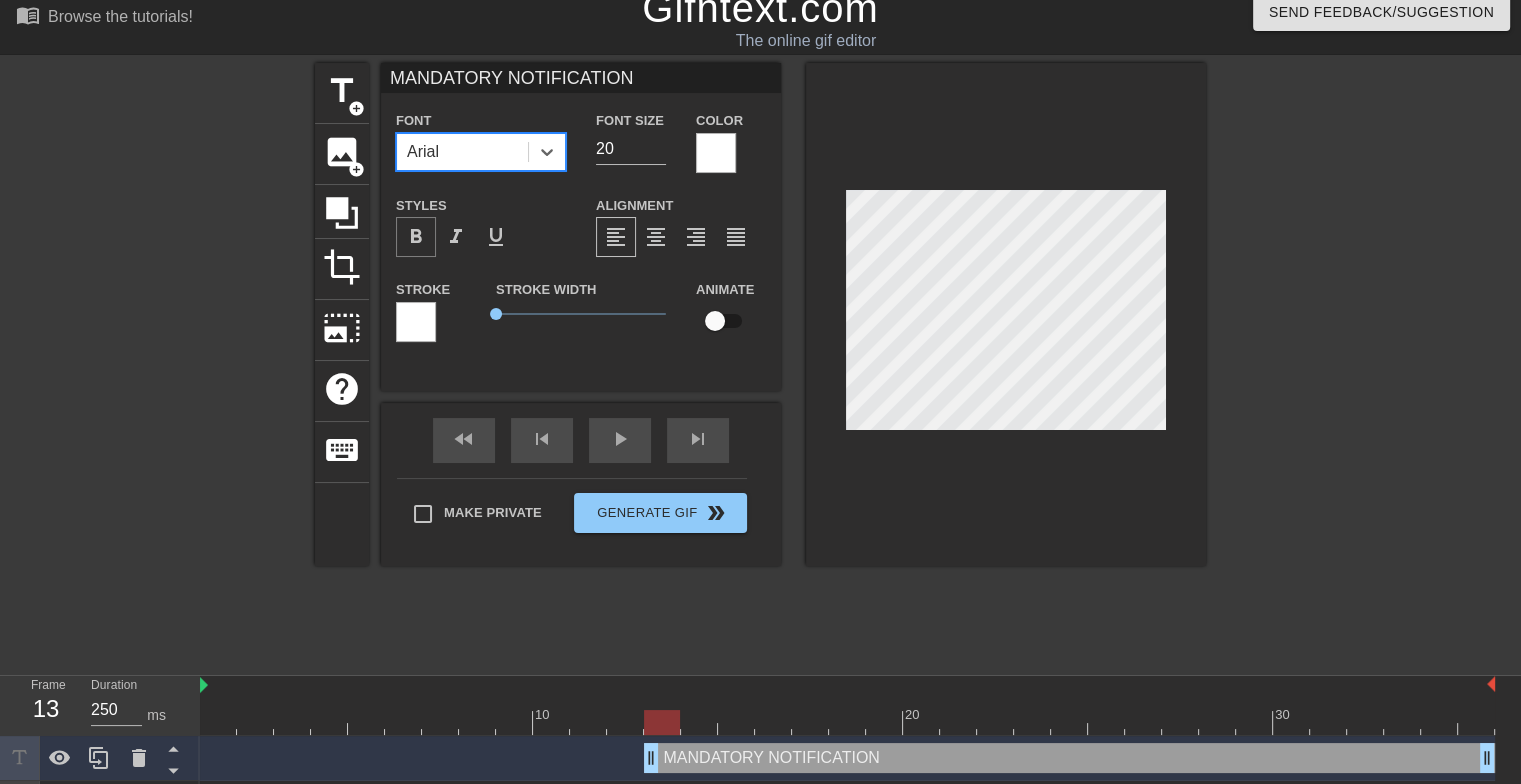 click on "format_bold" at bounding box center (416, 237) 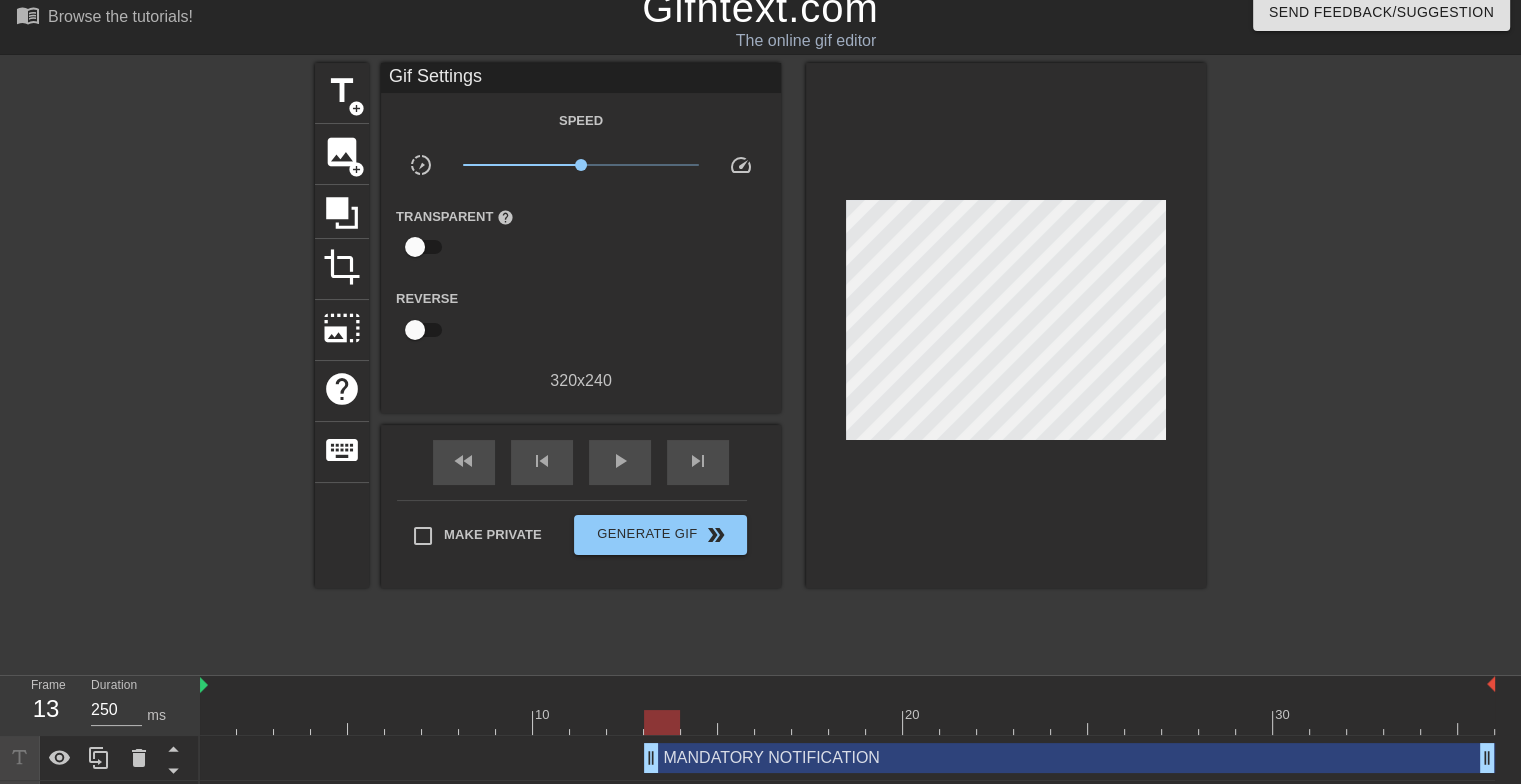 click at bounding box center (1380, 363) 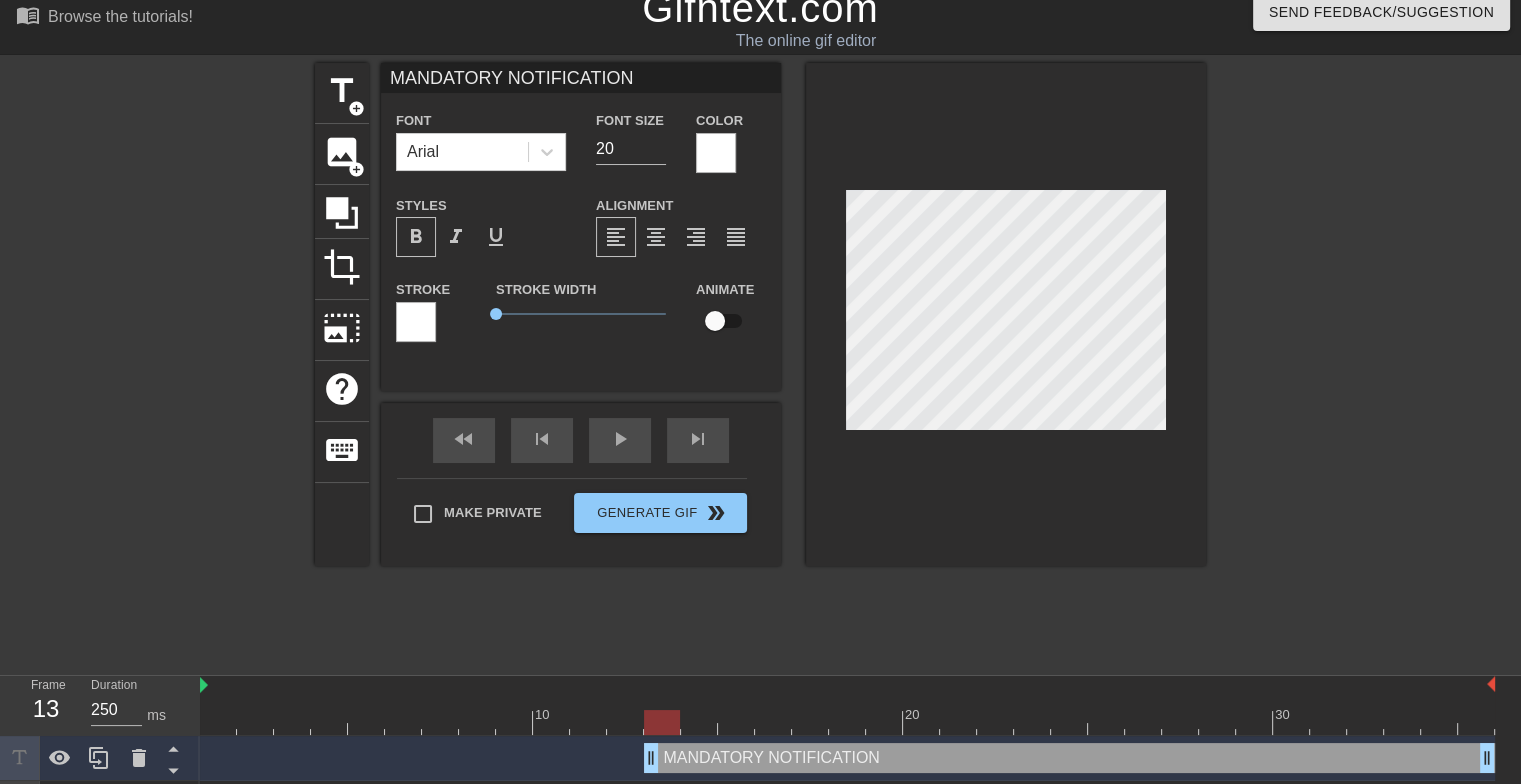 click on "title add_circle image add_circle crop photo_size_select_large help keyboard MANDATORY NOTIFICATION Font Arial Font Size 20 Color Styles format_bold format_italic format_underline Alignment format_align_left format_align_center format_align_right format_align_justify Stroke Stroke Width 0 Animate fast_rewind skip_previous play_arrow skip_next Make Private Generate Gif double_arrow" at bounding box center [760, 363] 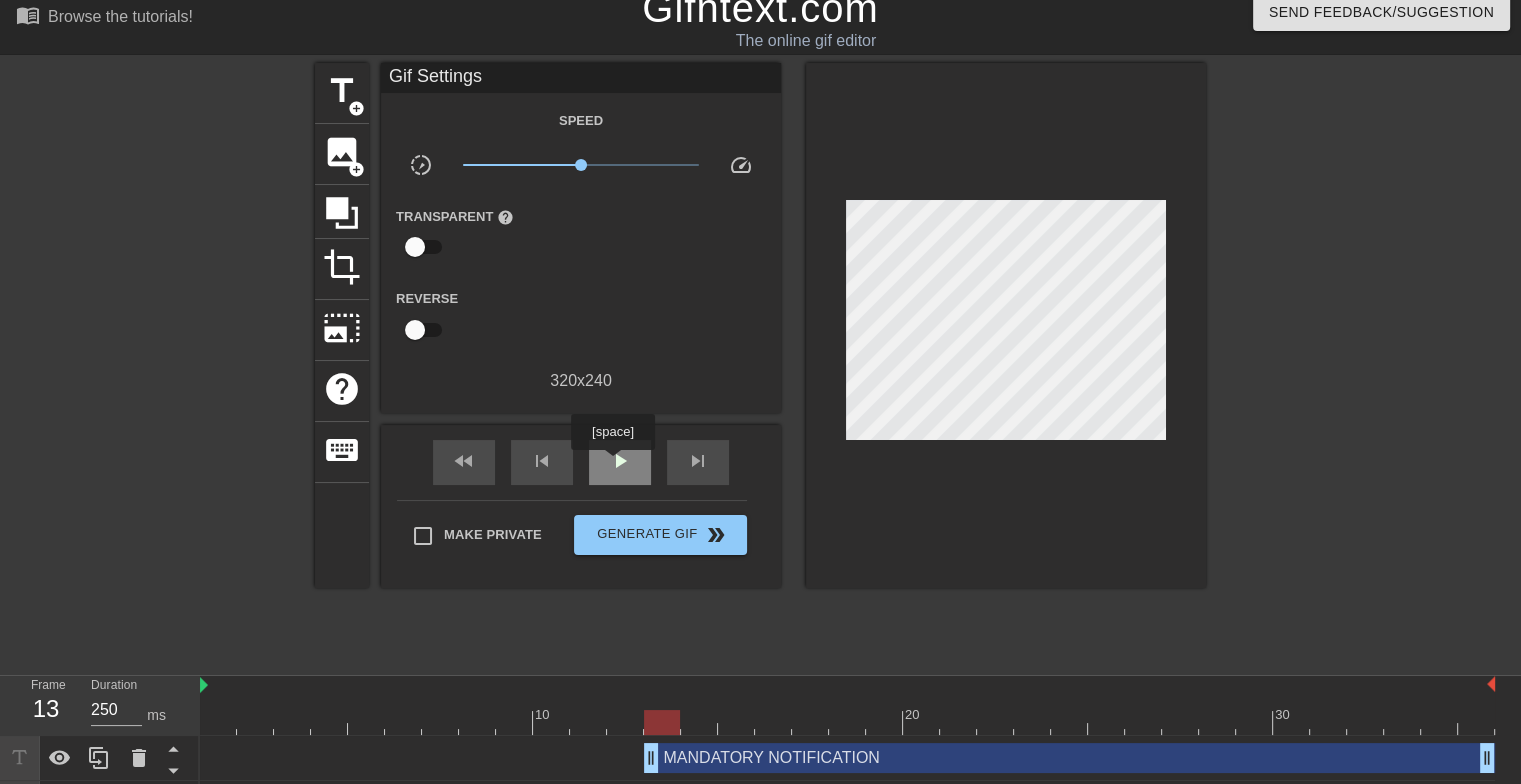 click on "play_arrow" at bounding box center [620, 461] 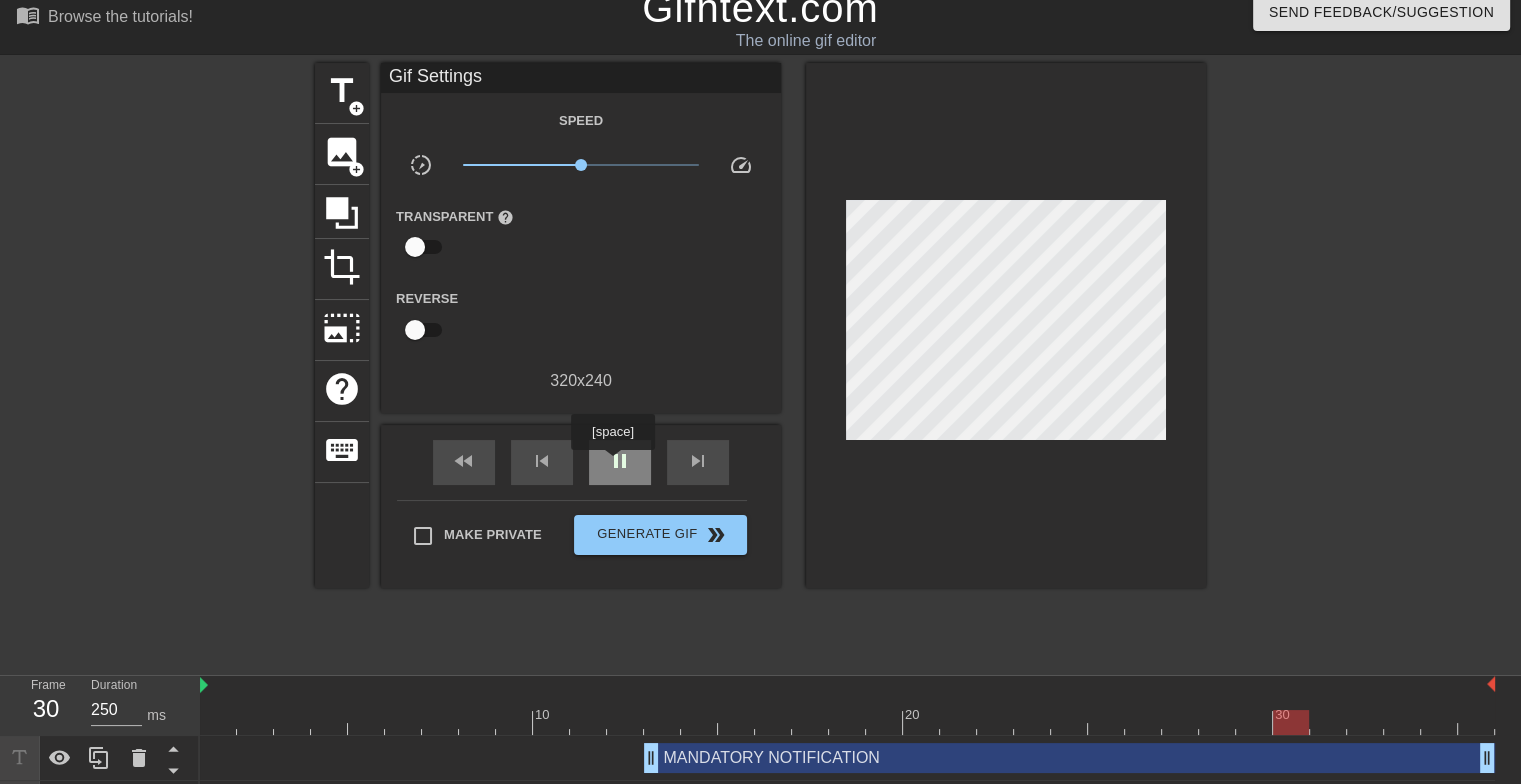 click on "pause" at bounding box center [620, 461] 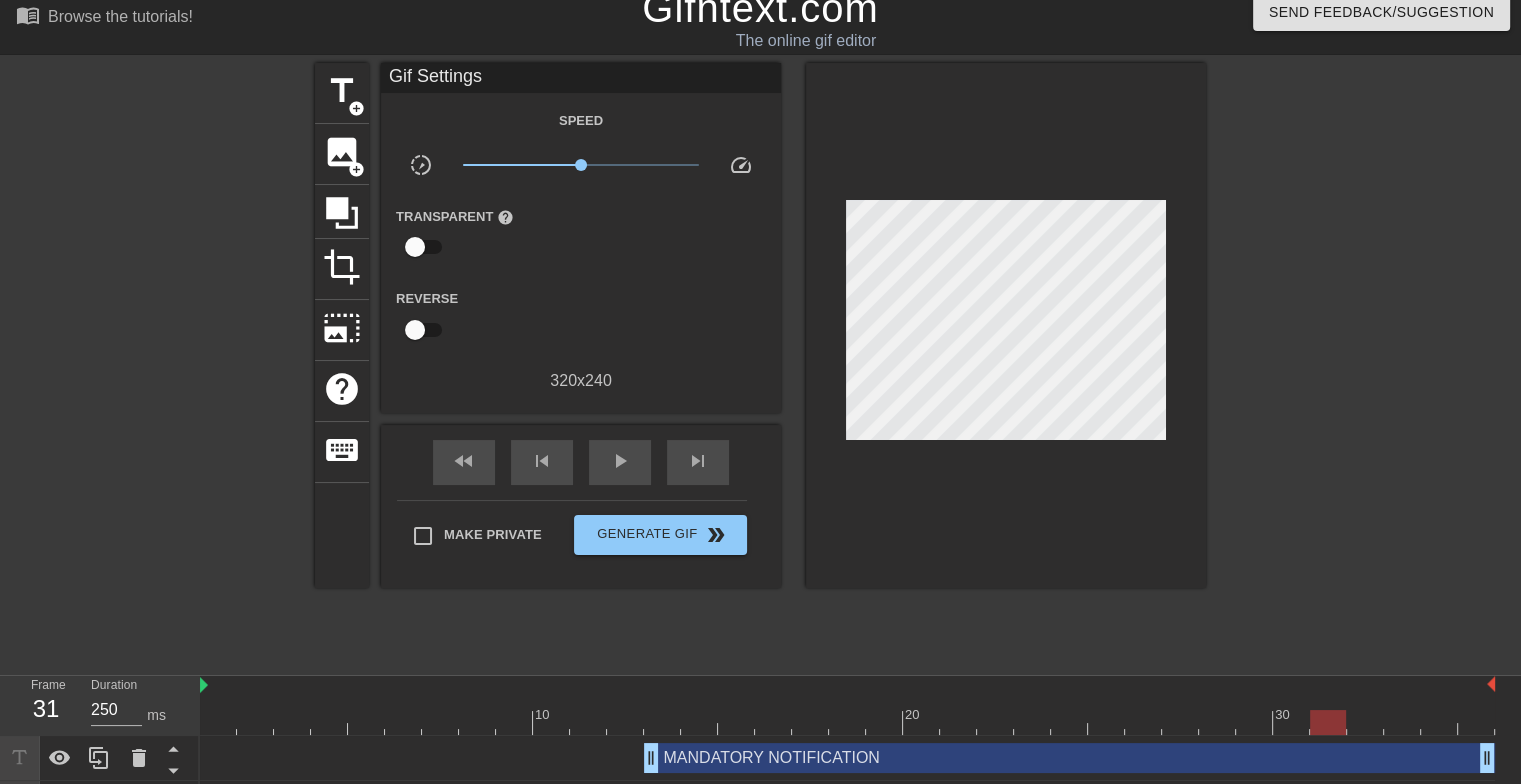 scroll, scrollTop: 61, scrollLeft: 0, axis: vertical 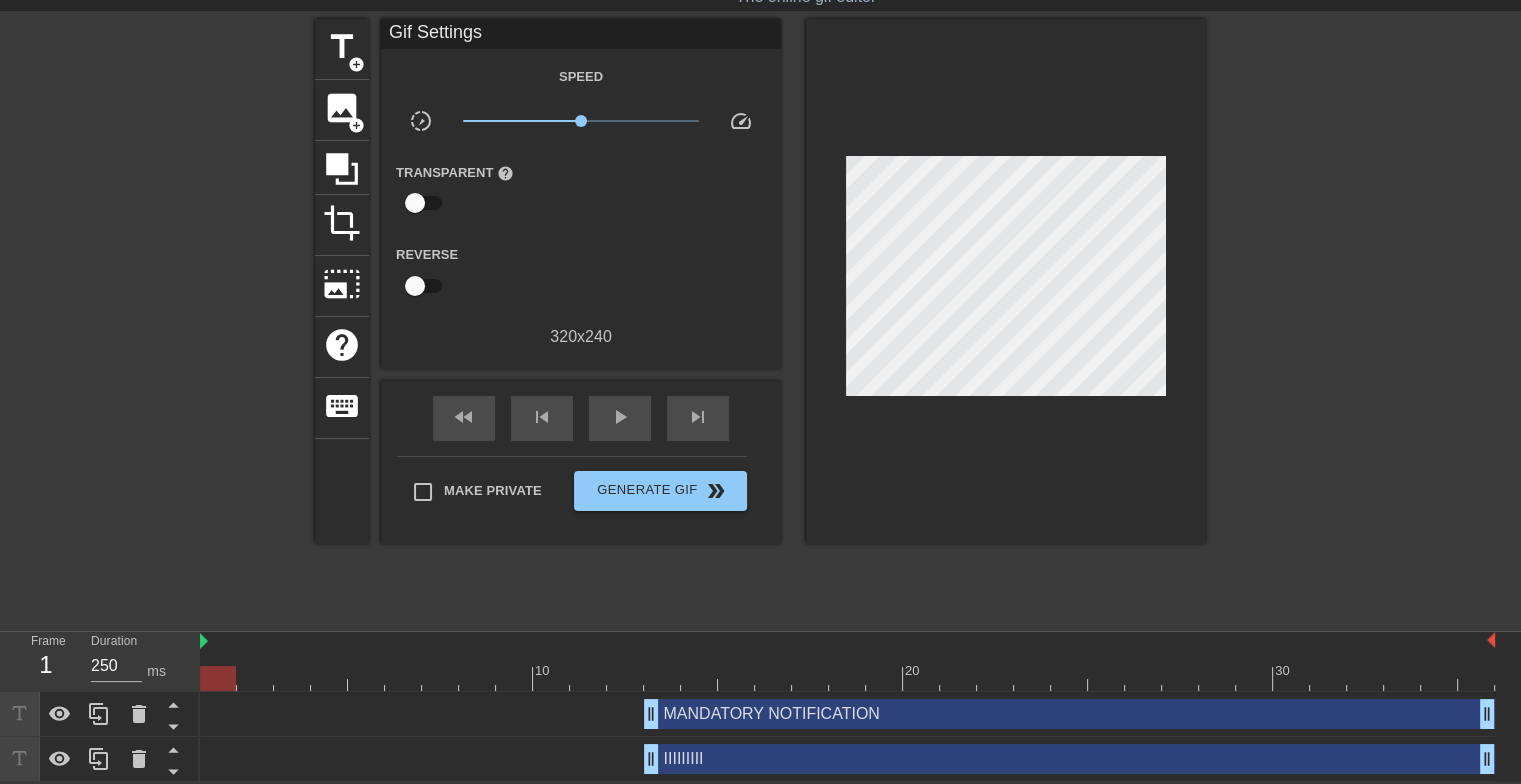 click at bounding box center [847, 678] 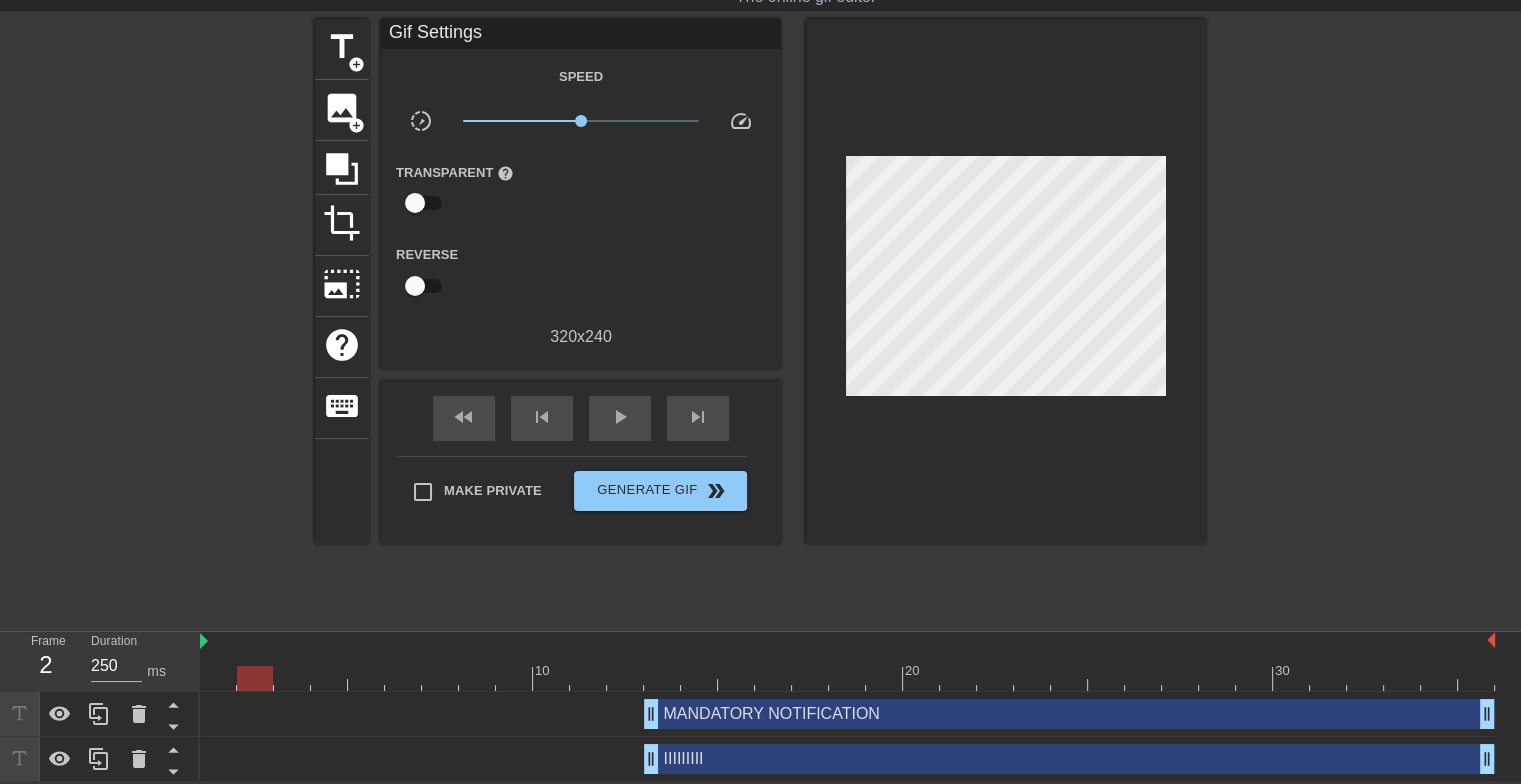 click at bounding box center (847, 678) 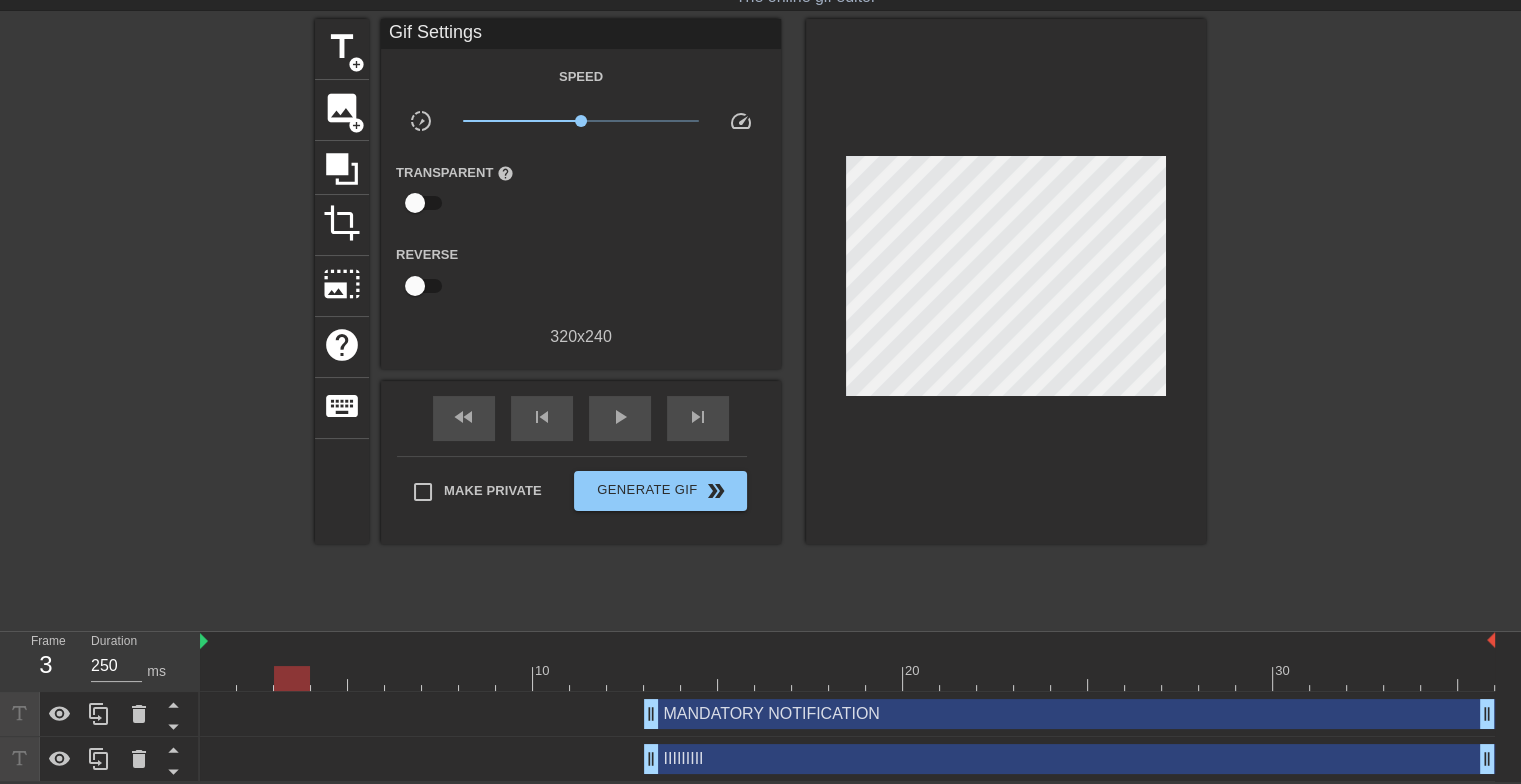 click at bounding box center (847, 678) 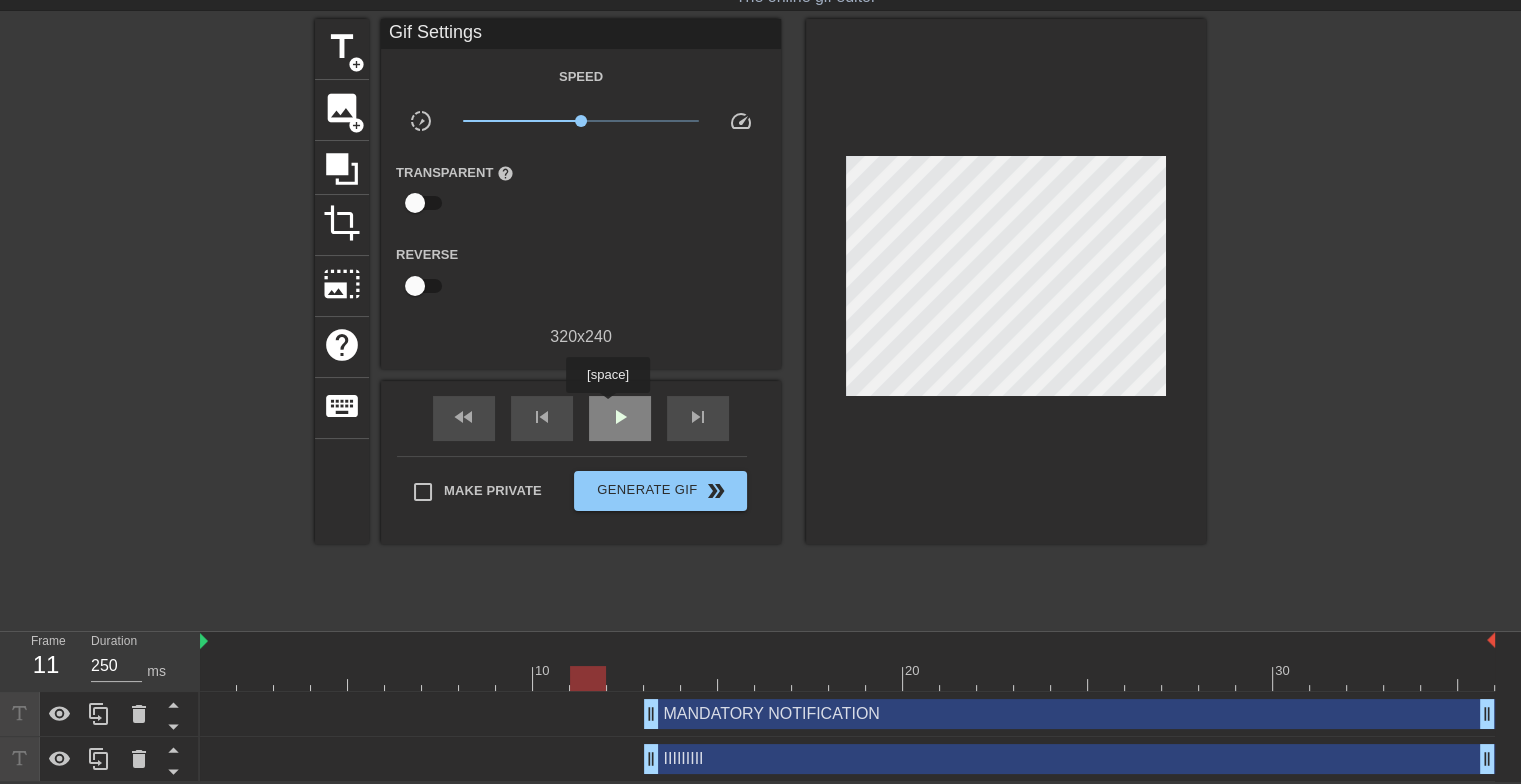 click on "play_arrow" at bounding box center (620, 417) 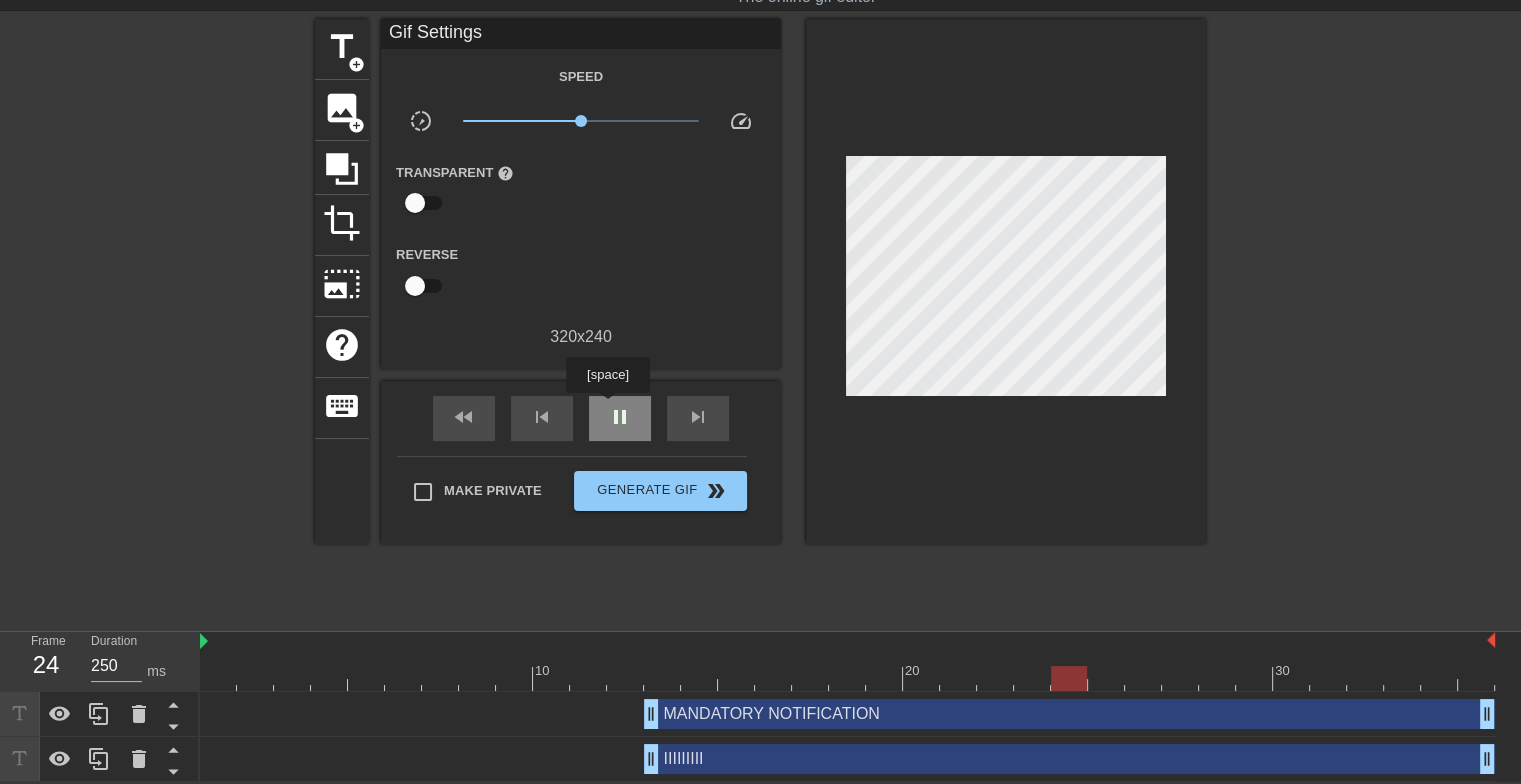 click on "pause" at bounding box center (620, 417) 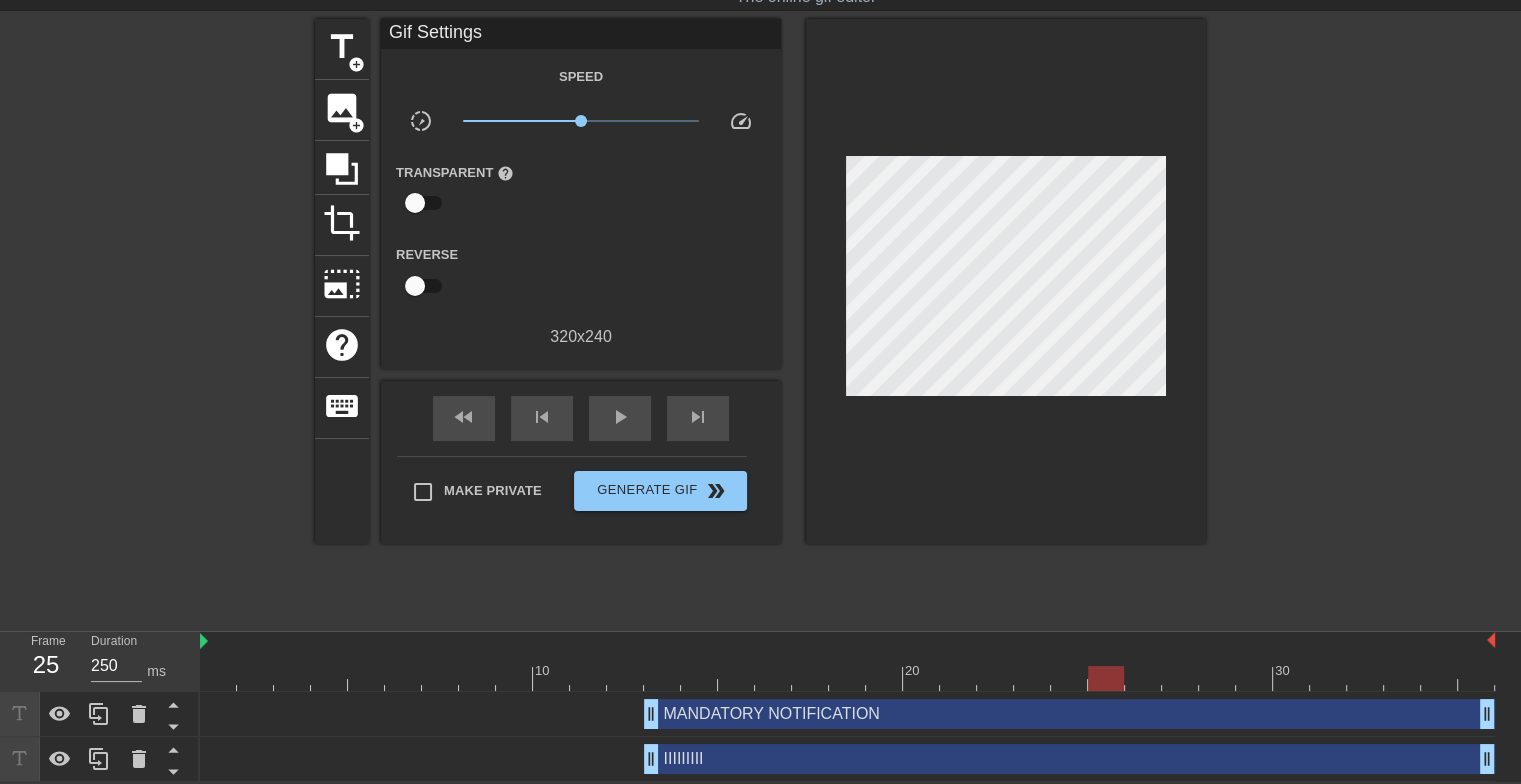 click on "title add_circle image add_circle crop photo_size_select_large help keyboard Gif Settings Speed slow_motion_video x1.00 speed Transparent help Reverse 320  x  240 fast_rewind skip_previous play_arrow skip_next Make Private Generate Gif double_arrow" at bounding box center [760, 319] 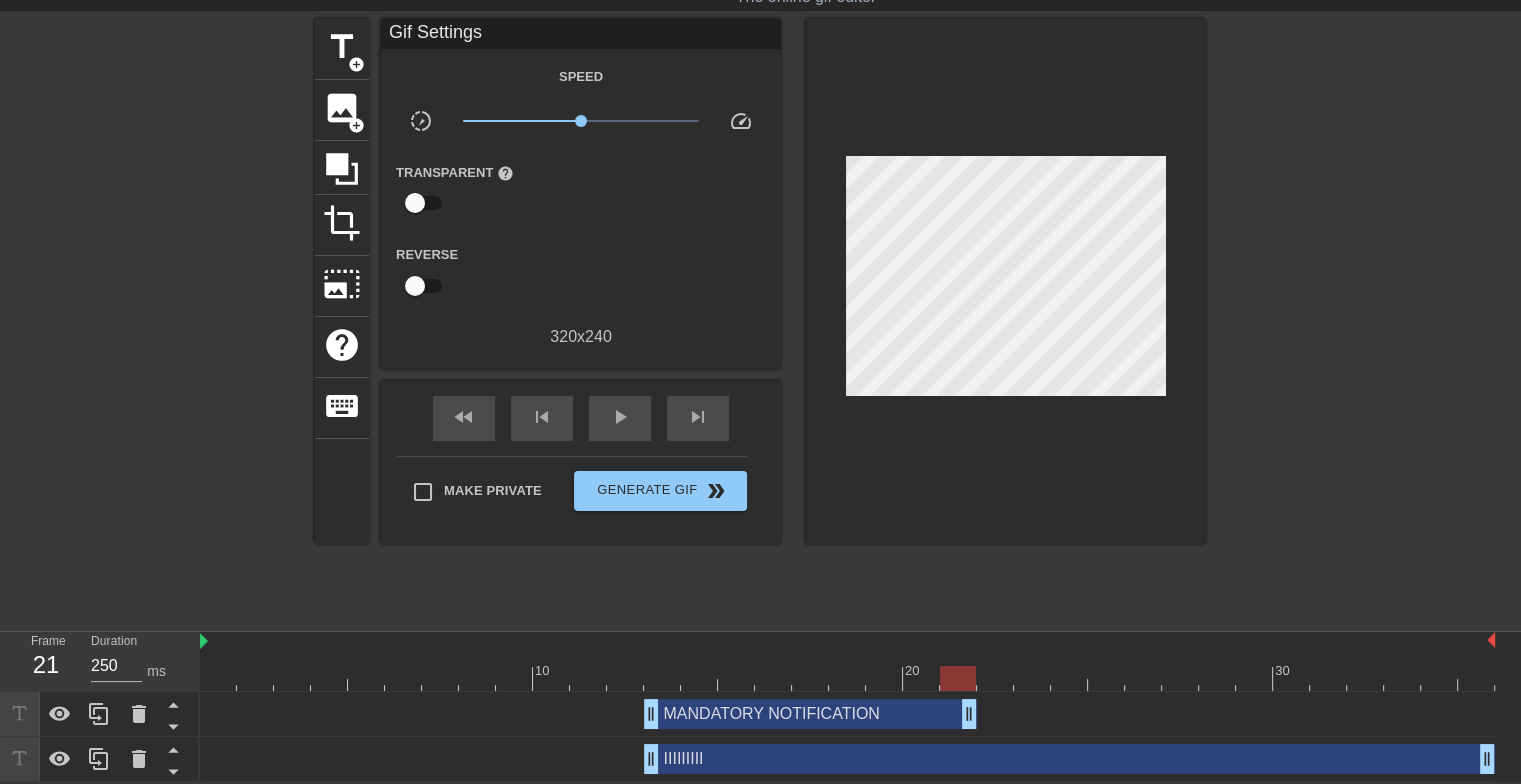 drag, startPoint x: 1479, startPoint y: 716, endPoint x: 943, endPoint y: 715, distance: 536.0009 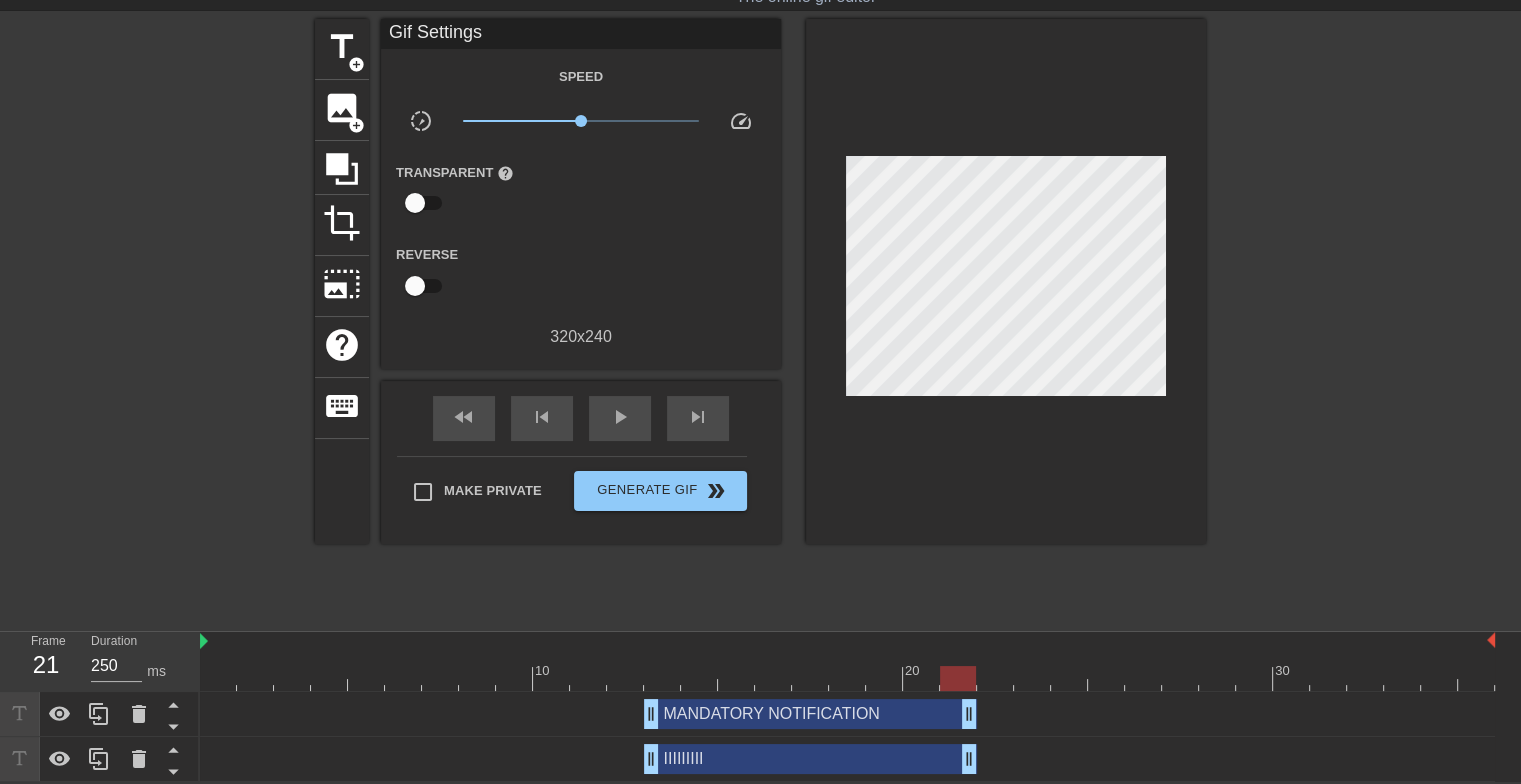 drag, startPoint x: 1492, startPoint y: 763, endPoint x: 974, endPoint y: 742, distance: 518.4255 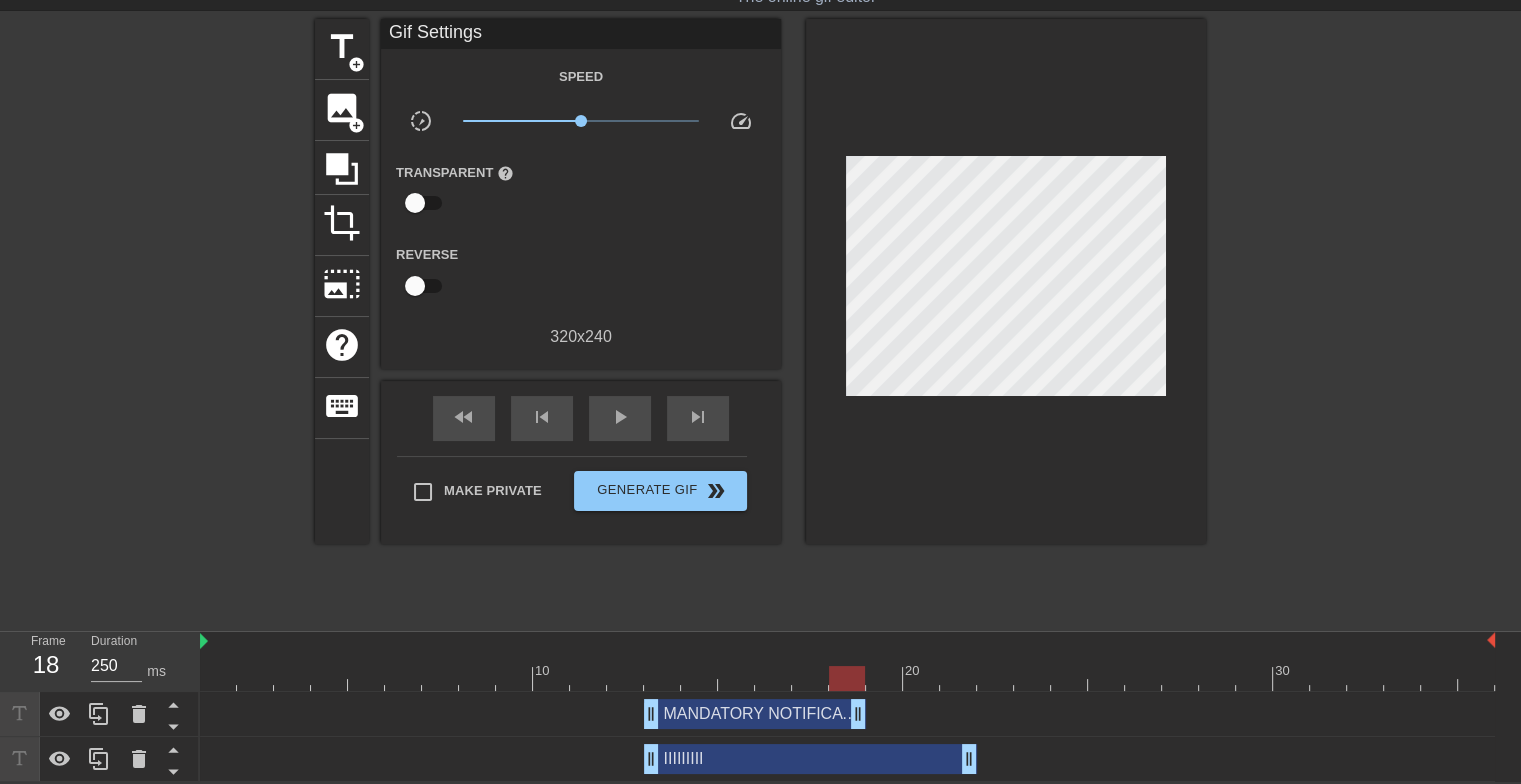 drag, startPoint x: 963, startPoint y: 702, endPoint x: 808, endPoint y: 708, distance: 155.11609 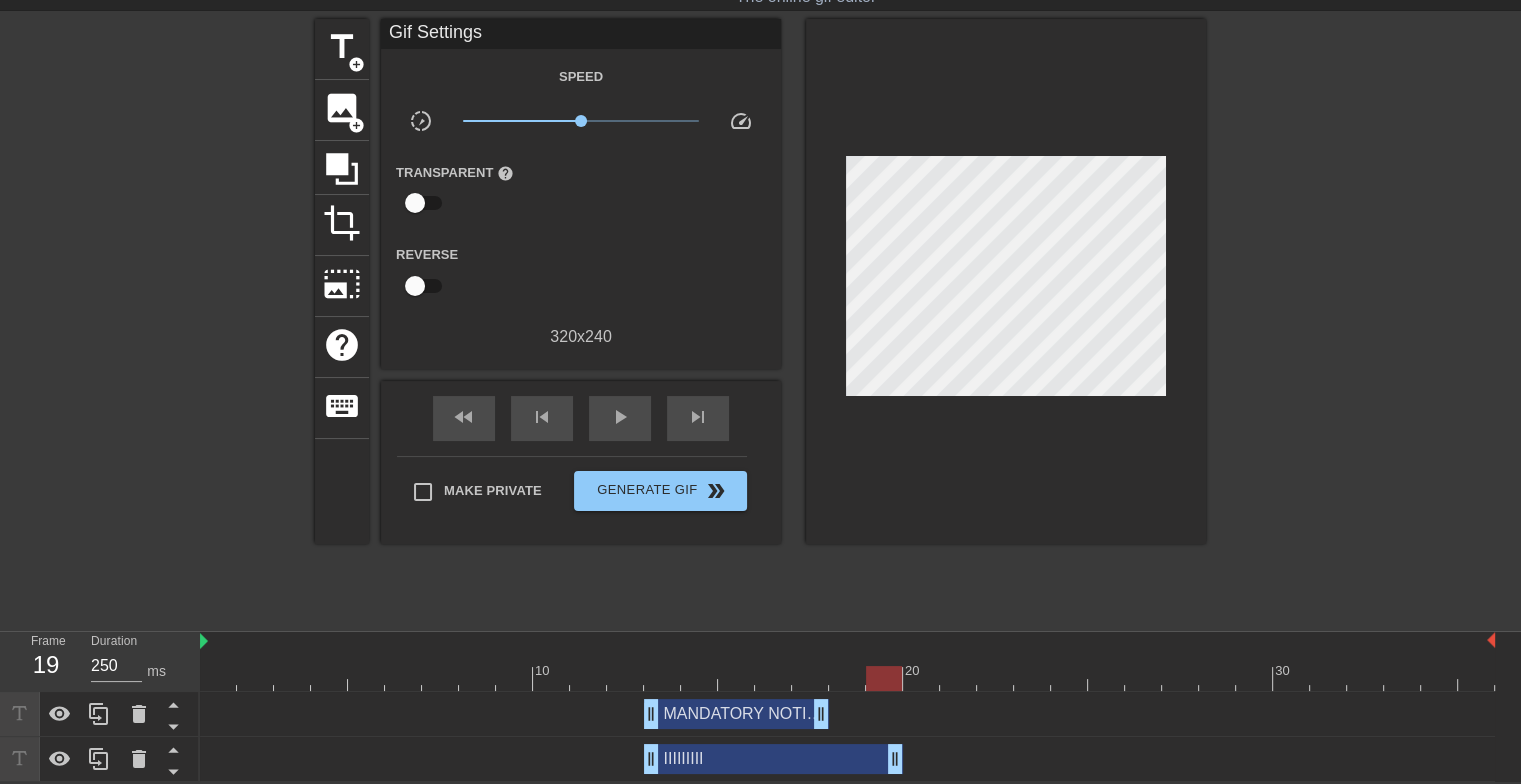 drag, startPoint x: 972, startPoint y: 760, endPoint x: 899, endPoint y: 766, distance: 73.24616 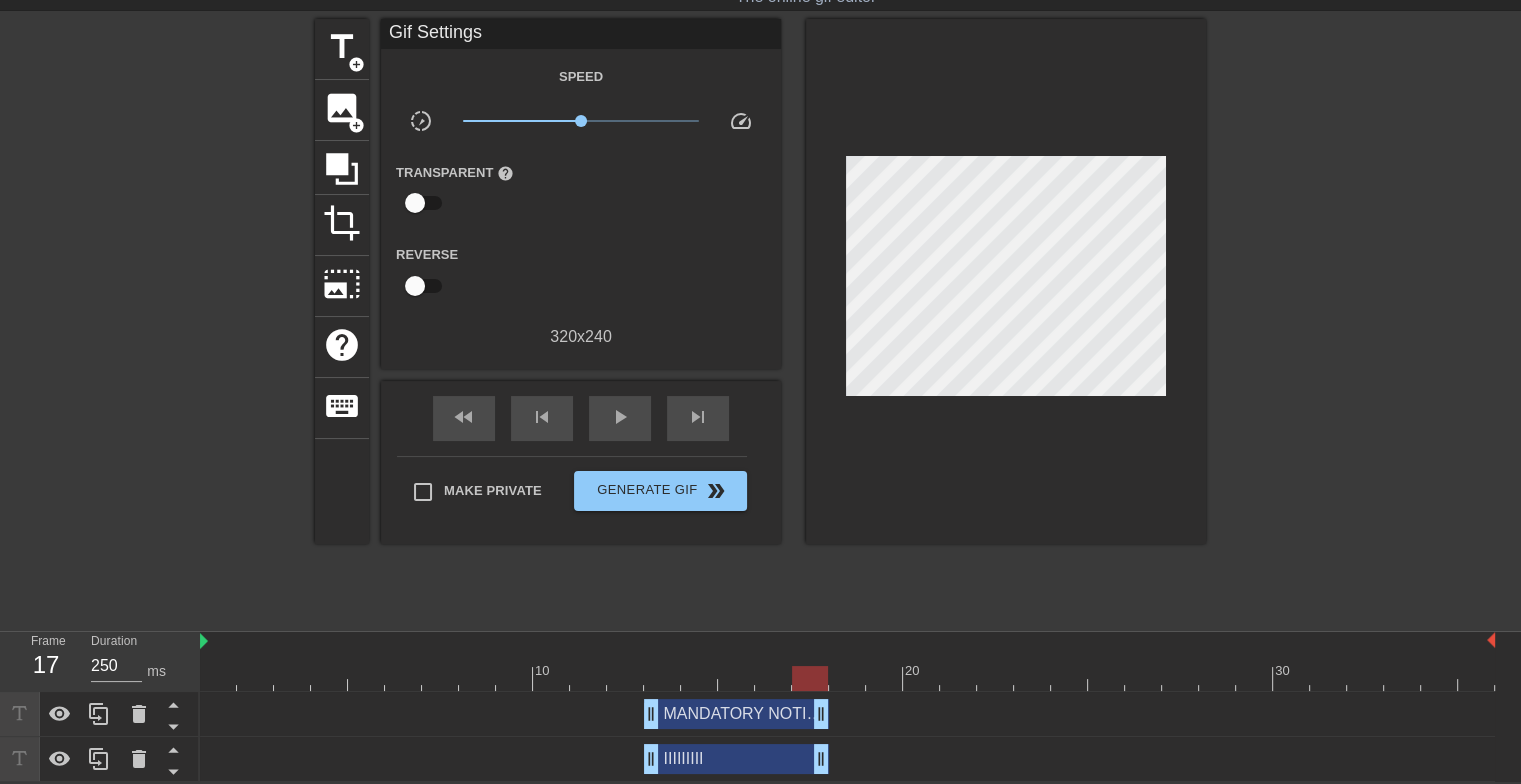 drag, startPoint x: 900, startPoint y: 760, endPoint x: 826, endPoint y: 761, distance: 74.00676 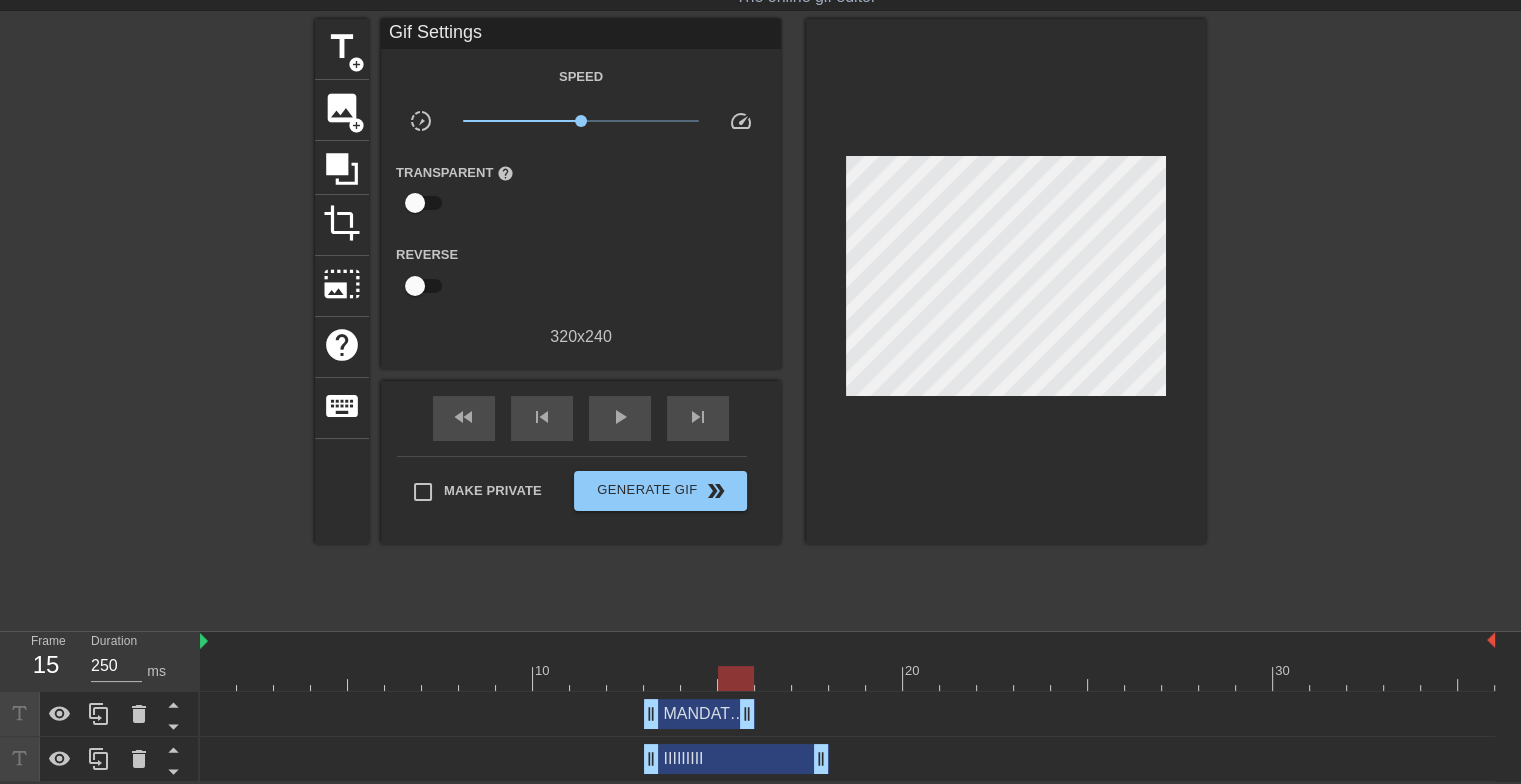 drag, startPoint x: 817, startPoint y: 716, endPoint x: 740, endPoint y: 714, distance: 77.02597 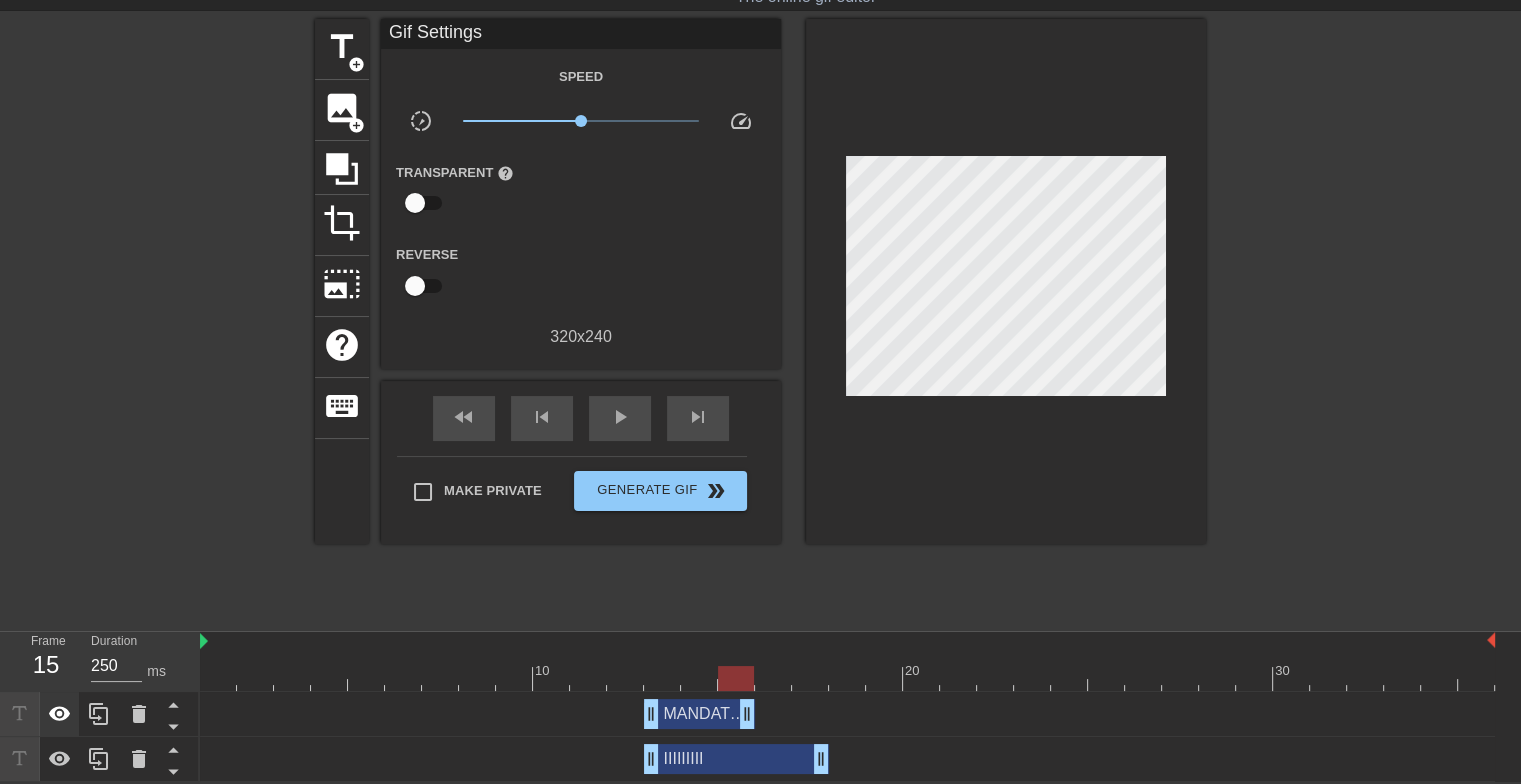click 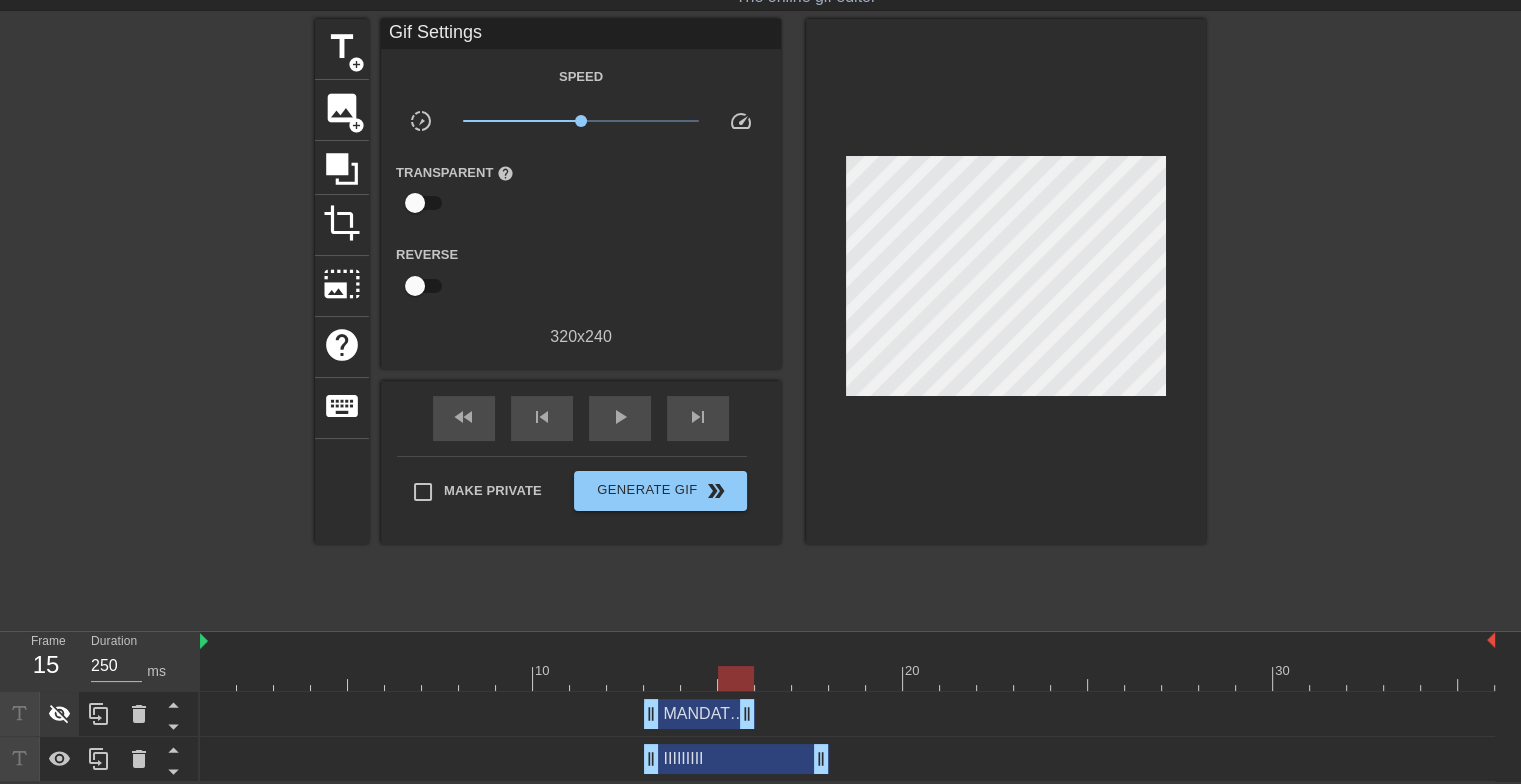 click 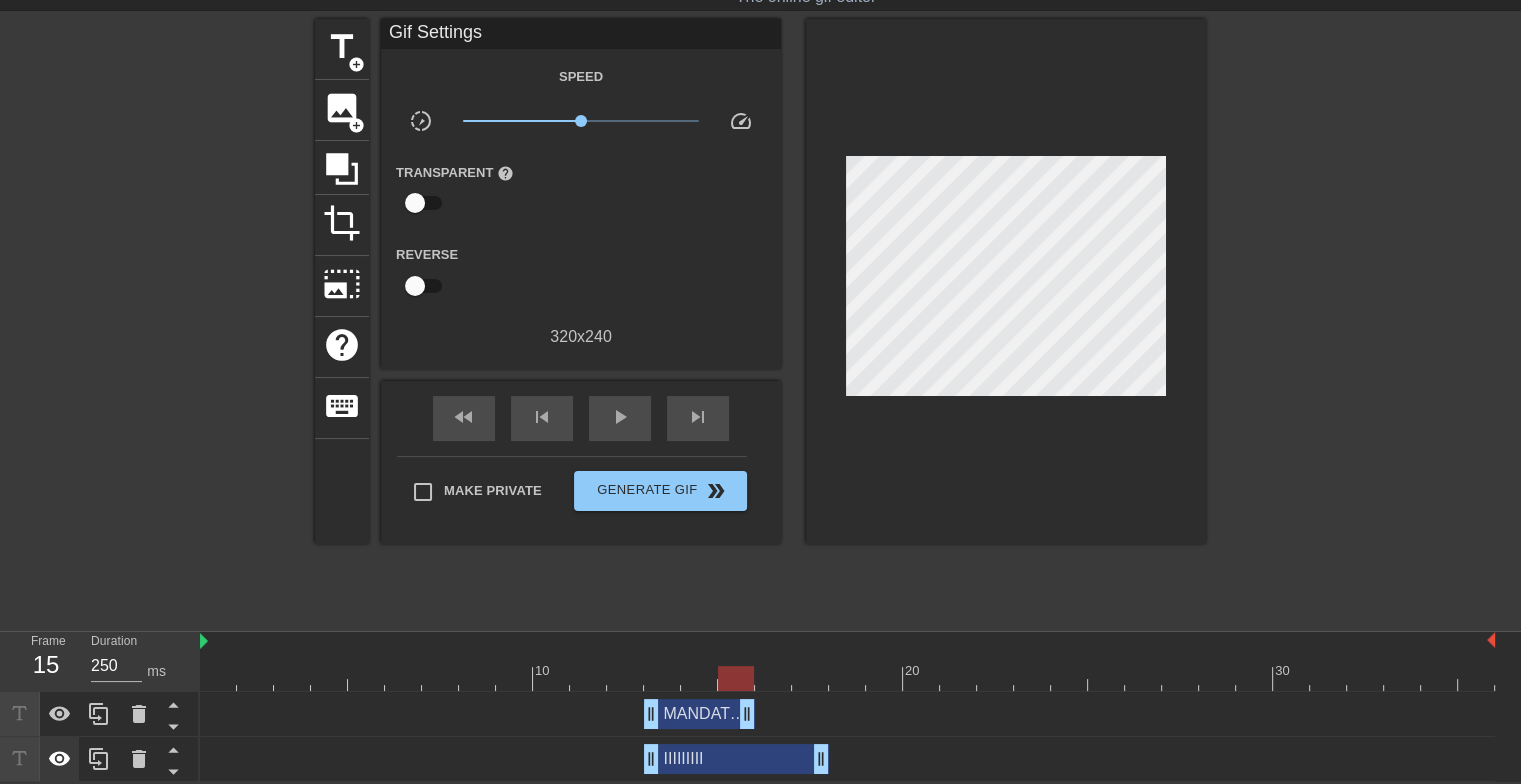 click 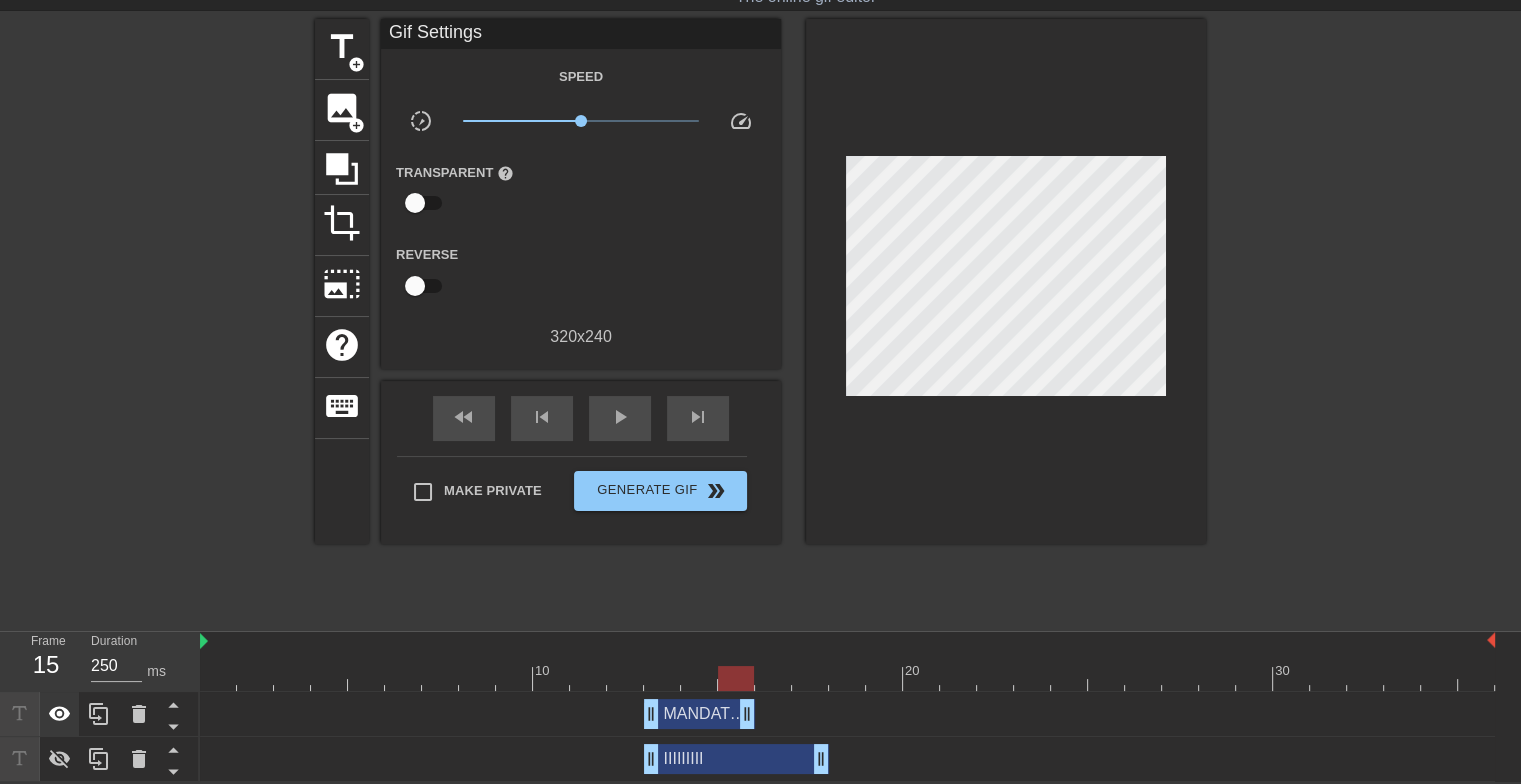 click 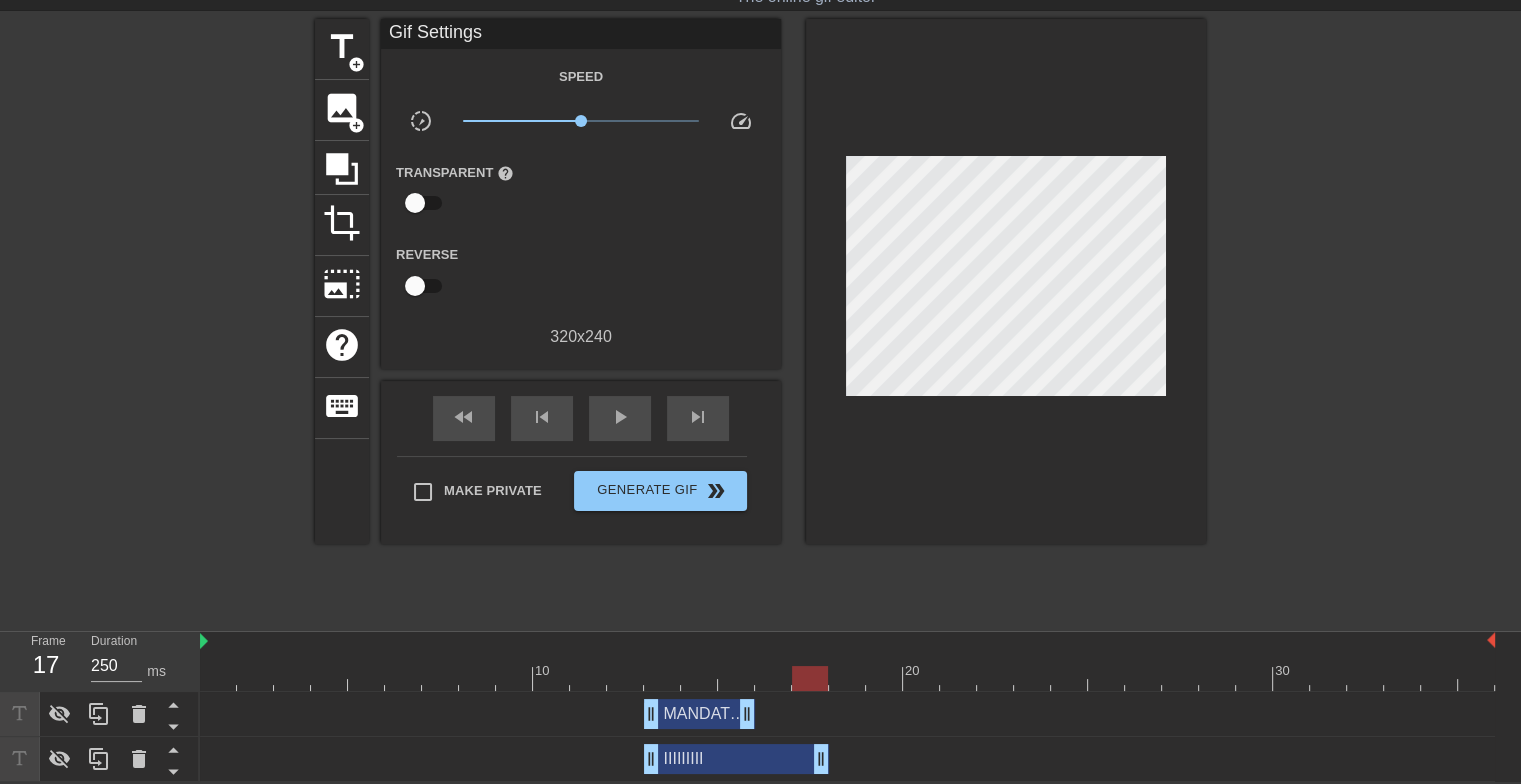 click at bounding box center [847, 678] 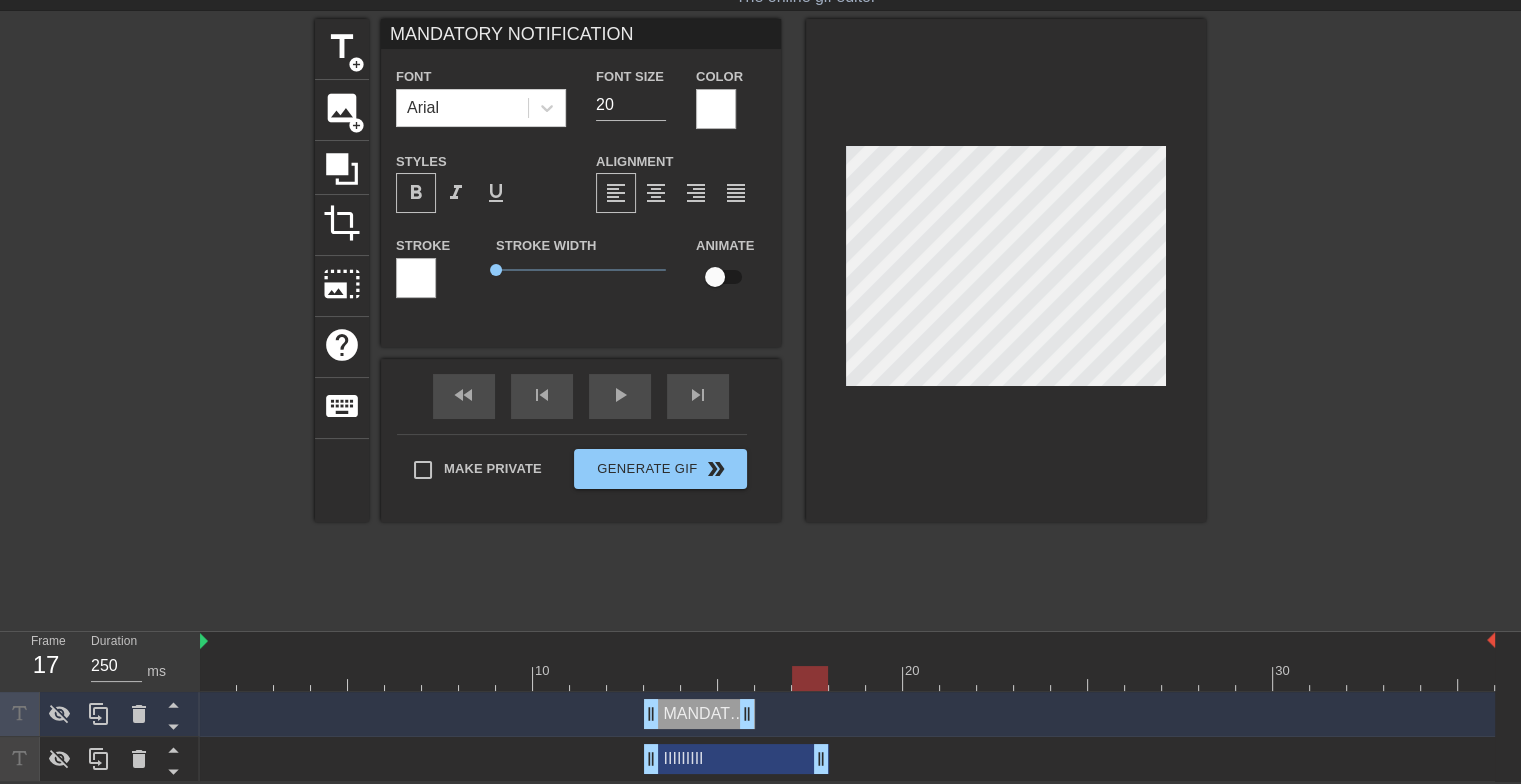 click on "MANDATORY NOTIFICATION" at bounding box center [581, 34] 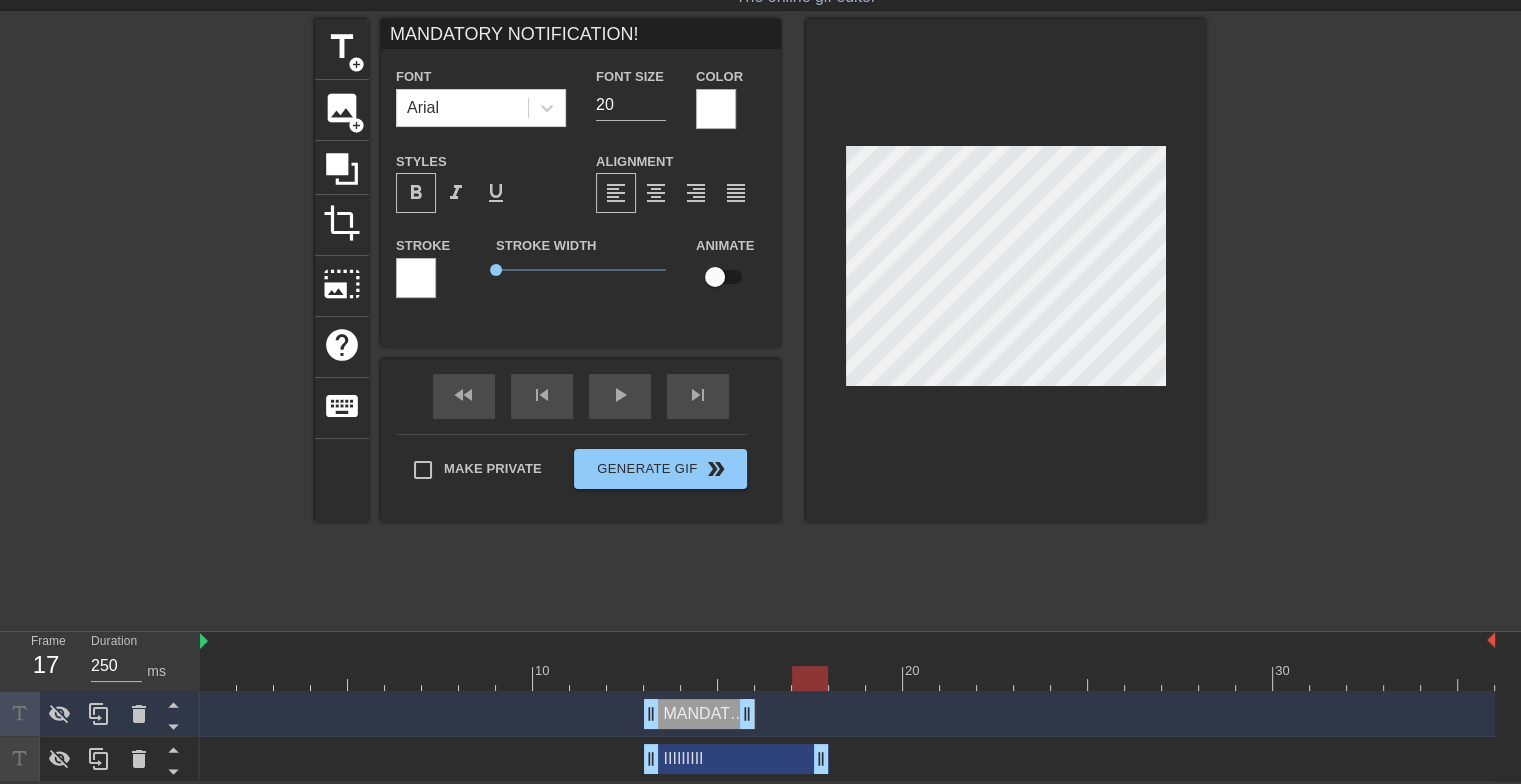 click on "title add_circle image add_circle crop photo_size_select_large help keyboard MANDATORY NOTIFICATION! Font Arial Font Size 20 Color Styles format_bold format_italic format_underline Alignment format_align_left format_align_center format_align_right format_align_justify Stroke Stroke Width 0 Animate fast_rewind skip_previous play_arrow skip_next Make Private Generate Gif double_arrow" at bounding box center (760, 319) 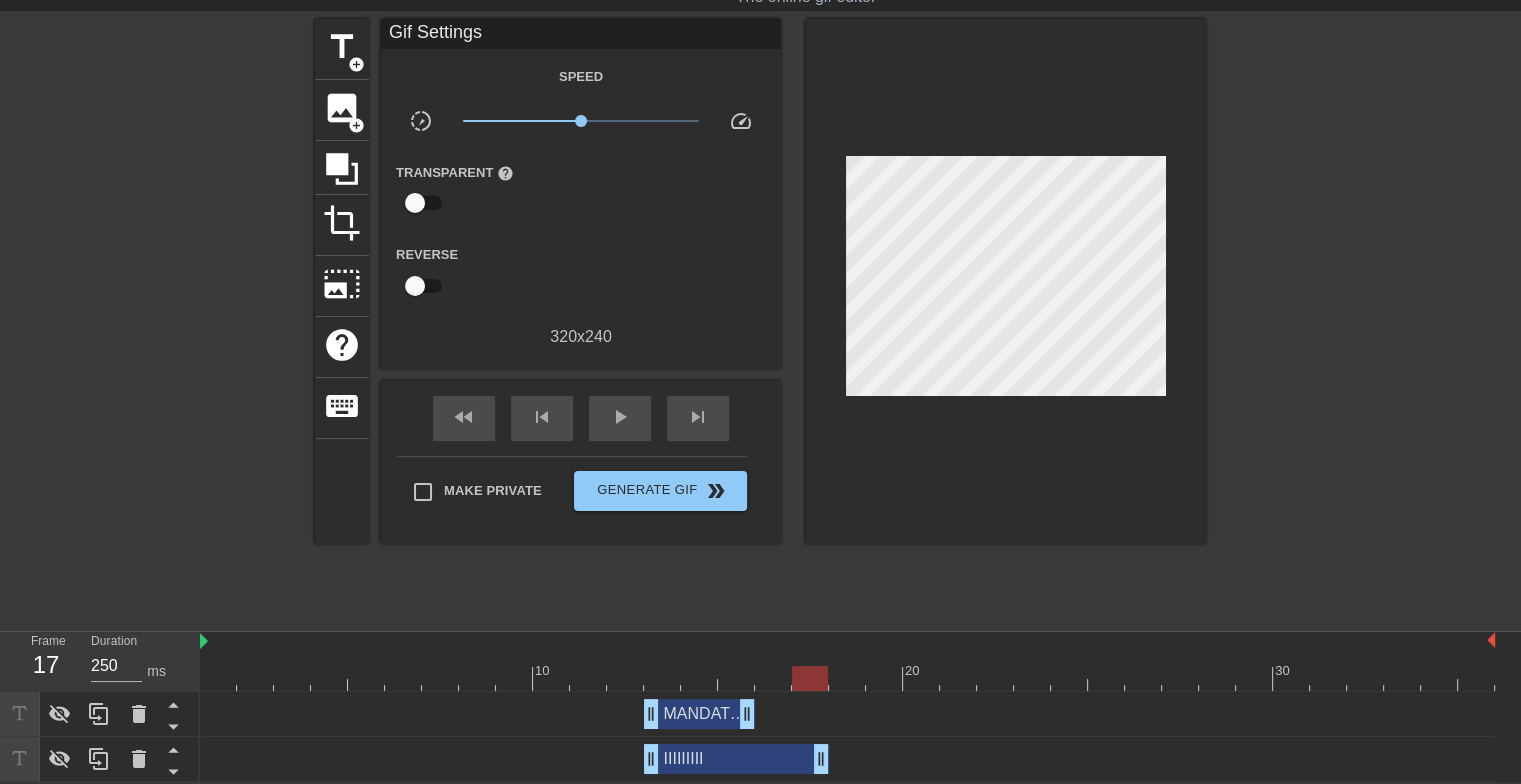 click on "title add_circle image add_circle crop photo_size_select_large help keyboard Gif Settings Speed slow_motion_video x1.00 speed Transparent help Reverse 320  x  240 fast_rewind skip_previous play_arrow skip_next Make Private Generate Gif double_arrow" at bounding box center (760, 319) 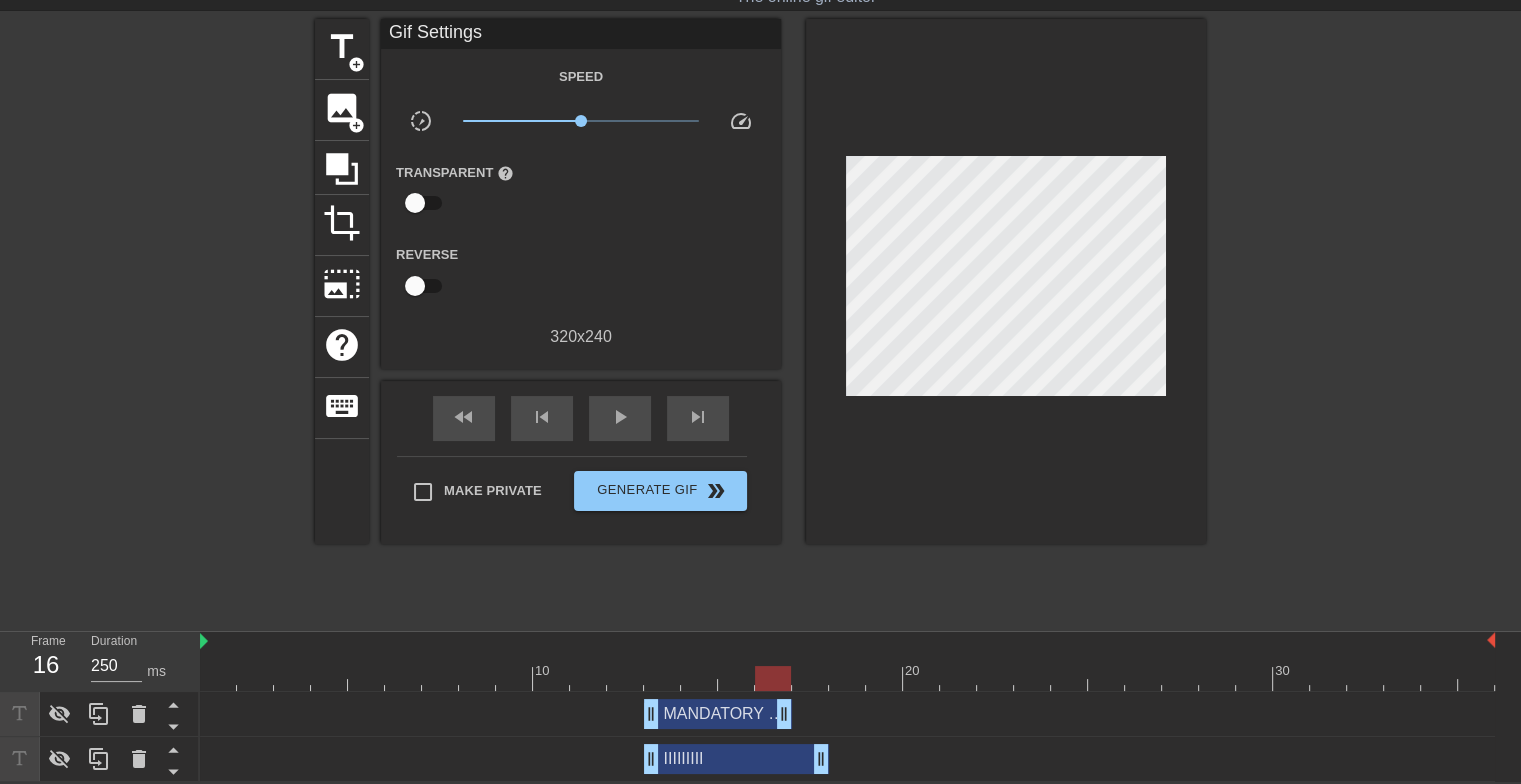 drag, startPoint x: 746, startPoint y: 707, endPoint x: 776, endPoint y: 705, distance: 30.066593 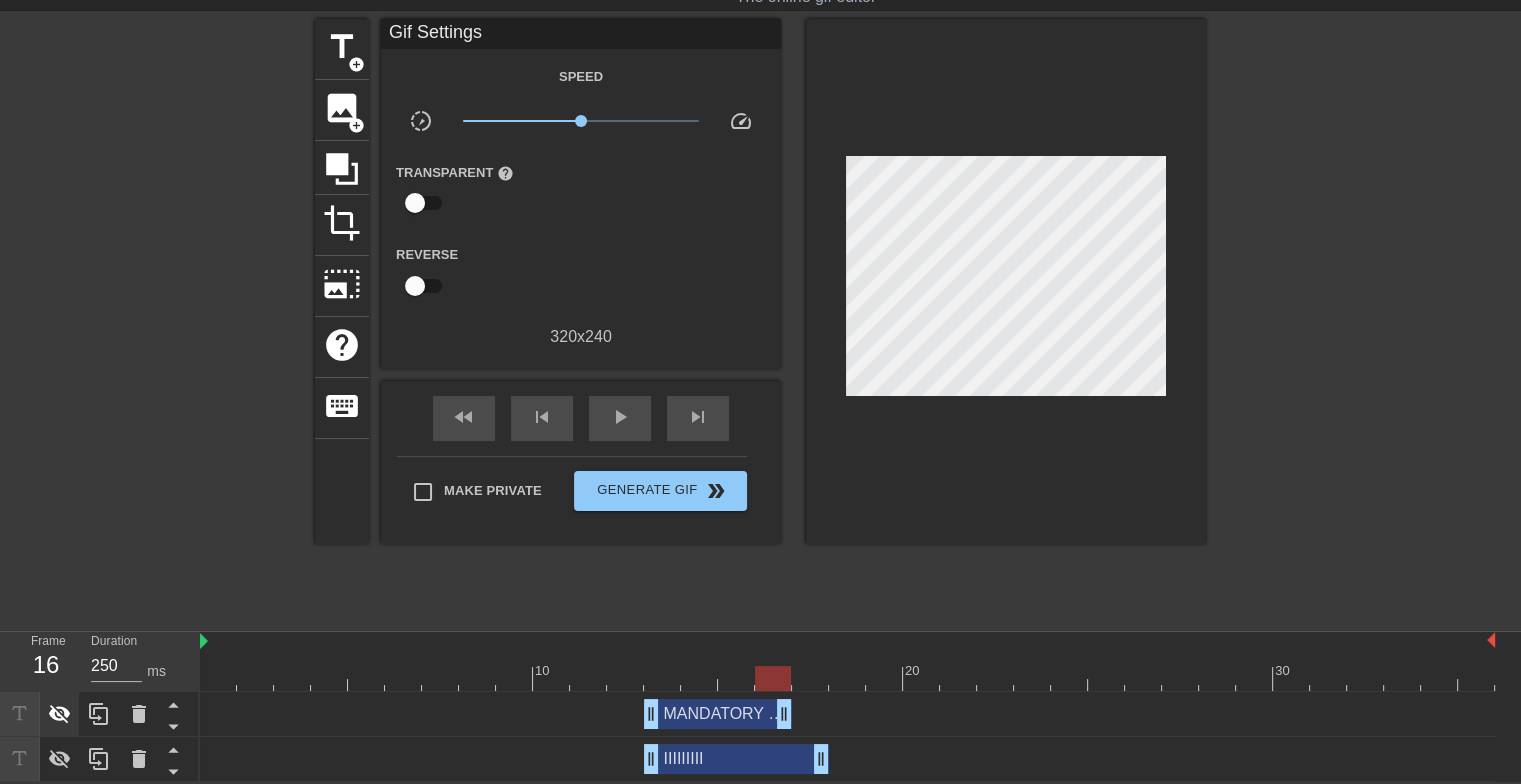 click 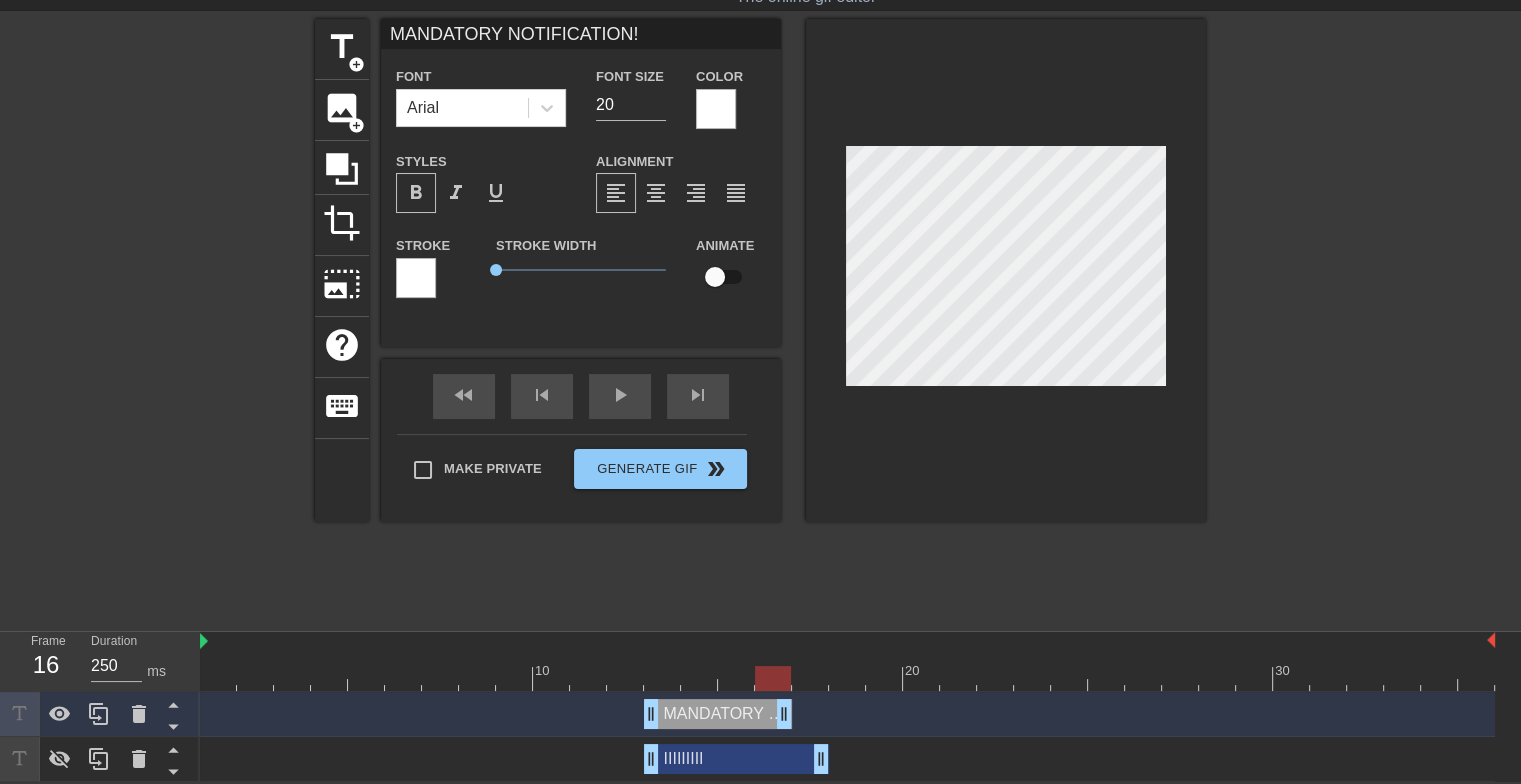 click on "format_bold" at bounding box center [416, 193] 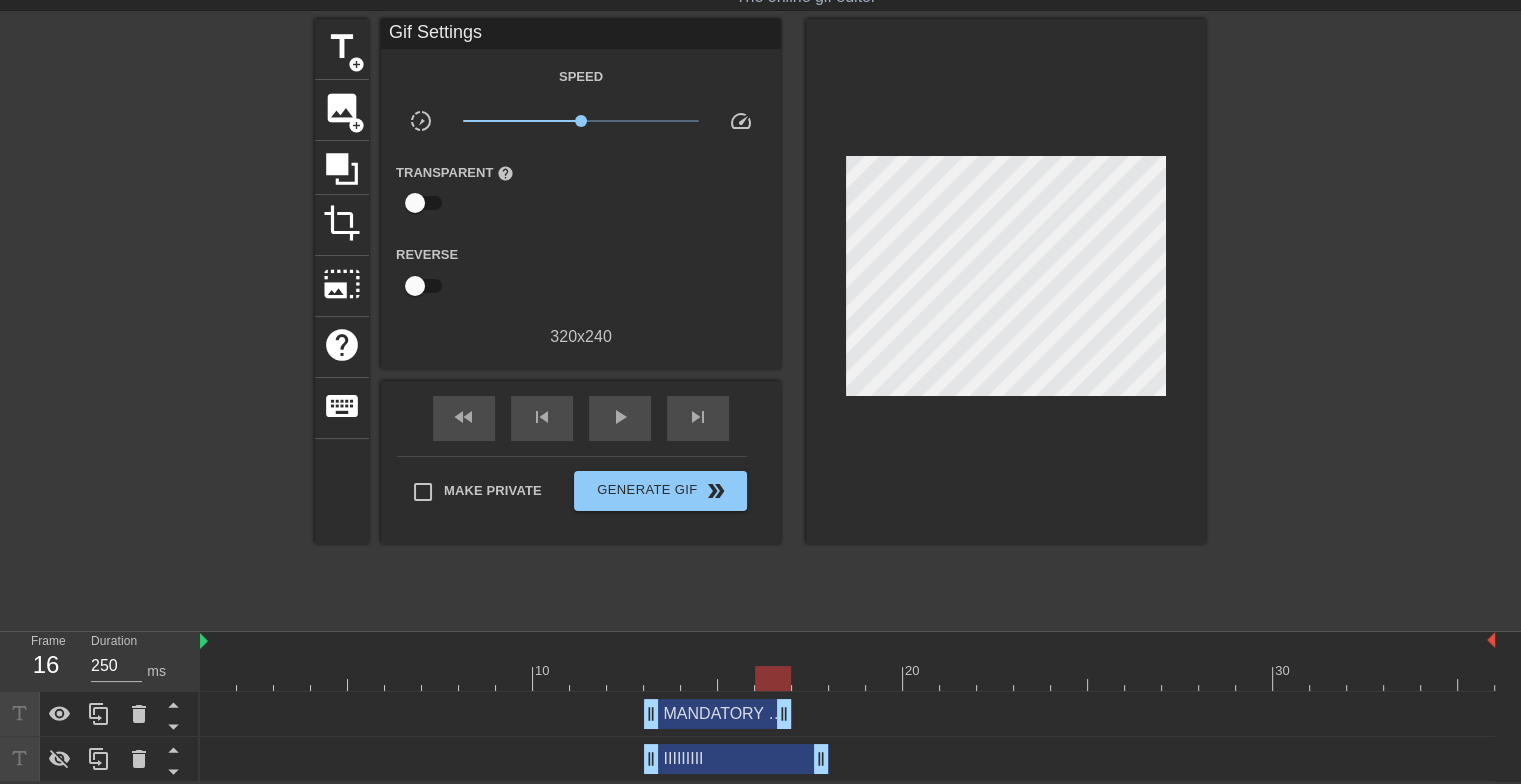 click at bounding box center [1380, 319] 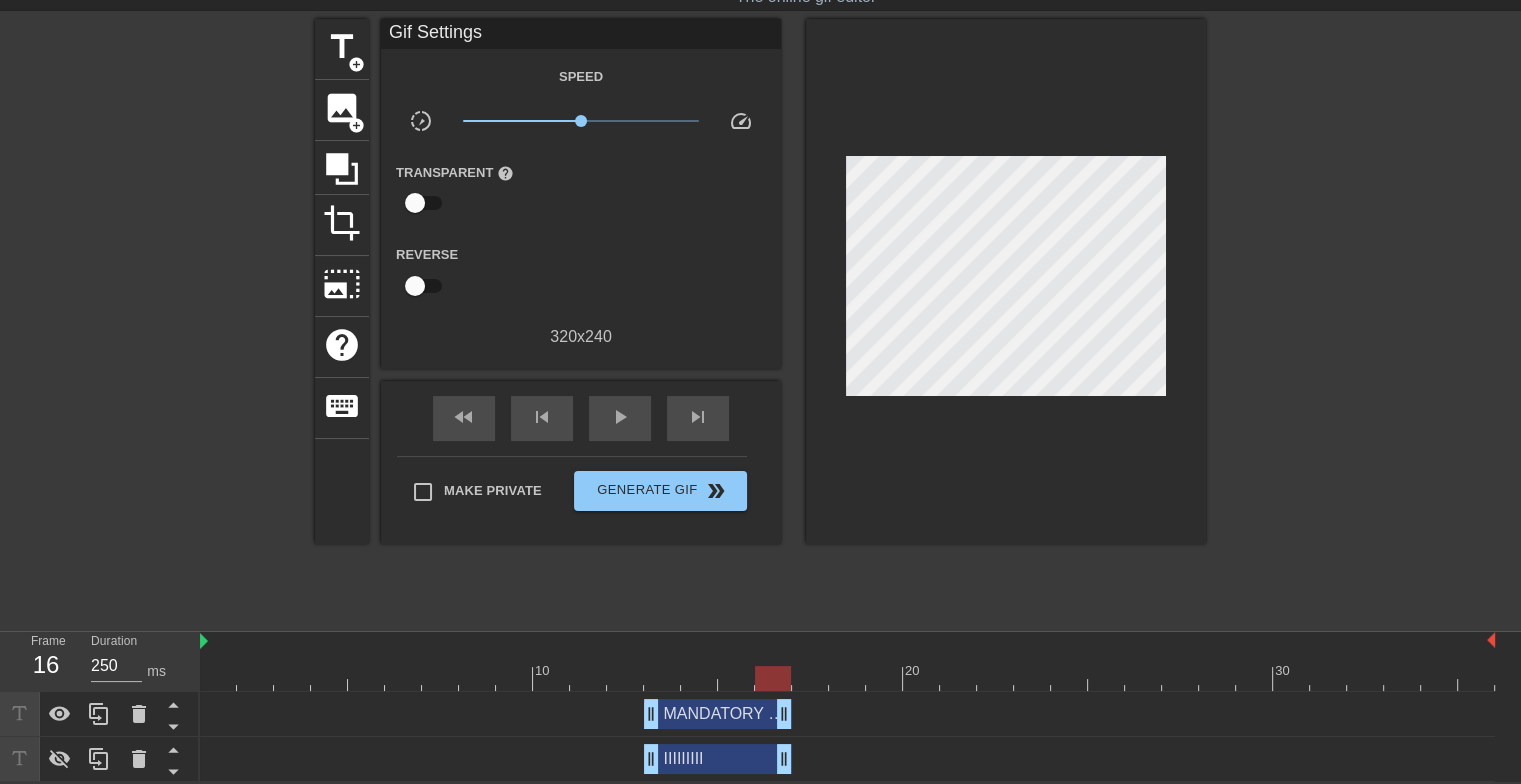 drag, startPoint x: 818, startPoint y: 765, endPoint x: 788, endPoint y: 761, distance: 30.265491 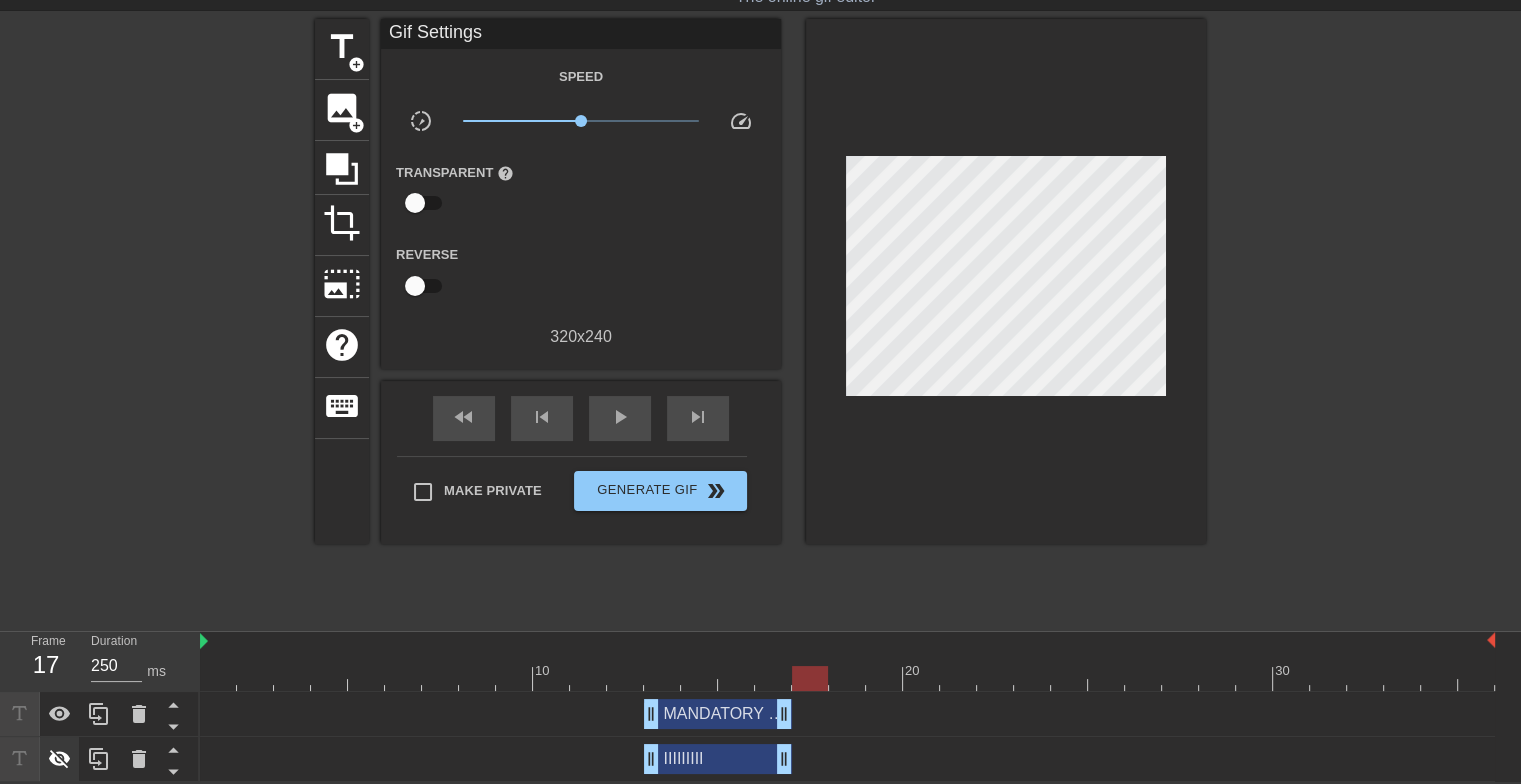 click 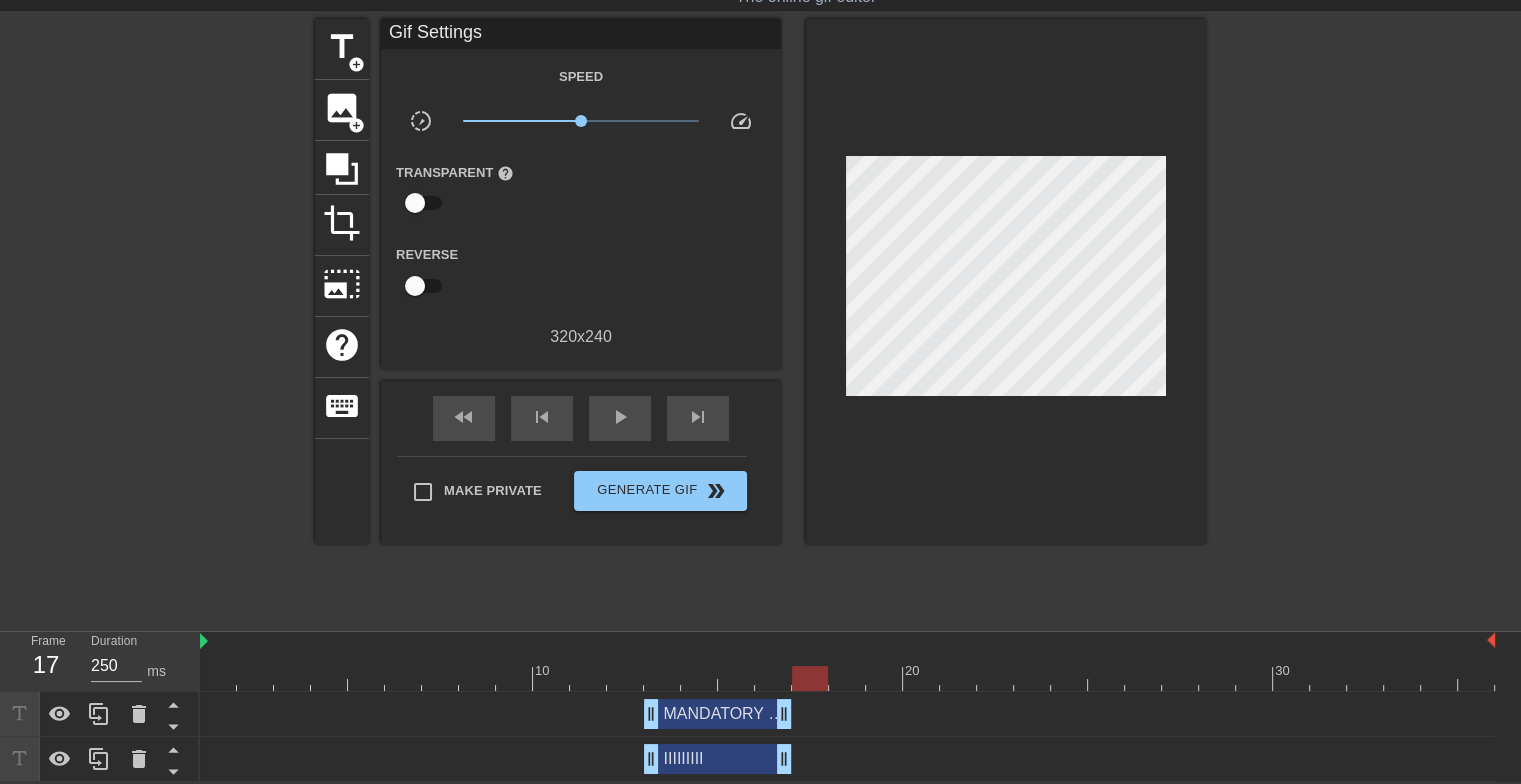 click at bounding box center [847, 678] 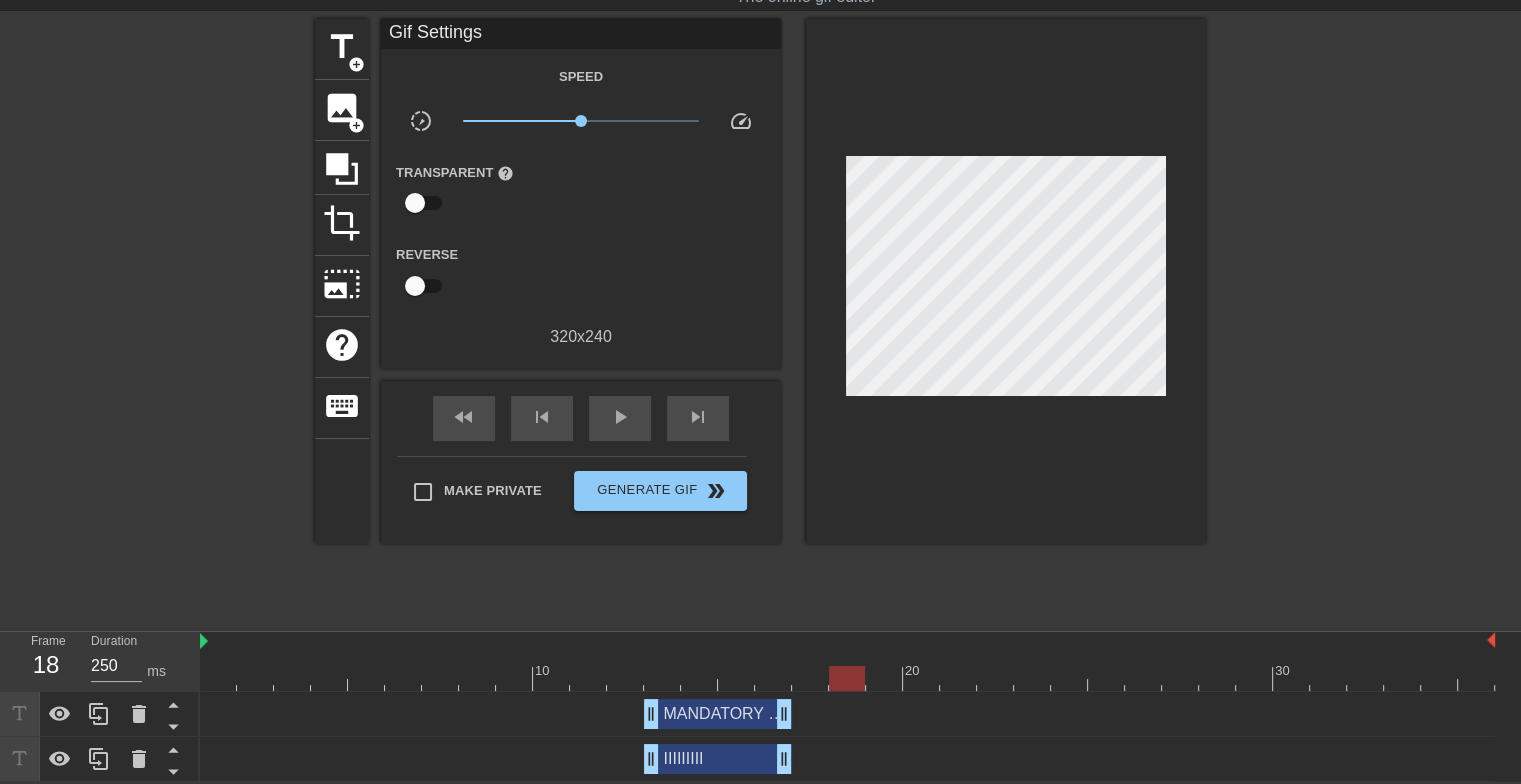click at bounding box center [847, 678] 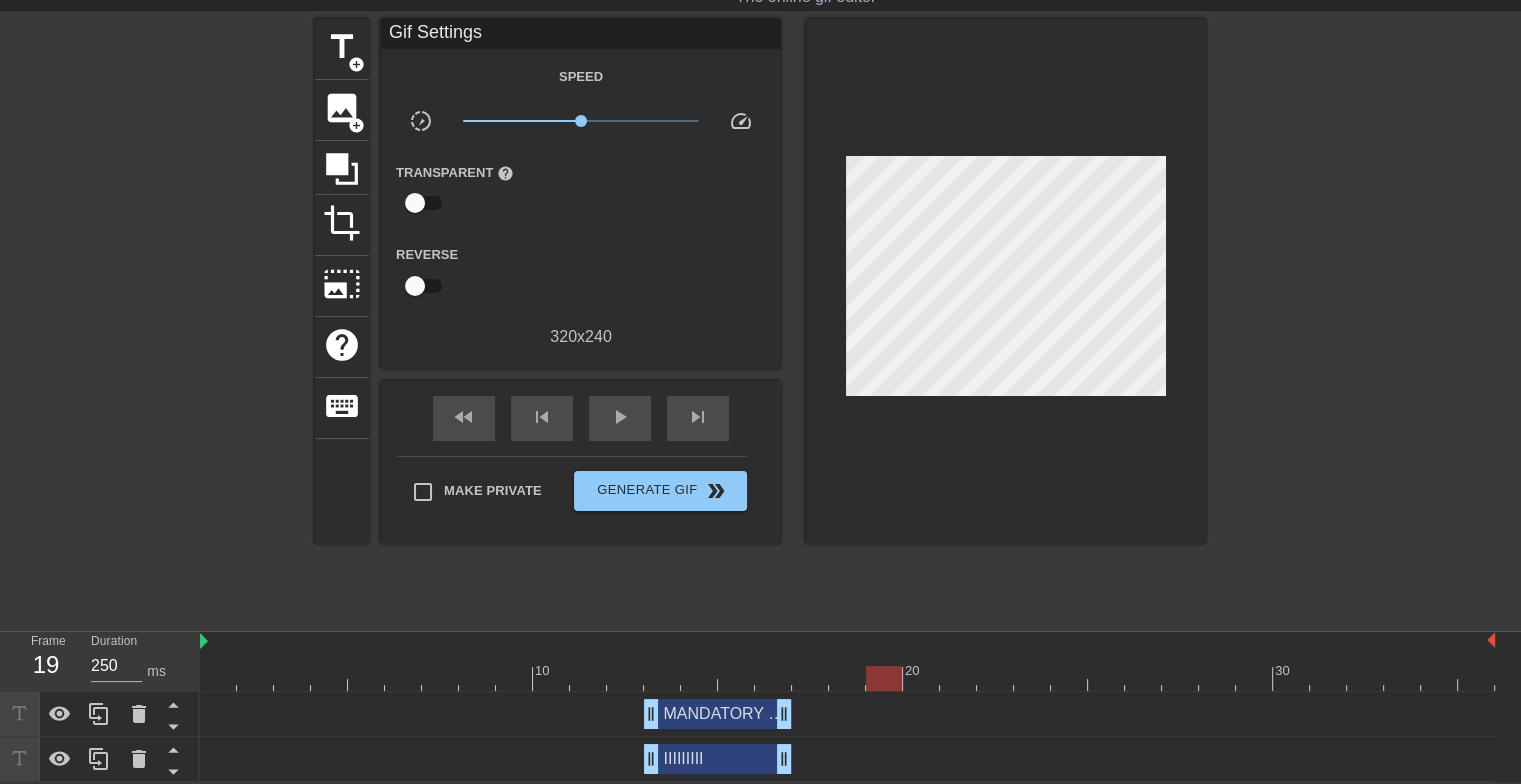 click at bounding box center [944, 671] 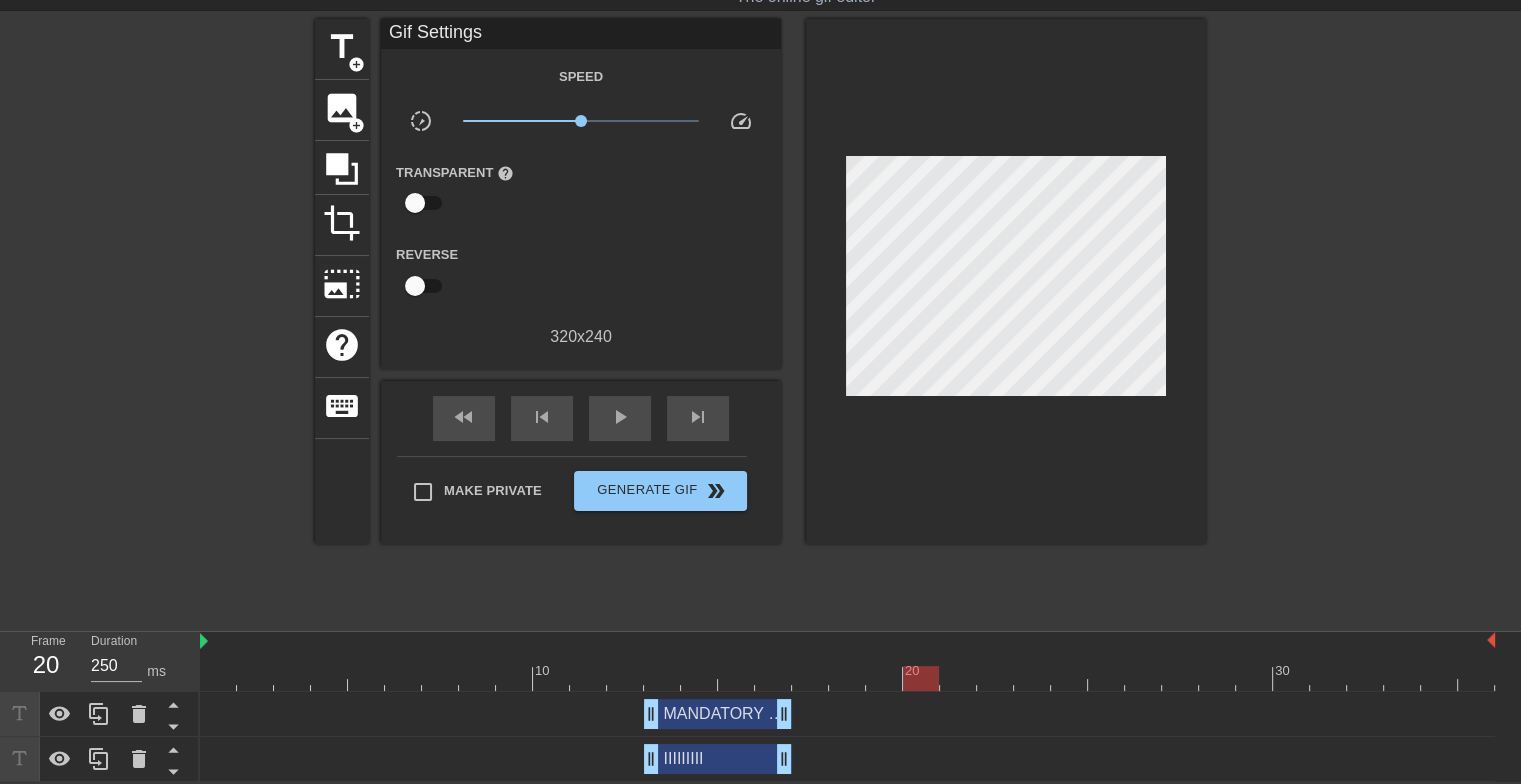 click at bounding box center (847, 678) 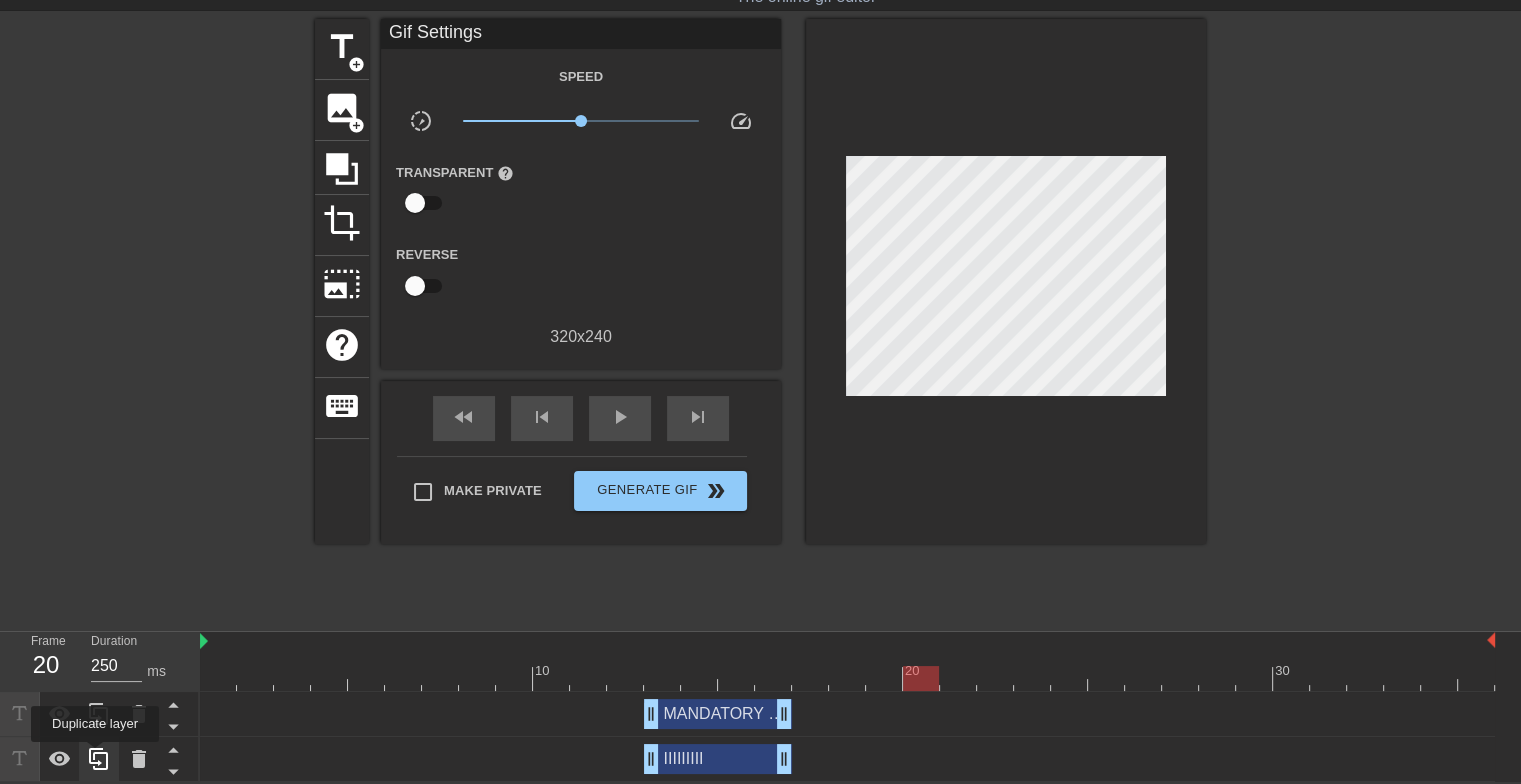 click 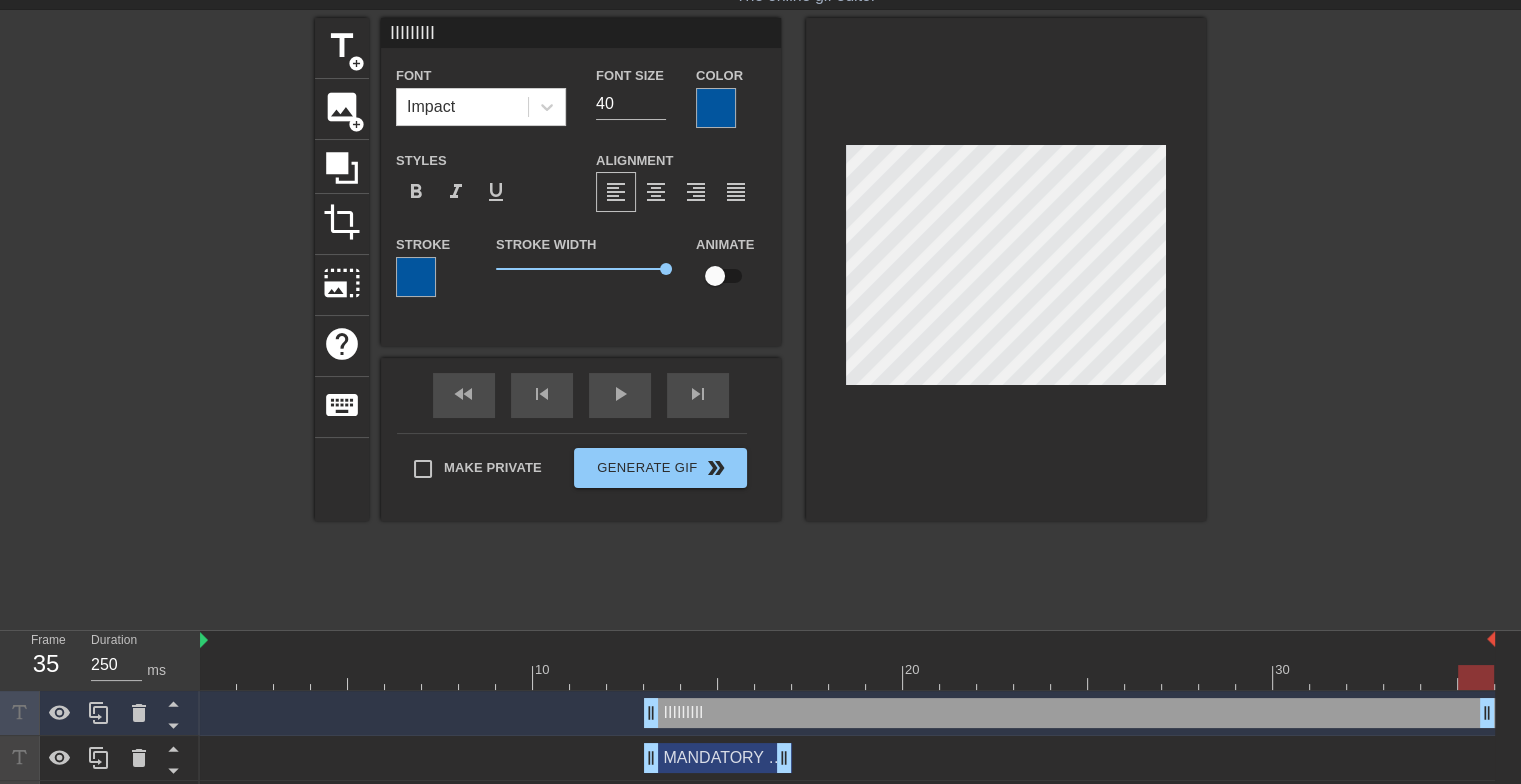 drag, startPoint x: 788, startPoint y: 717, endPoint x: 1482, endPoint y: 749, distance: 694.73737 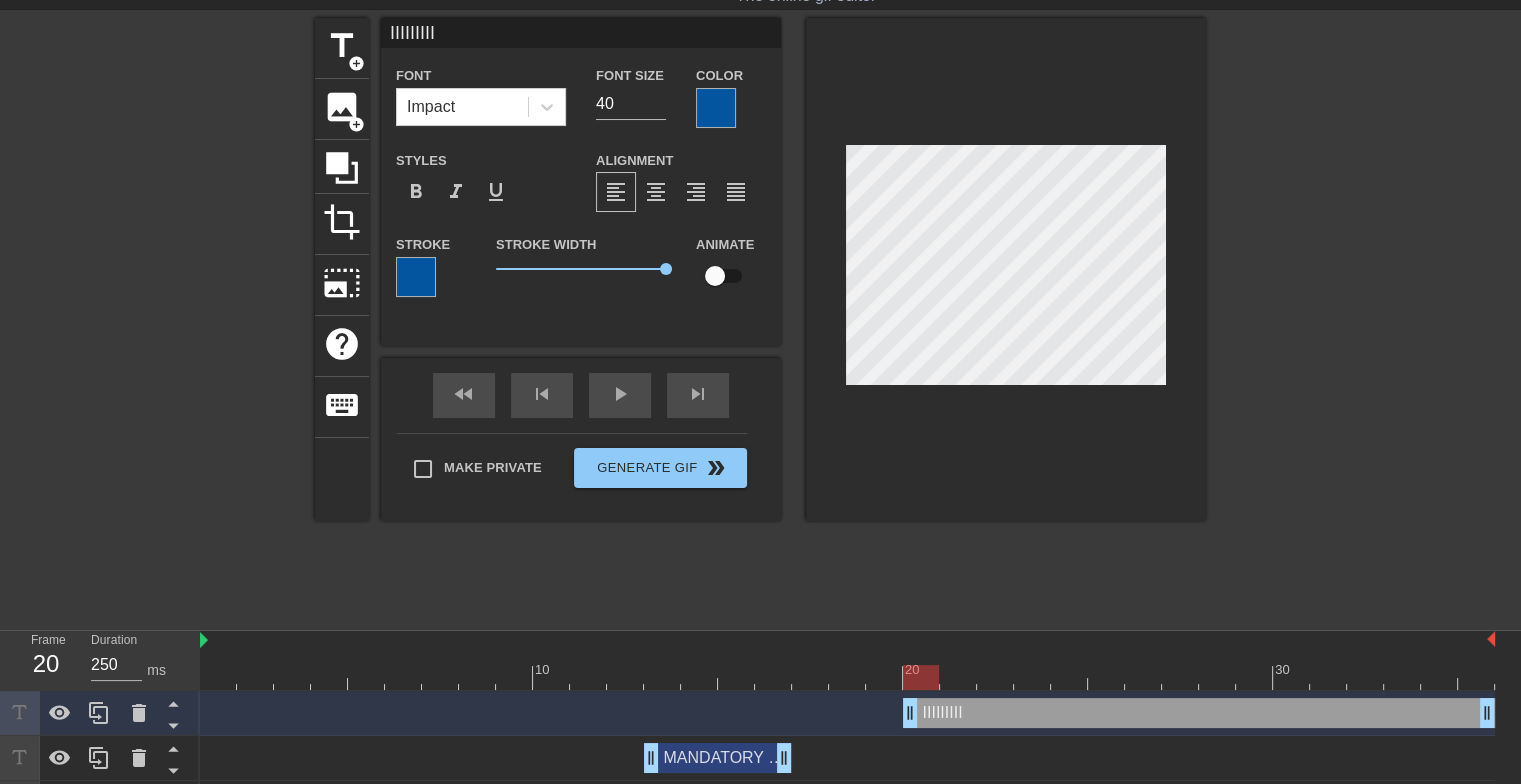 drag, startPoint x: 652, startPoint y: 715, endPoint x: 901, endPoint y: 708, distance: 249.09837 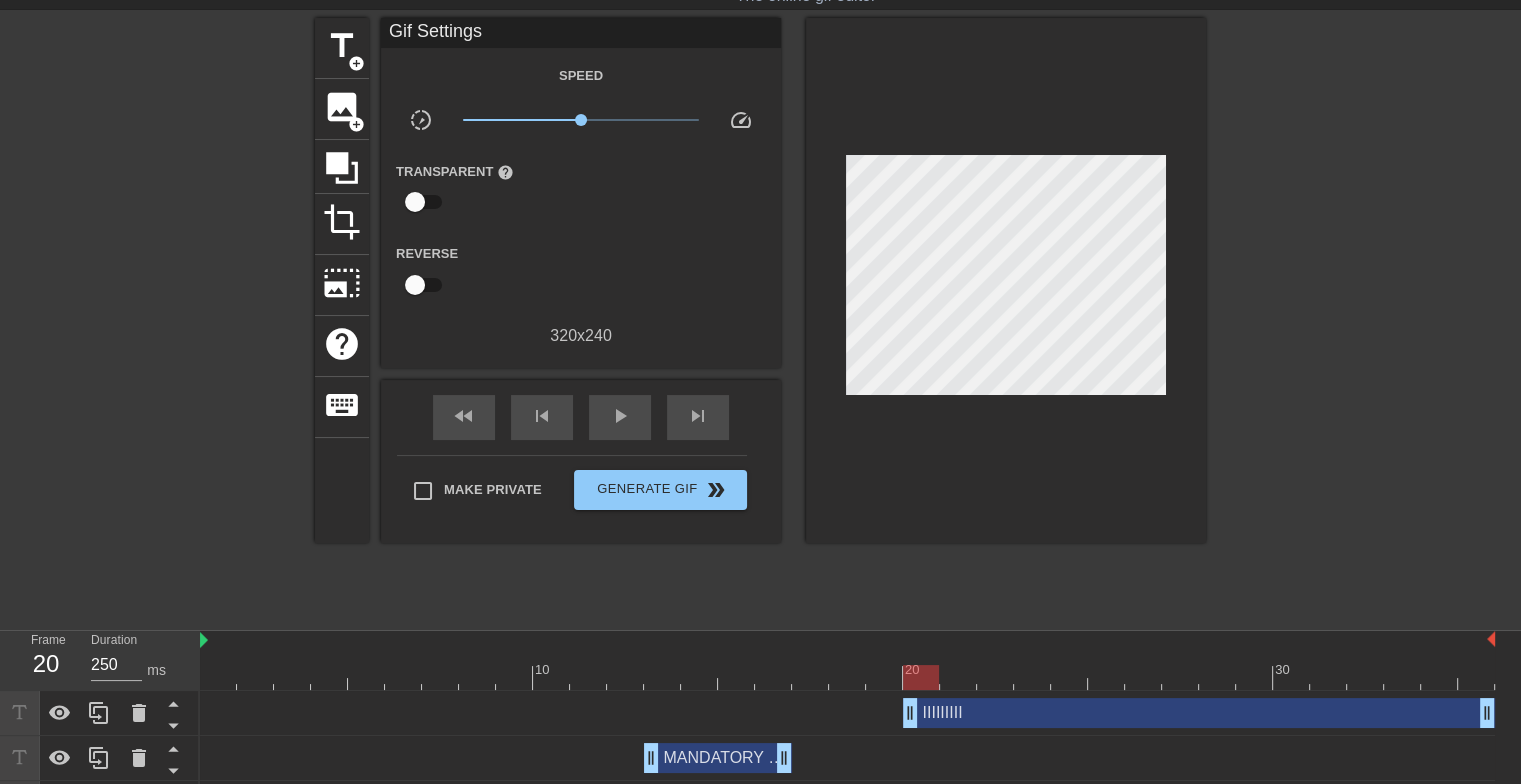 click on "menu_book Browse the tutorials! Gifntext.com The online gif editor Send Feedback/Suggestion title add_circle image add_circle crop photo_size_select_large help keyboardGif Settings Speed slow_motion_video x1.00 speed Transparent help Reverse 320  x  240 fast_rewind skip_previous play_arrow skip_next Make Private Generate Gif double_arrow Frame 20 Duration 250 ms 10 20 30 IIIIIIIII drag_handle drag_handle MANDATORY NOTIFICATION! drag_handle drag_handle IIIIIIIII drag_handle drag_handle Duplicate layer" at bounding box center [760, 382] 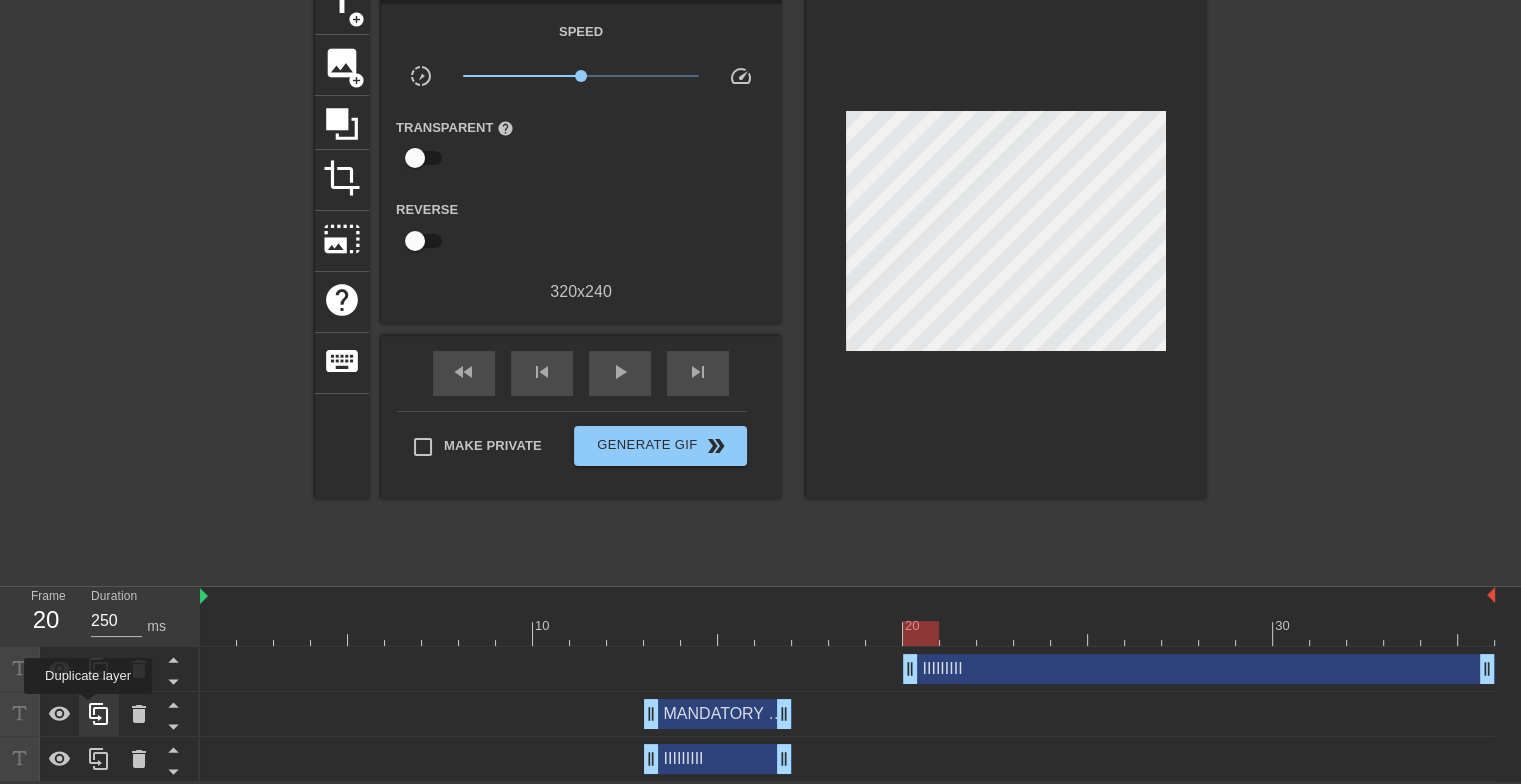 click 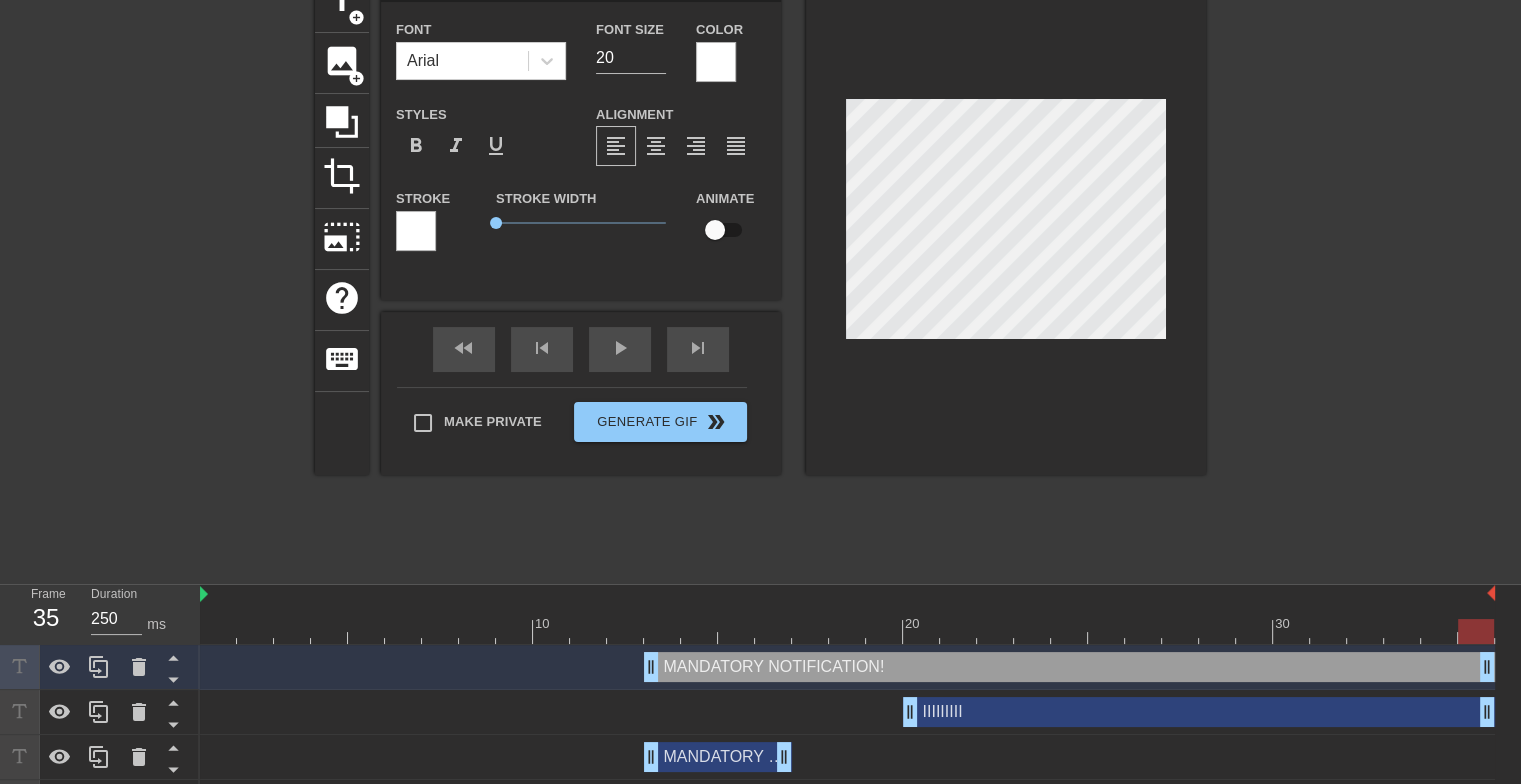 drag, startPoint x: 787, startPoint y: 671, endPoint x: 1505, endPoint y: 635, distance: 718.9019 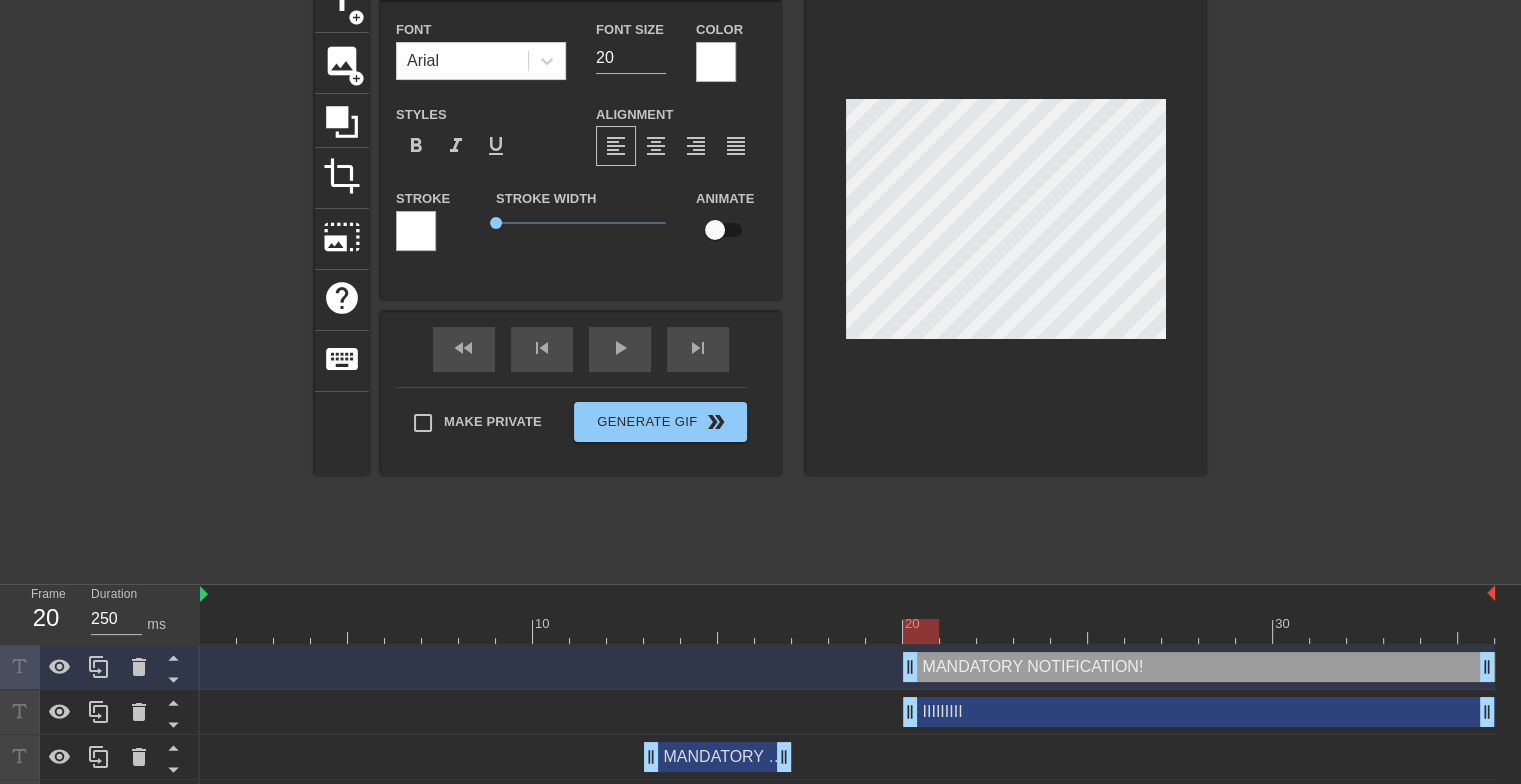 drag, startPoint x: 650, startPoint y: 663, endPoint x: 900, endPoint y: 652, distance: 250.24188 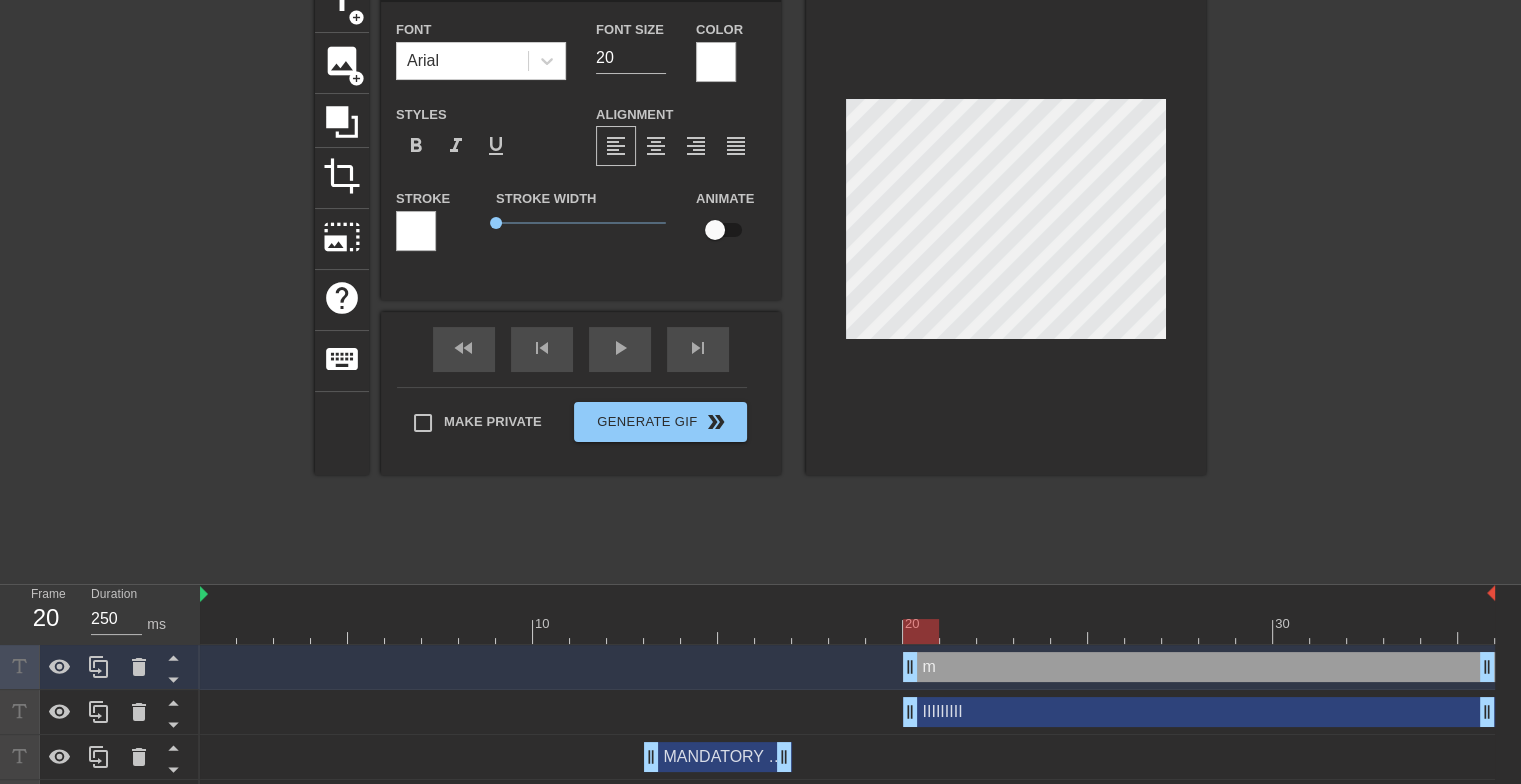 type on "mA" 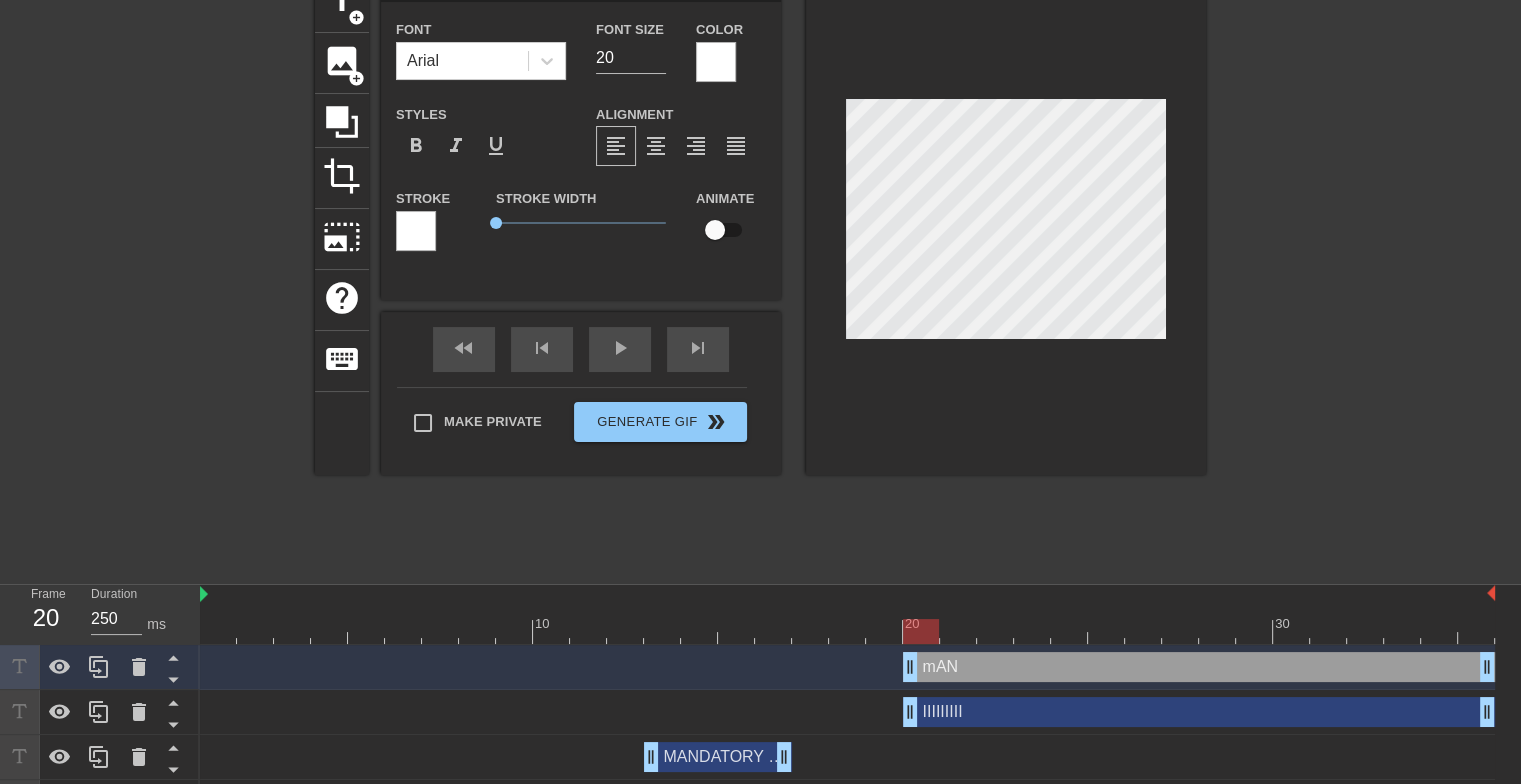 type on "mAND" 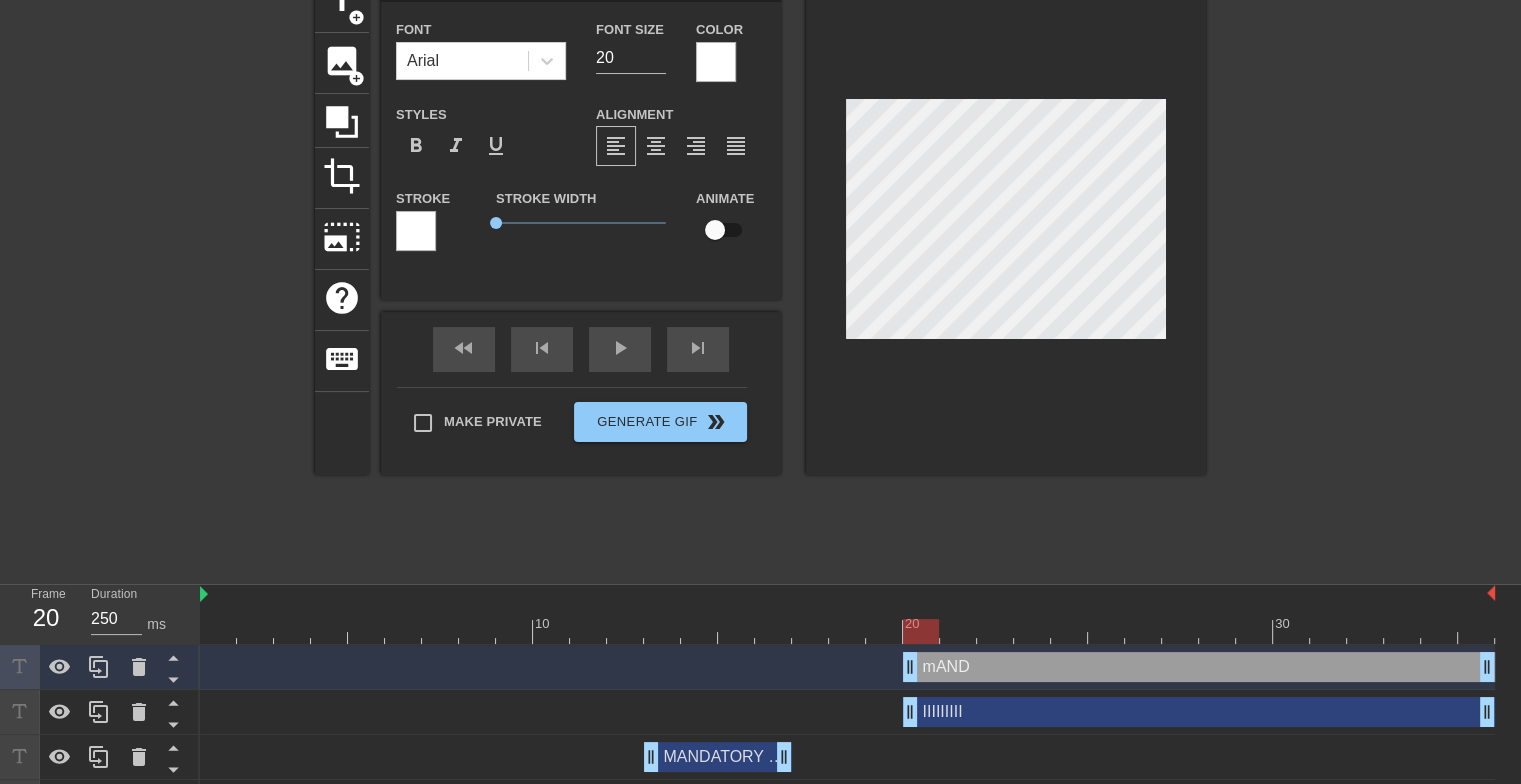 type on "mAN" 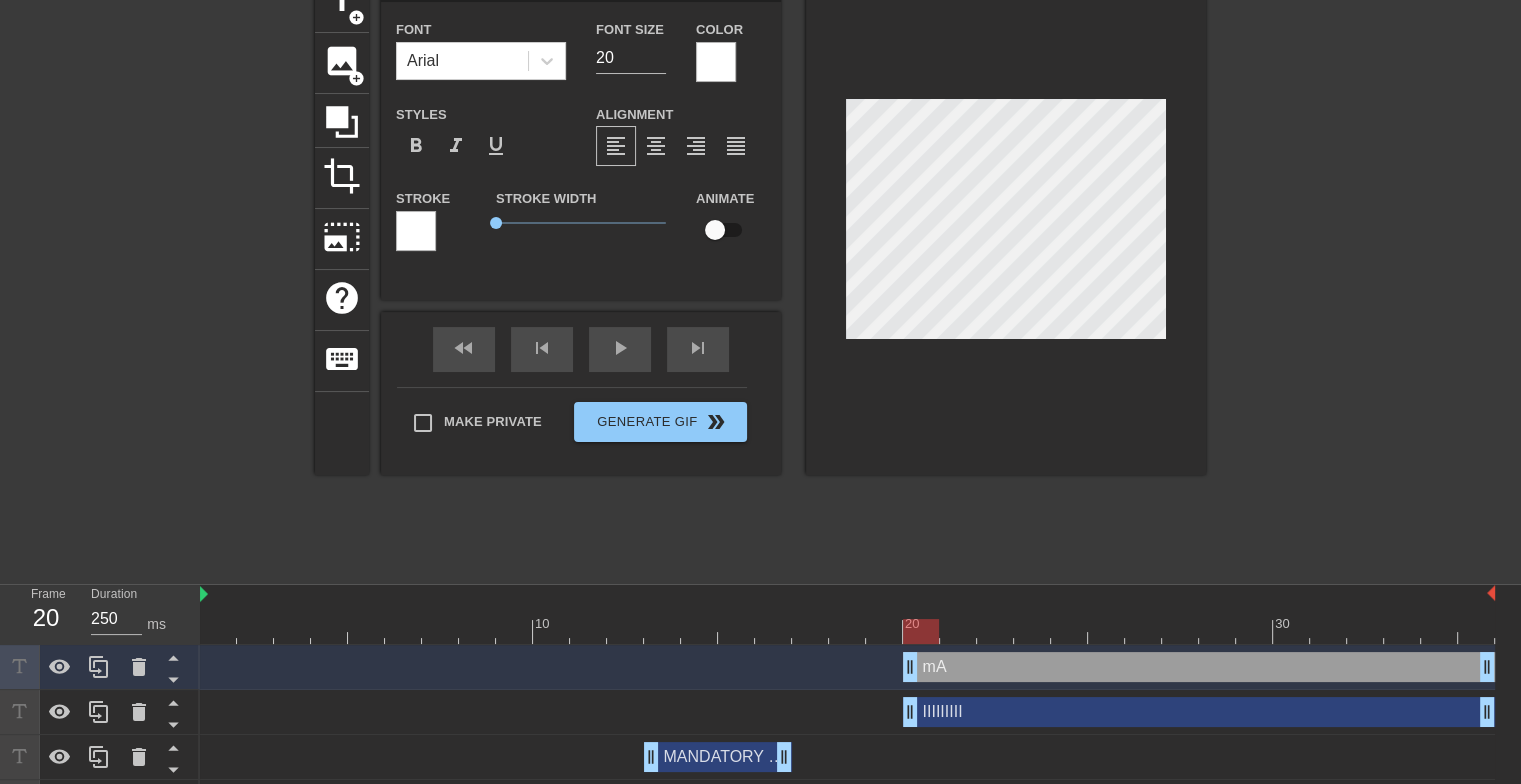type on "m" 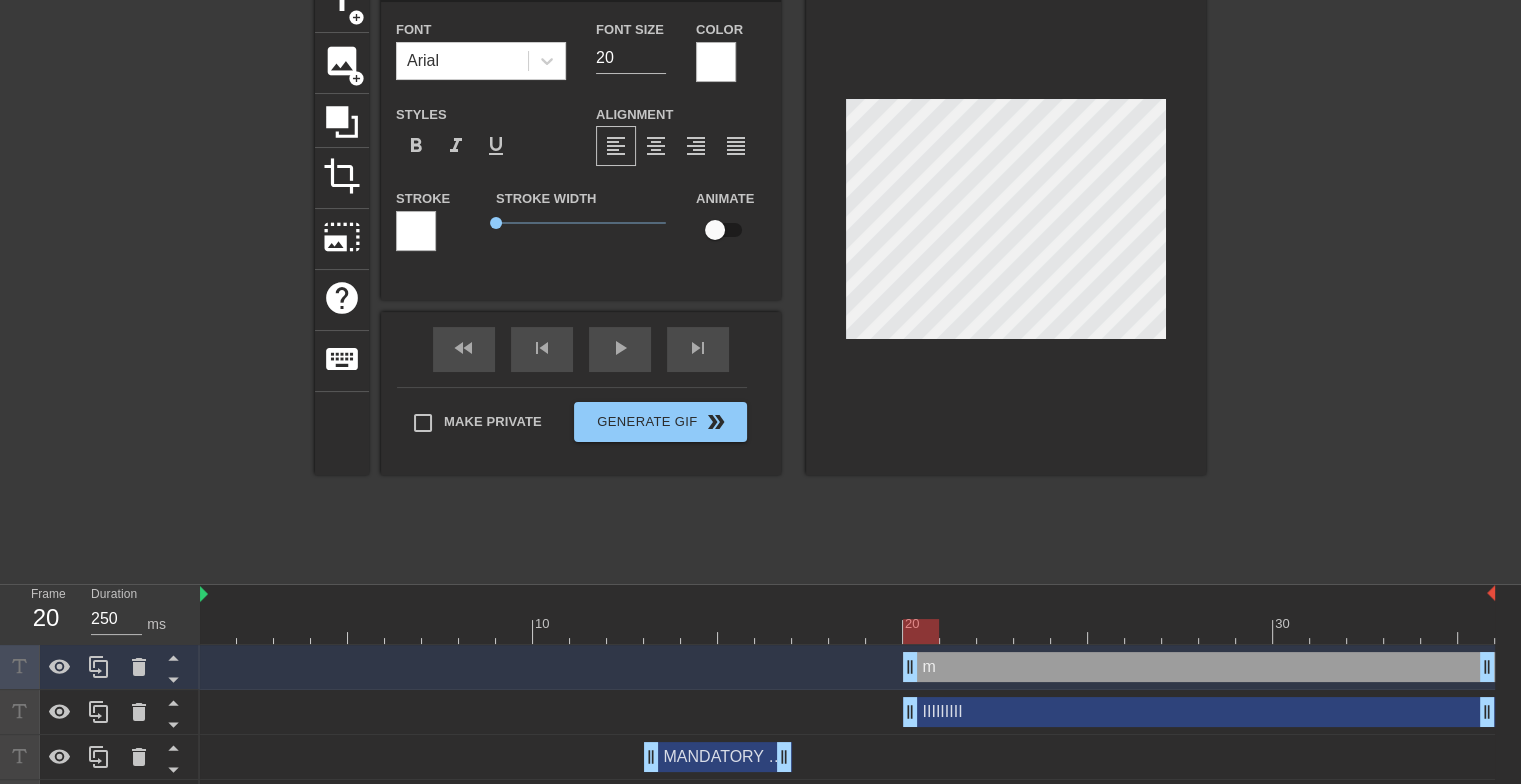 type 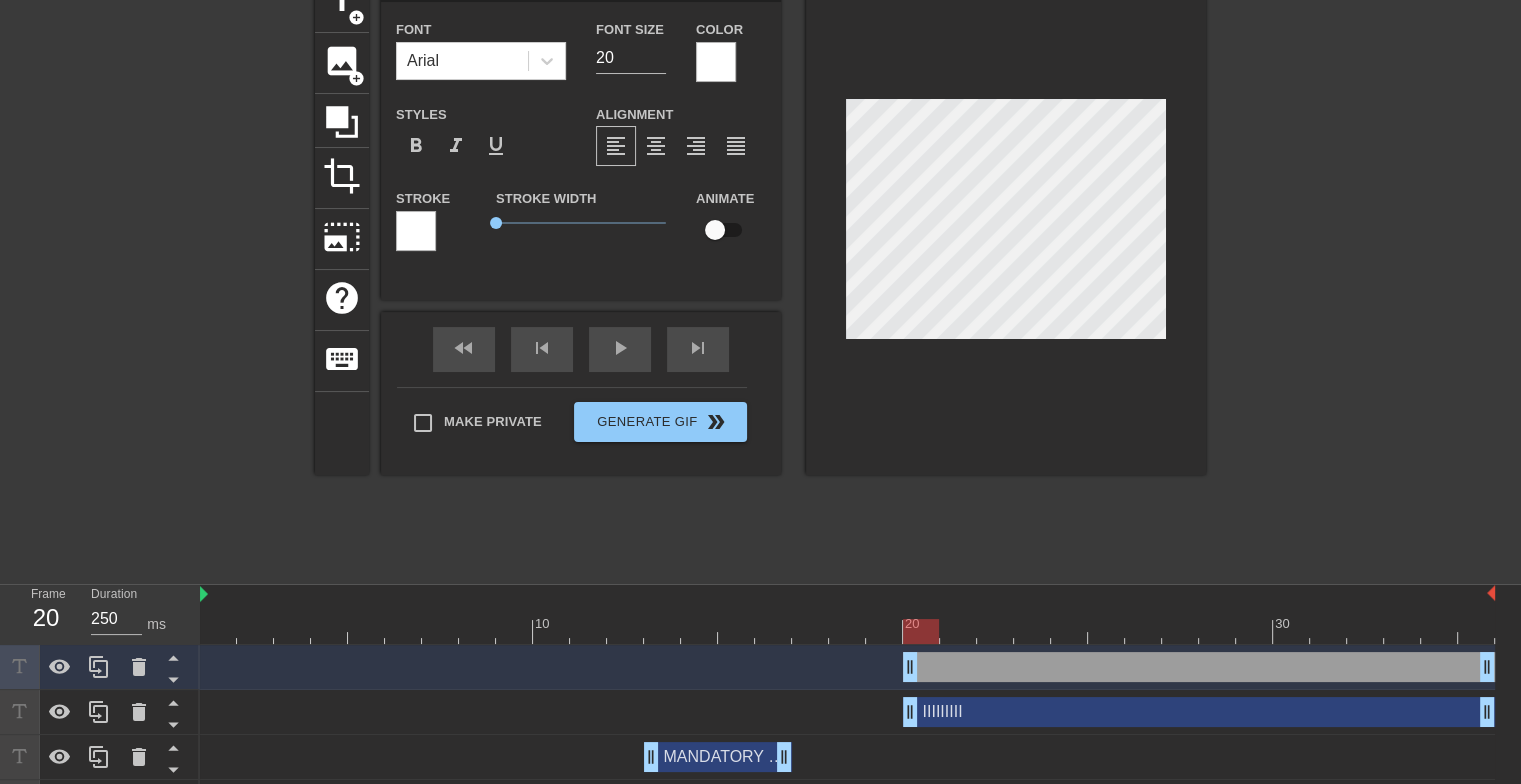 type on "M" 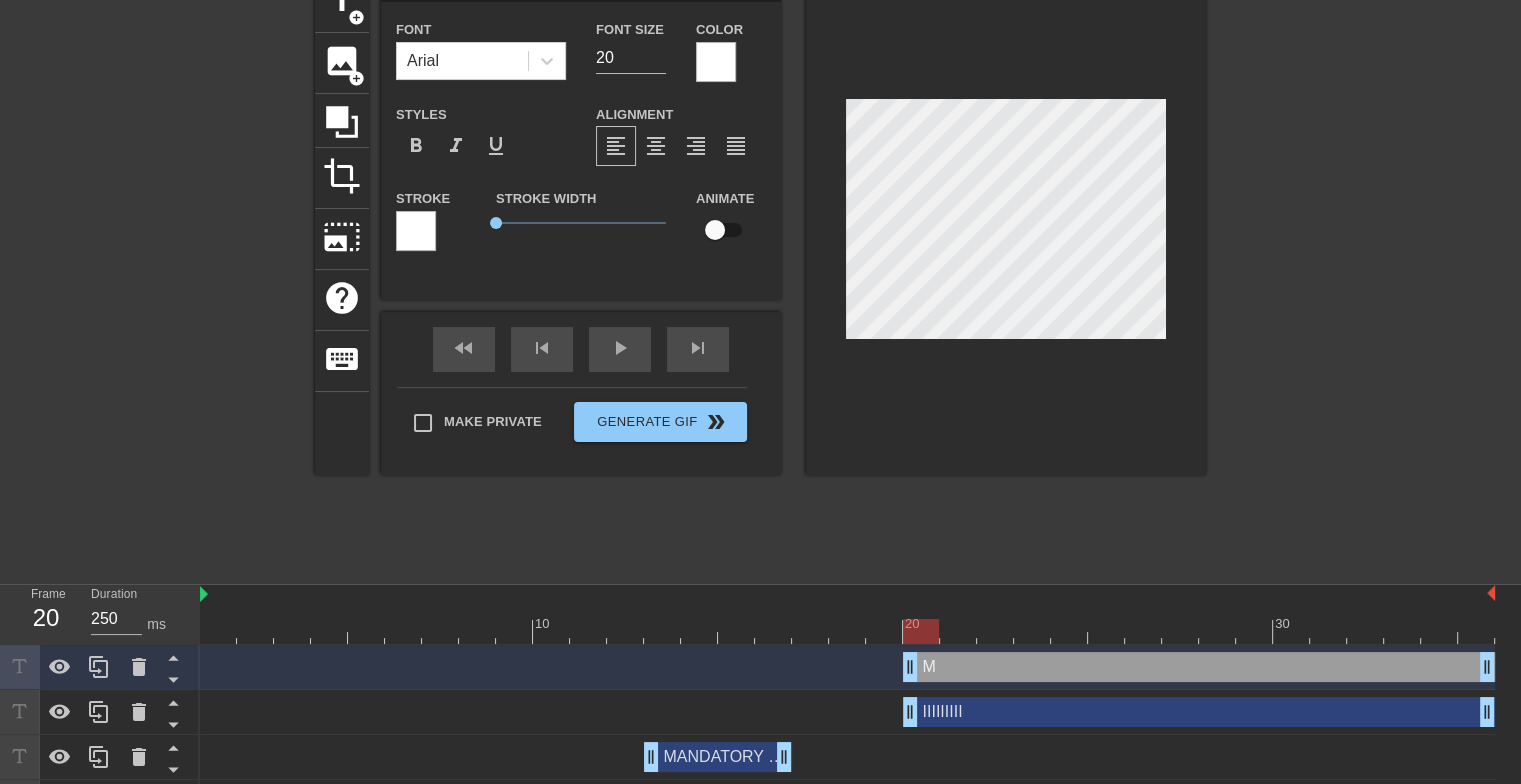 type on "Ma" 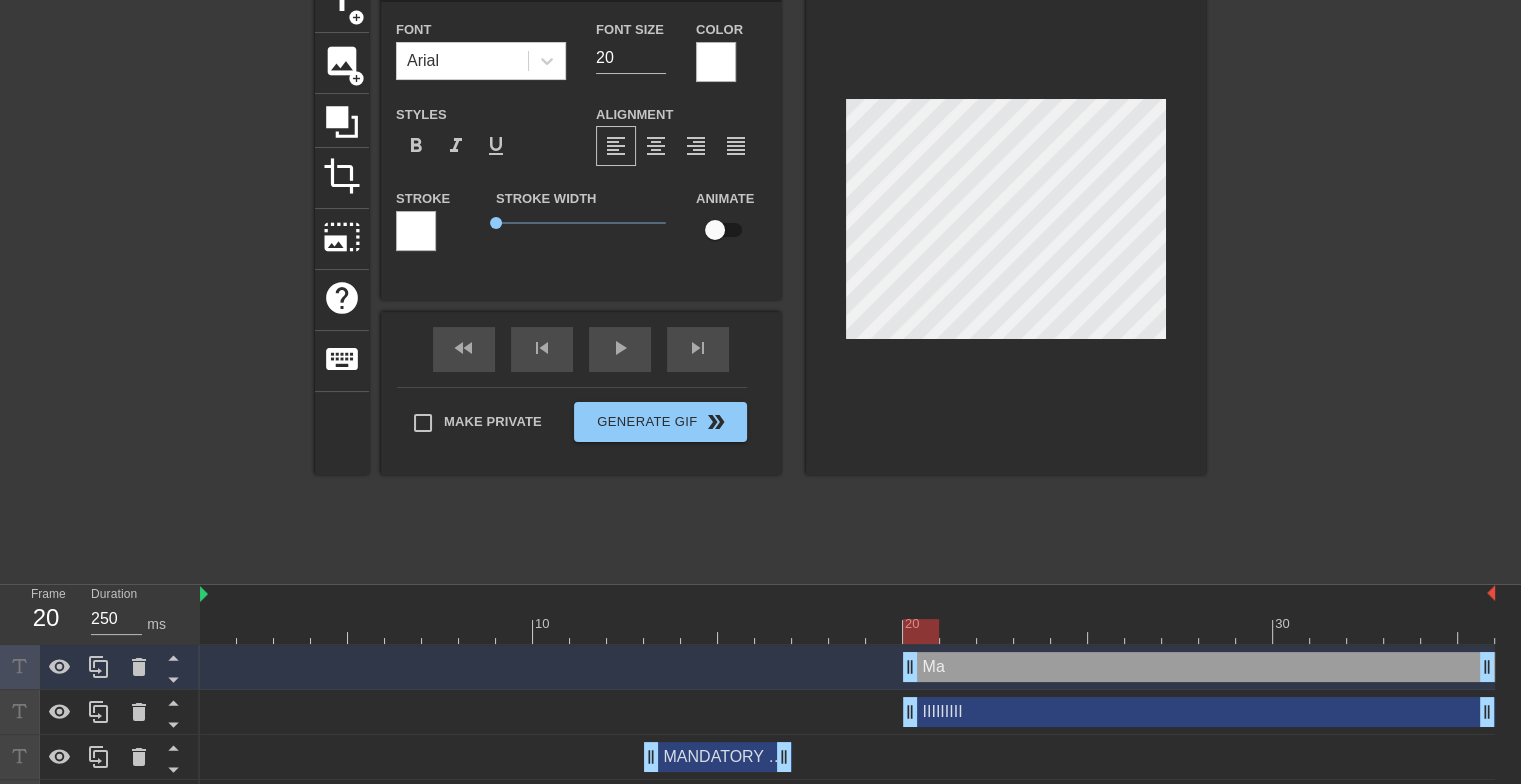 type on "Man" 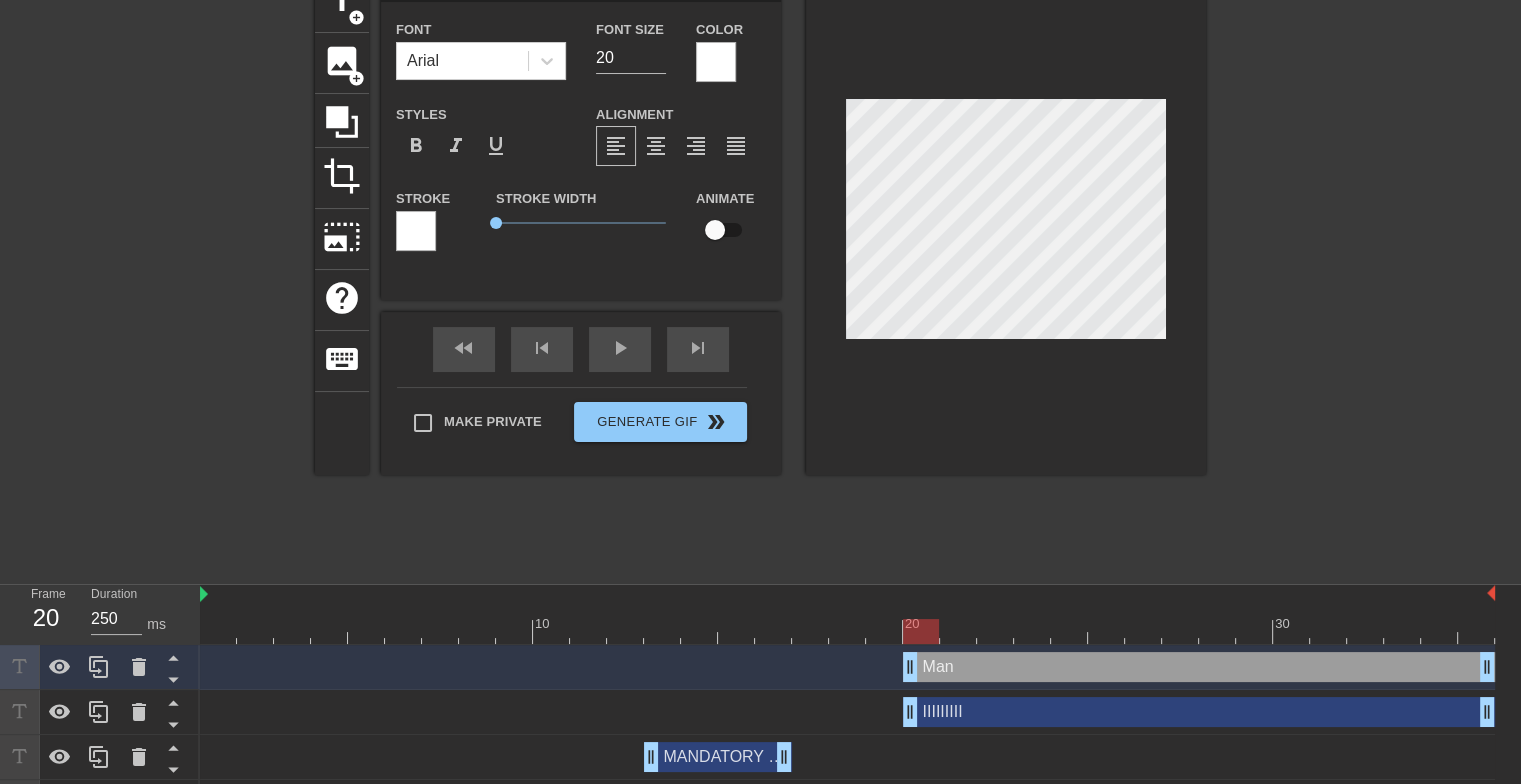 type on "Mand" 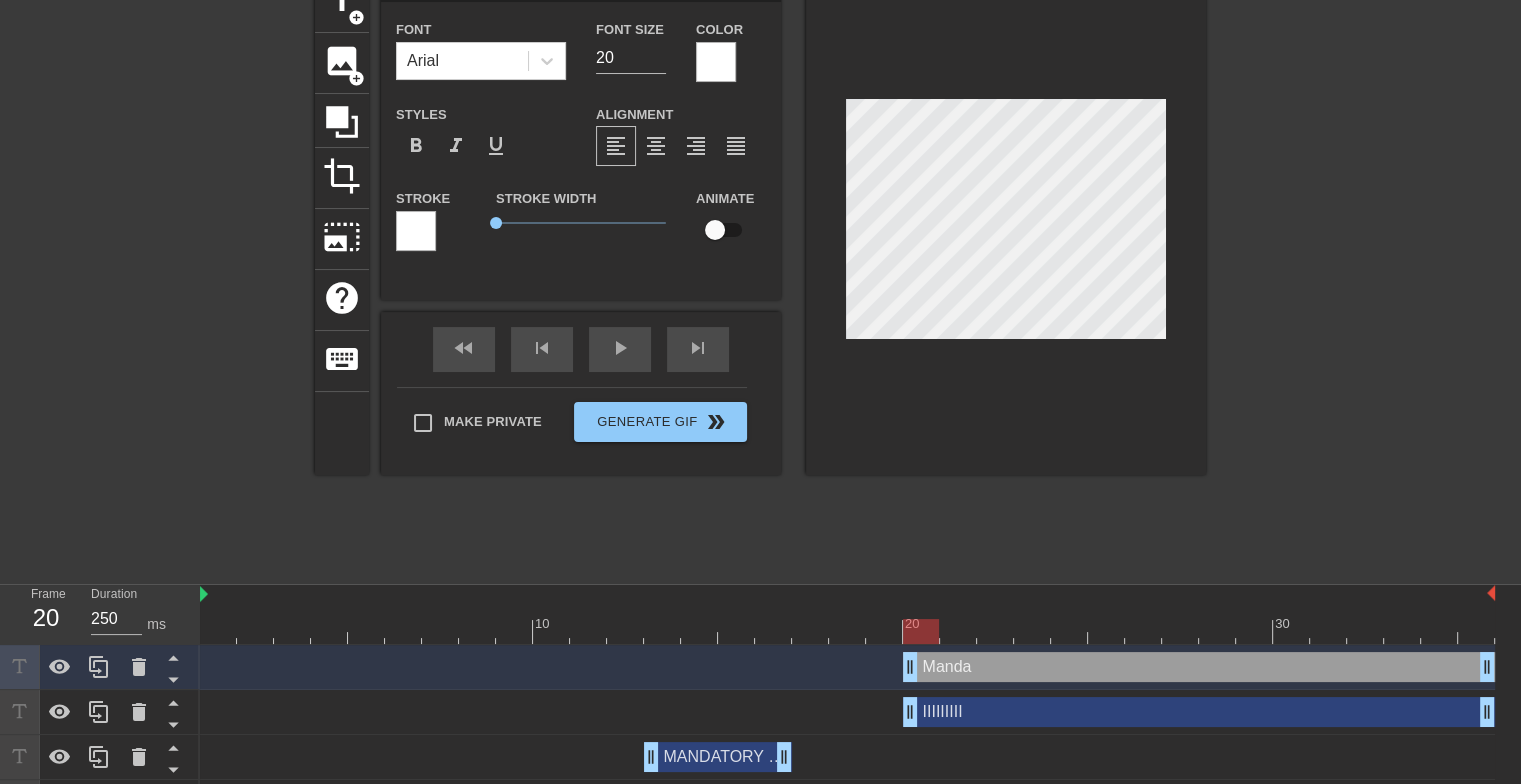 type on "Mandat" 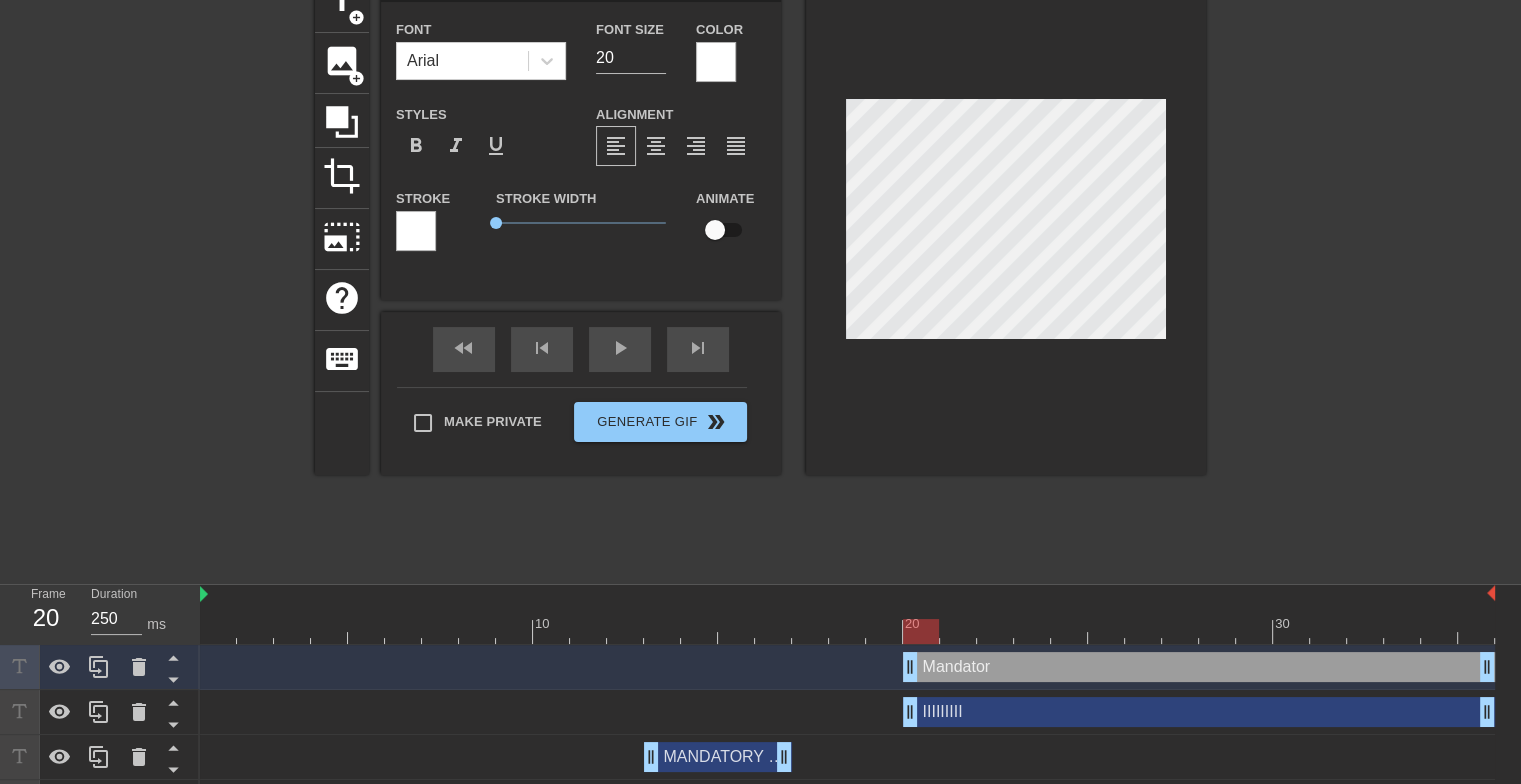 type on "Mandatory" 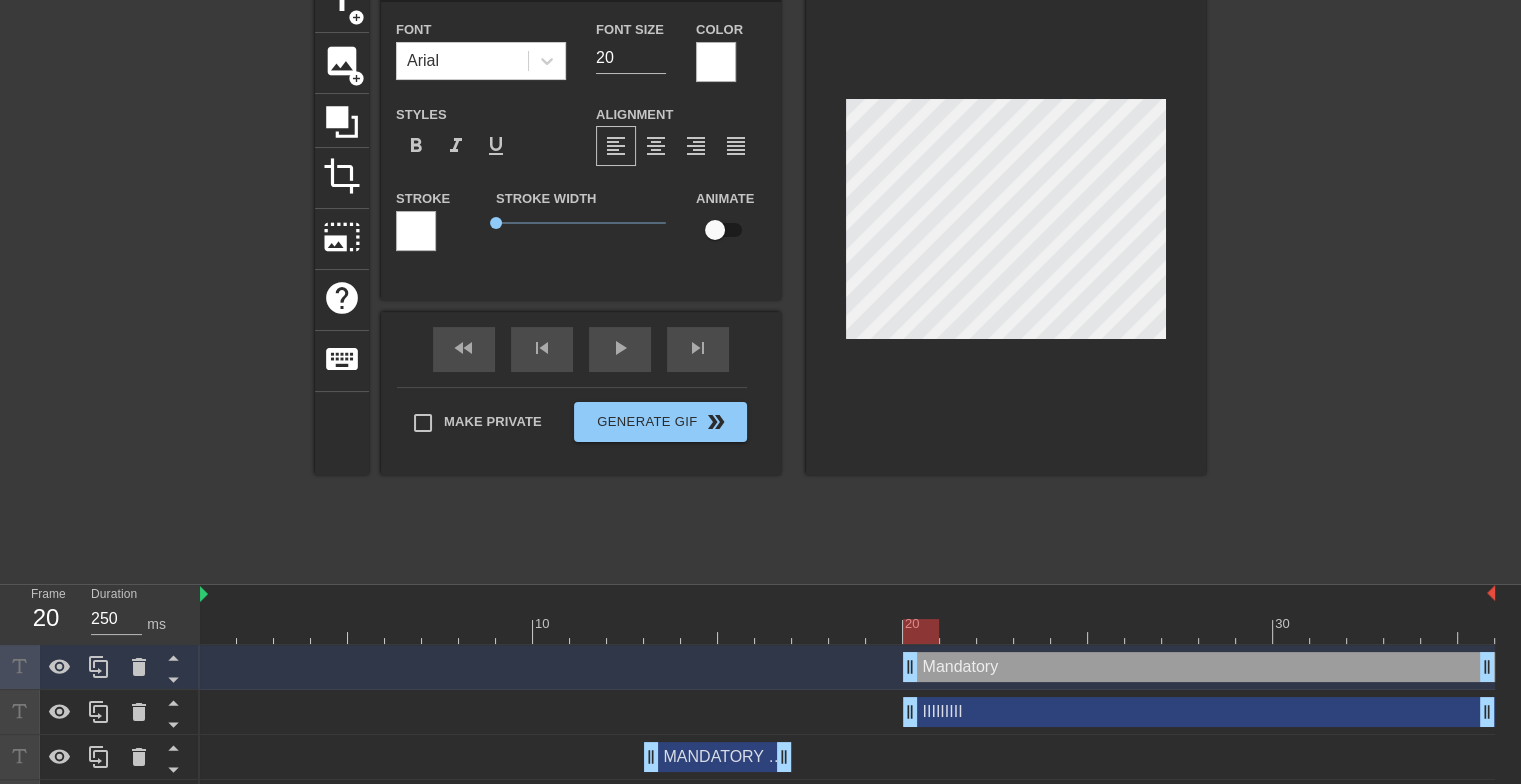 type on "Mandatory" 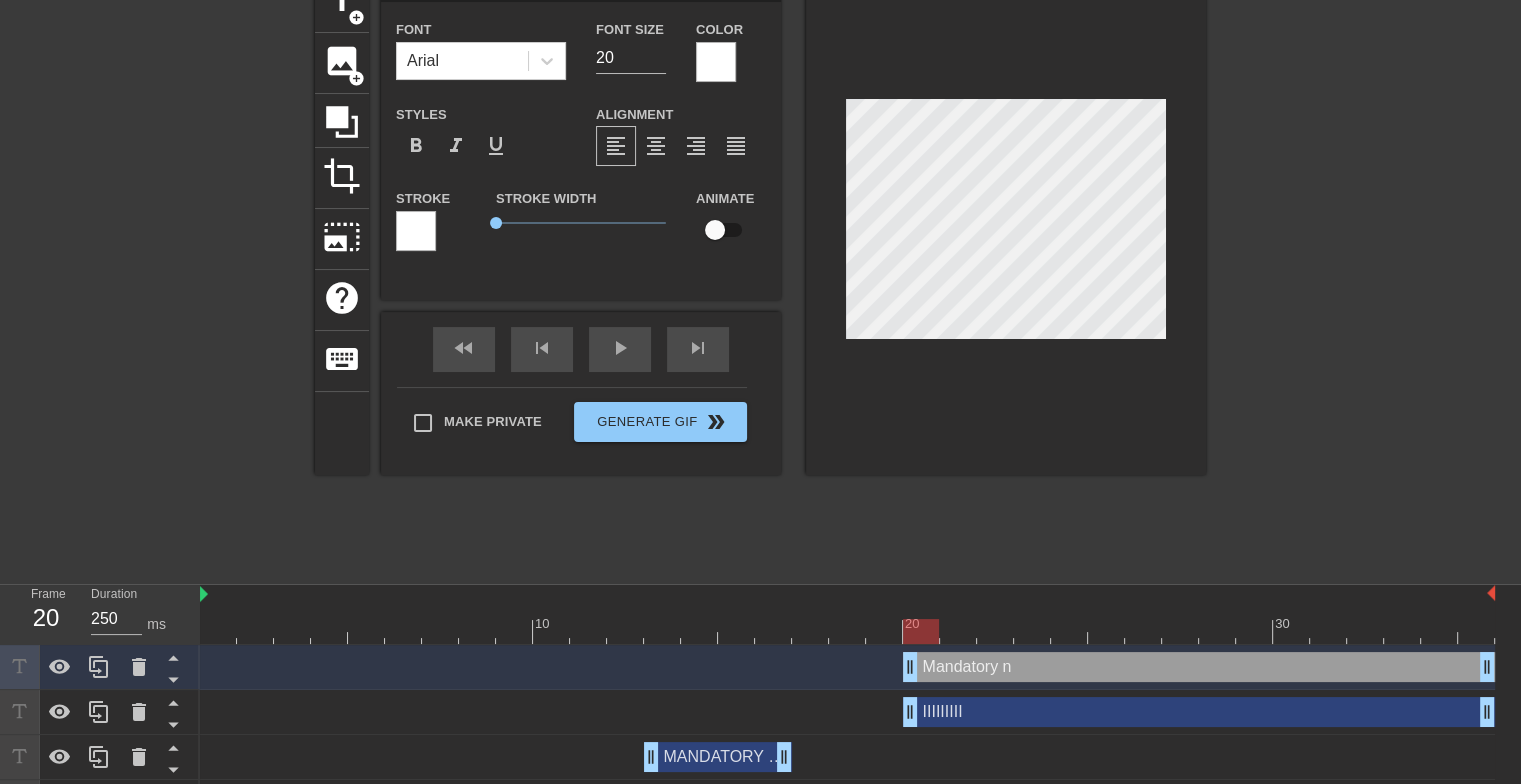 type on "Mandatory no" 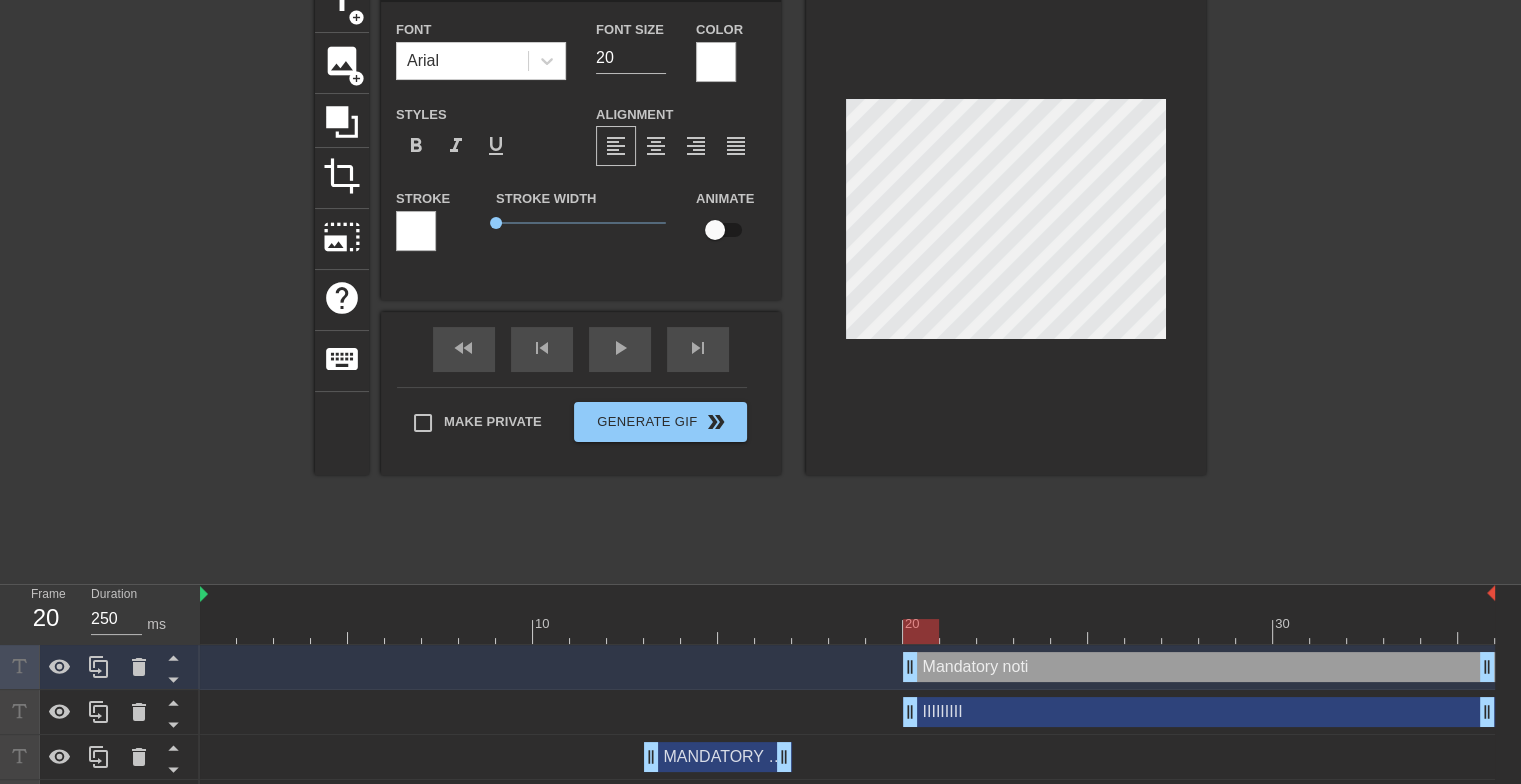 type on "Mandatory notif" 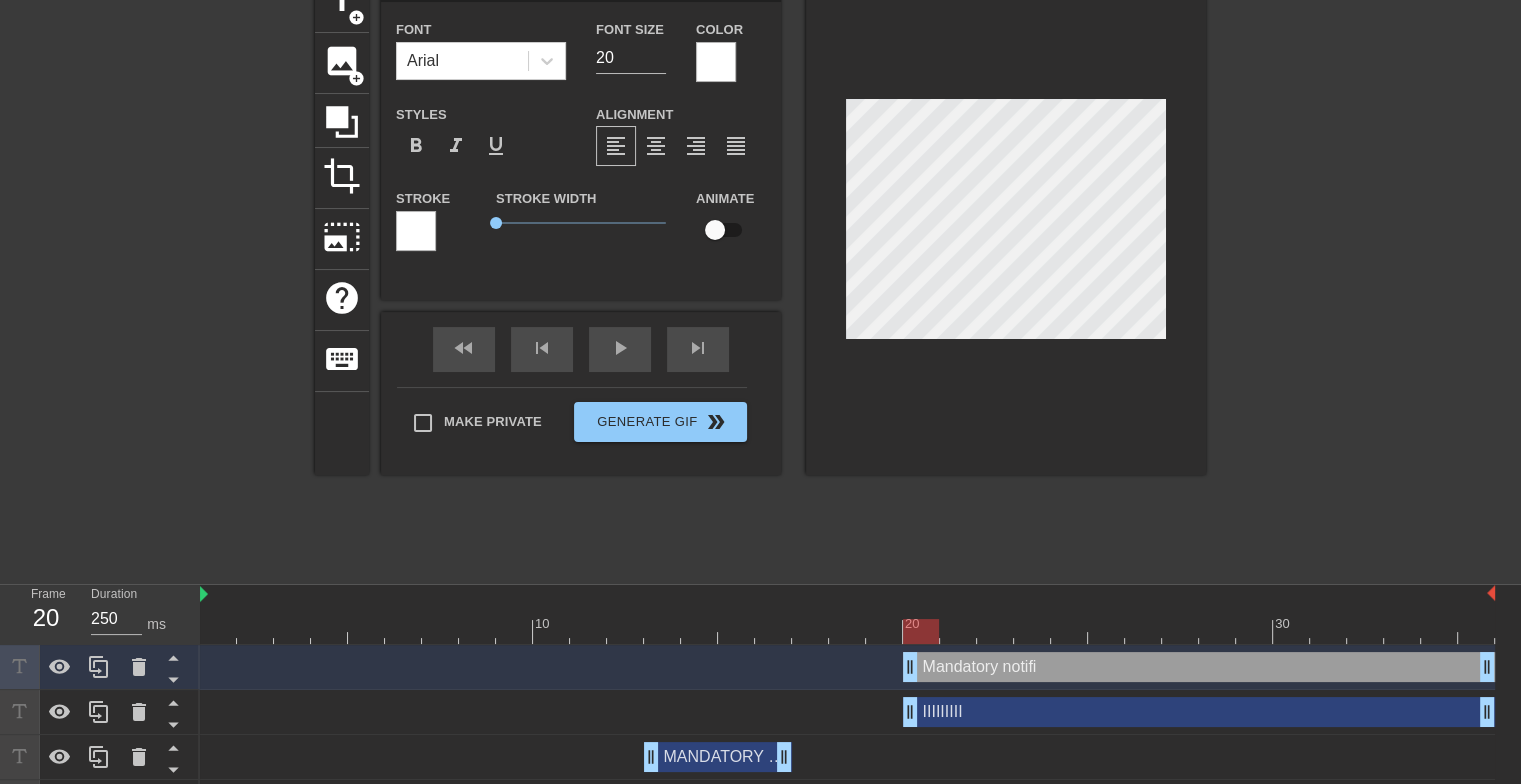 type on "Mandatory notific" 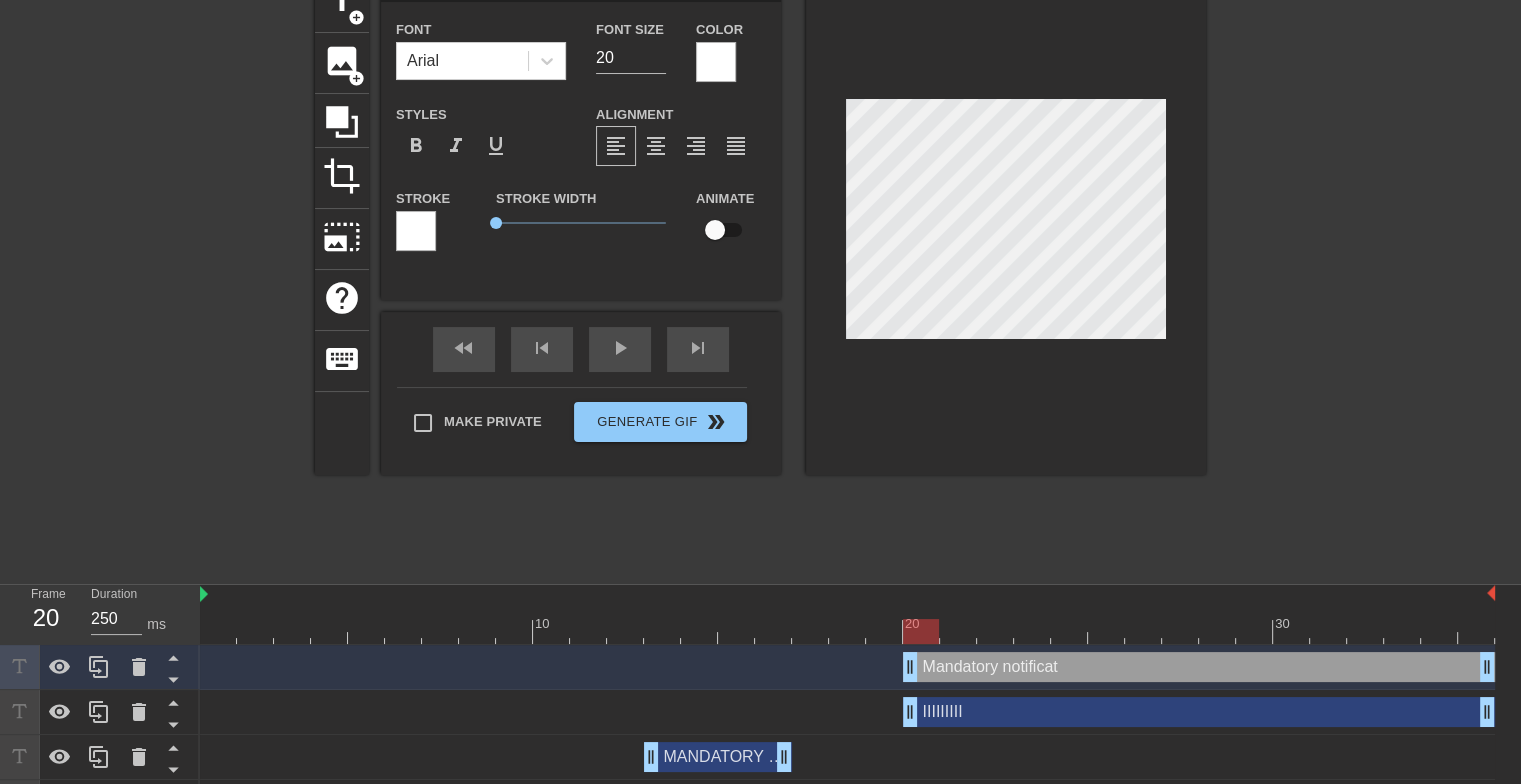type on "Mandatory notificati" 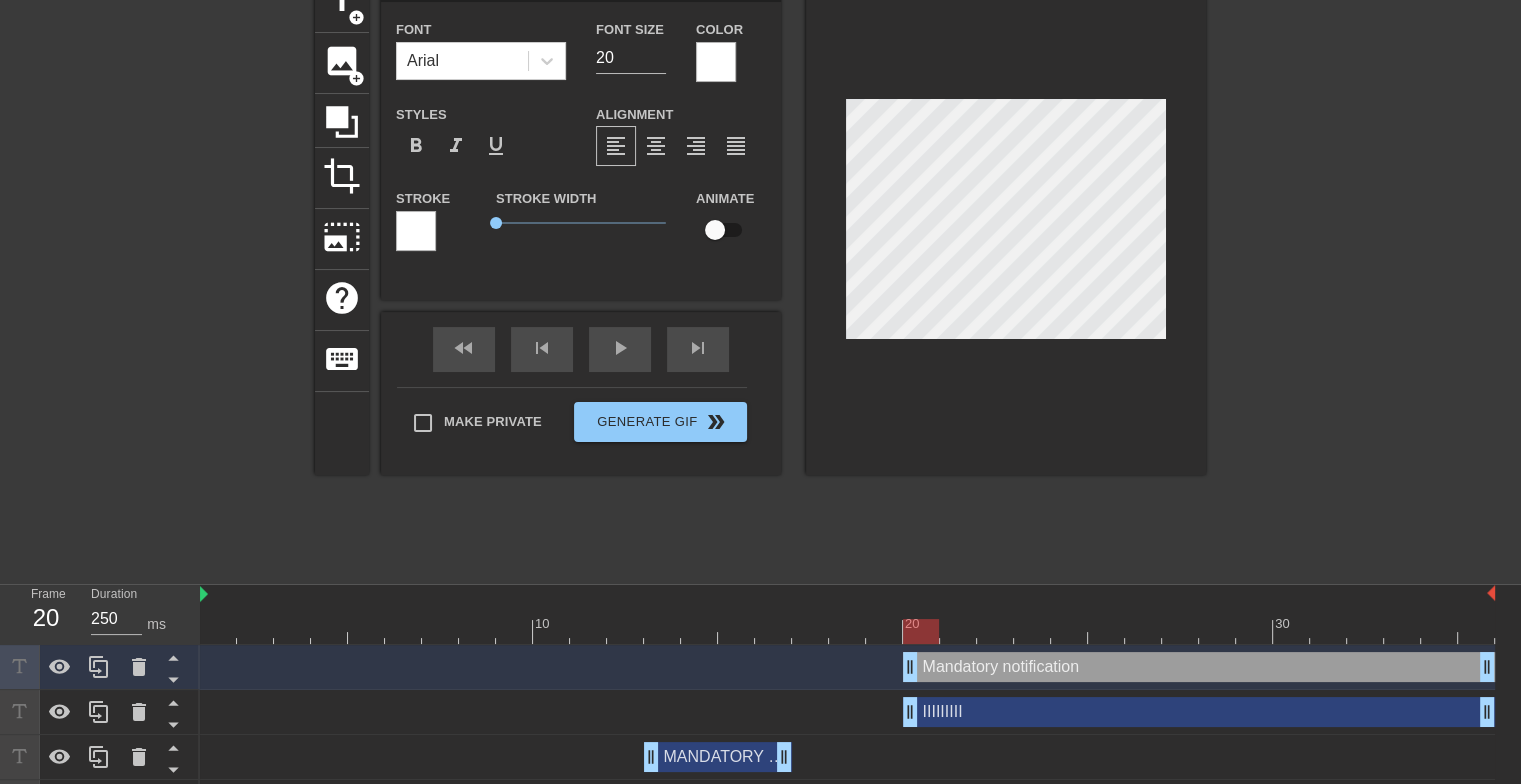 click at bounding box center [1380, 272] 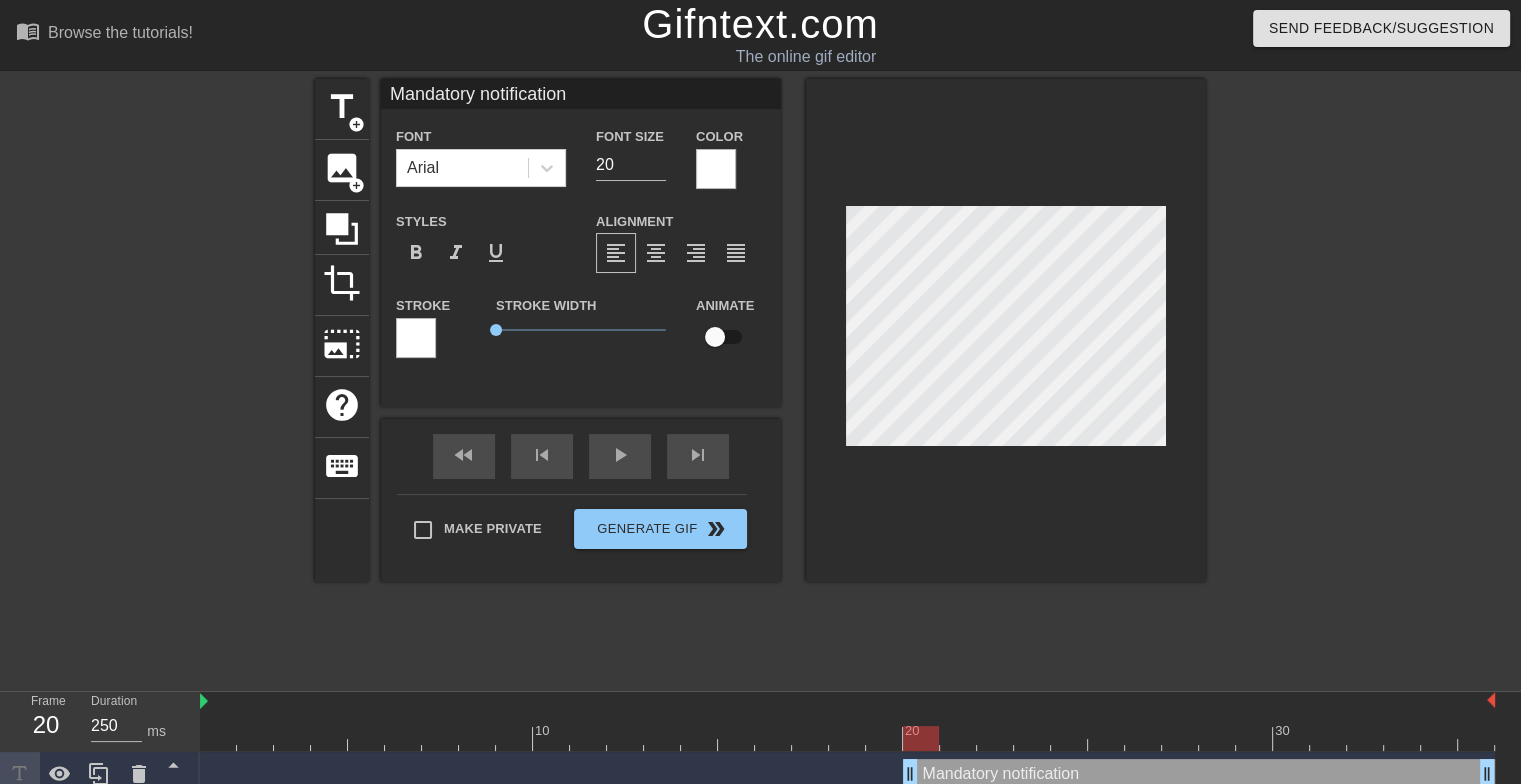 click on "Mandatory notification" at bounding box center [581, 94] 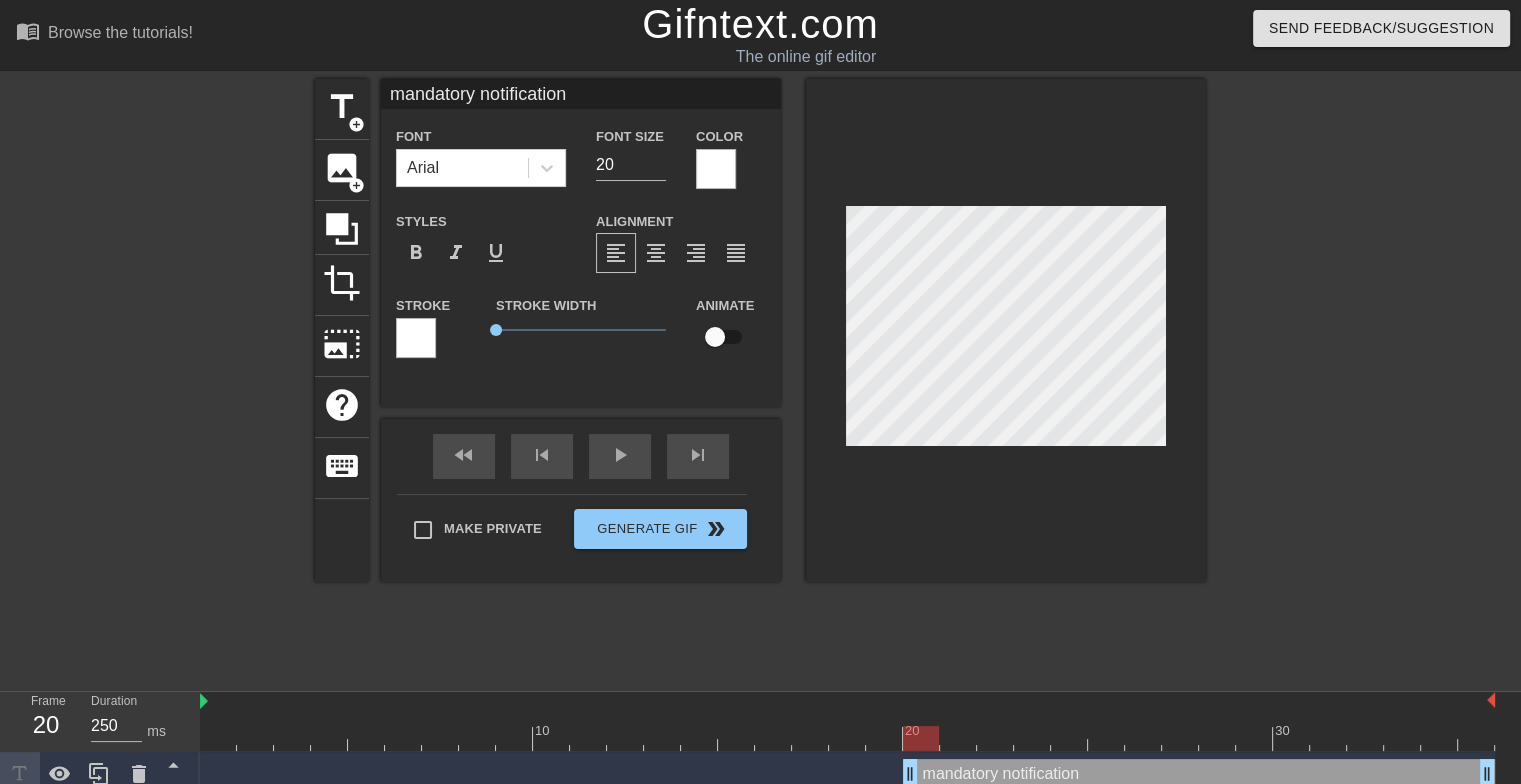 type on "mandatory notification" 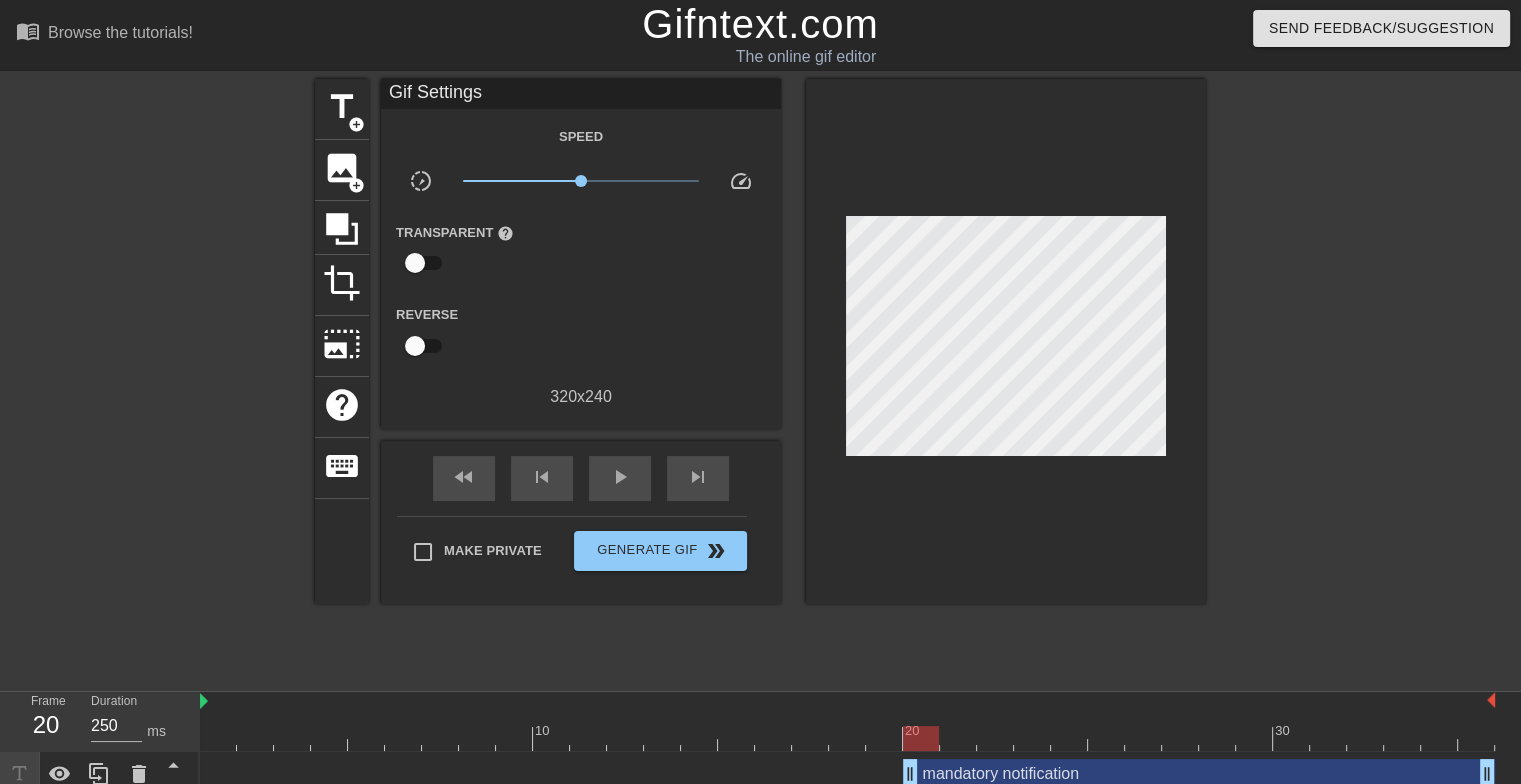 click at bounding box center (1006, 341) 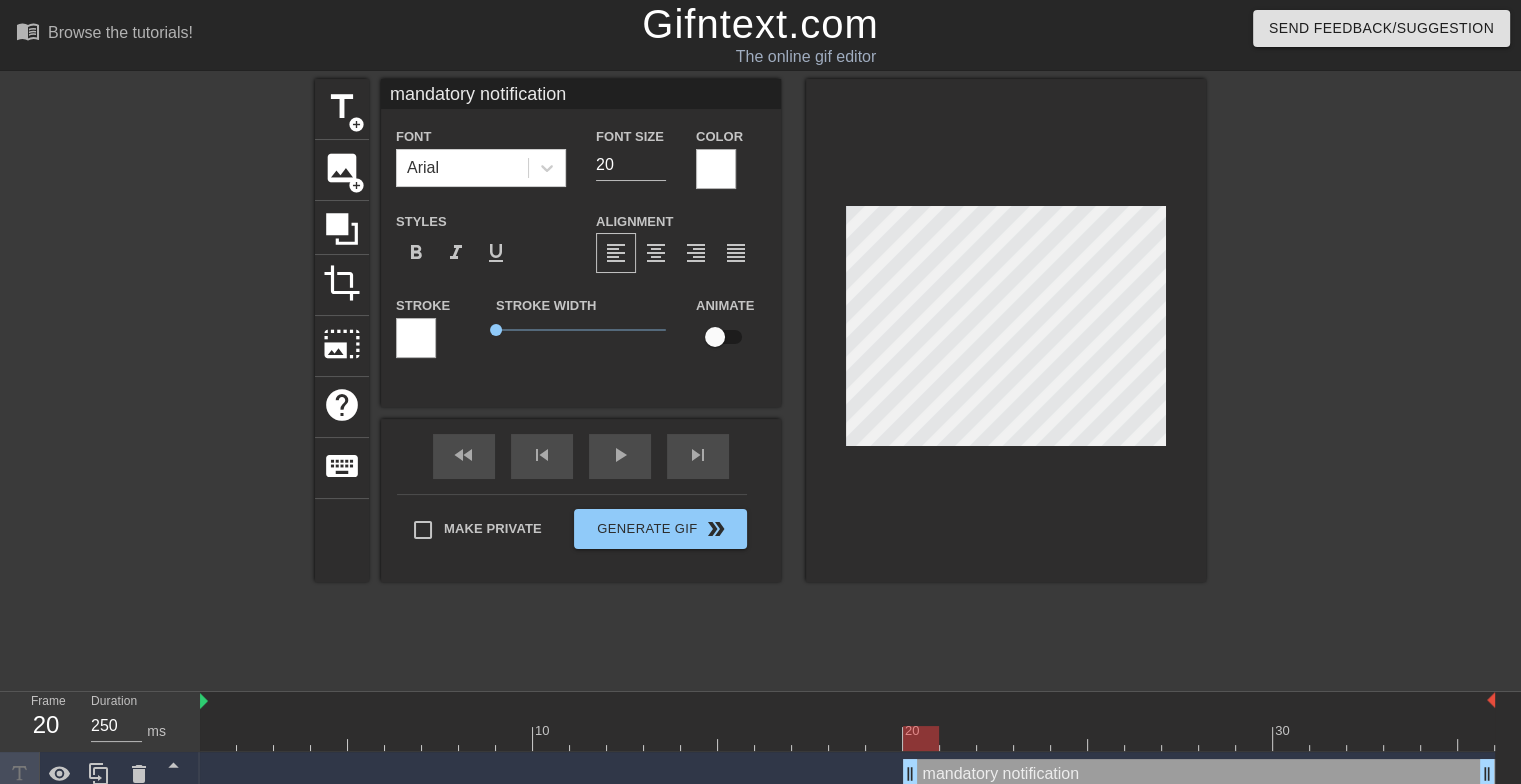 click at bounding box center (1380, 379) 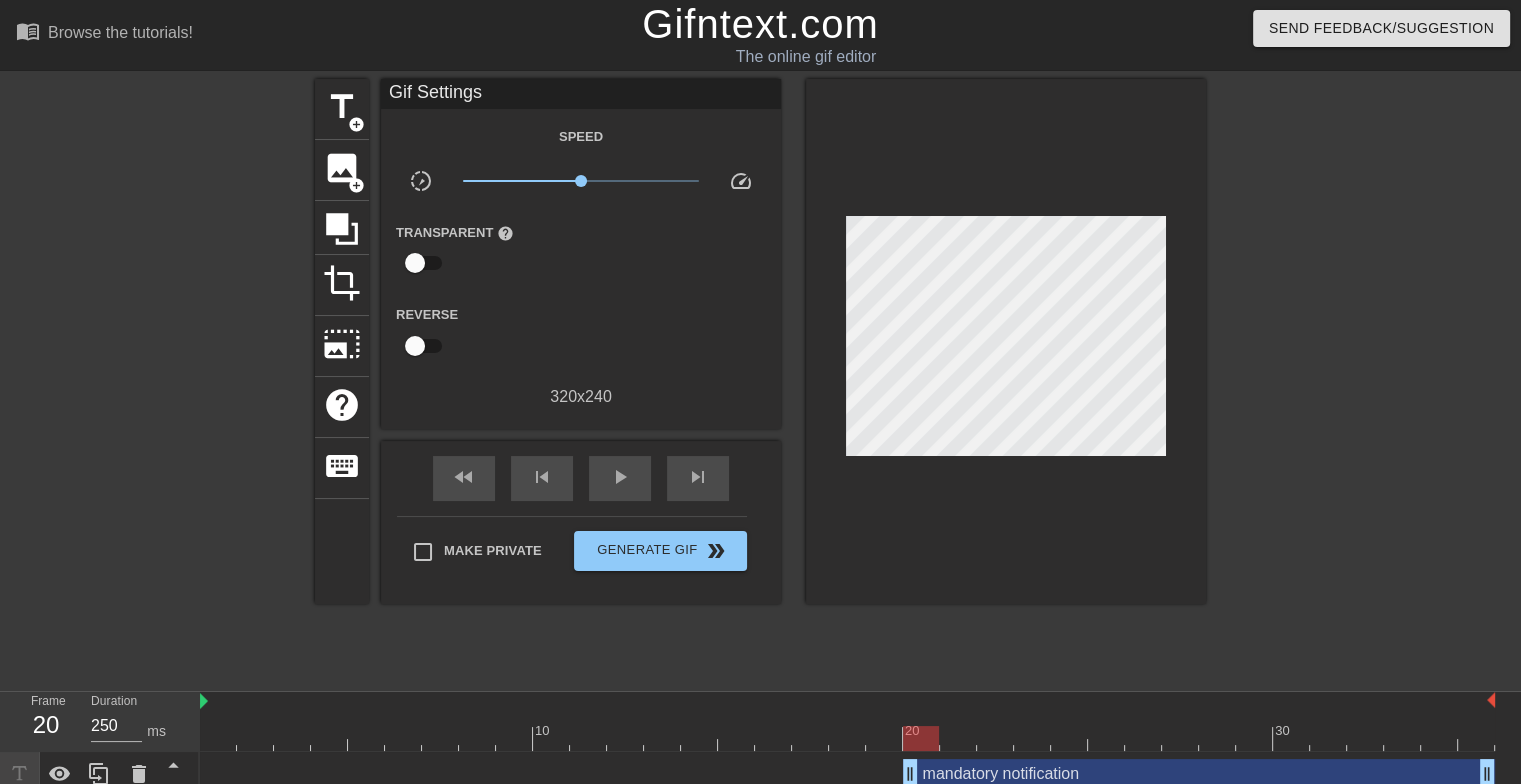 click at bounding box center (1380, 379) 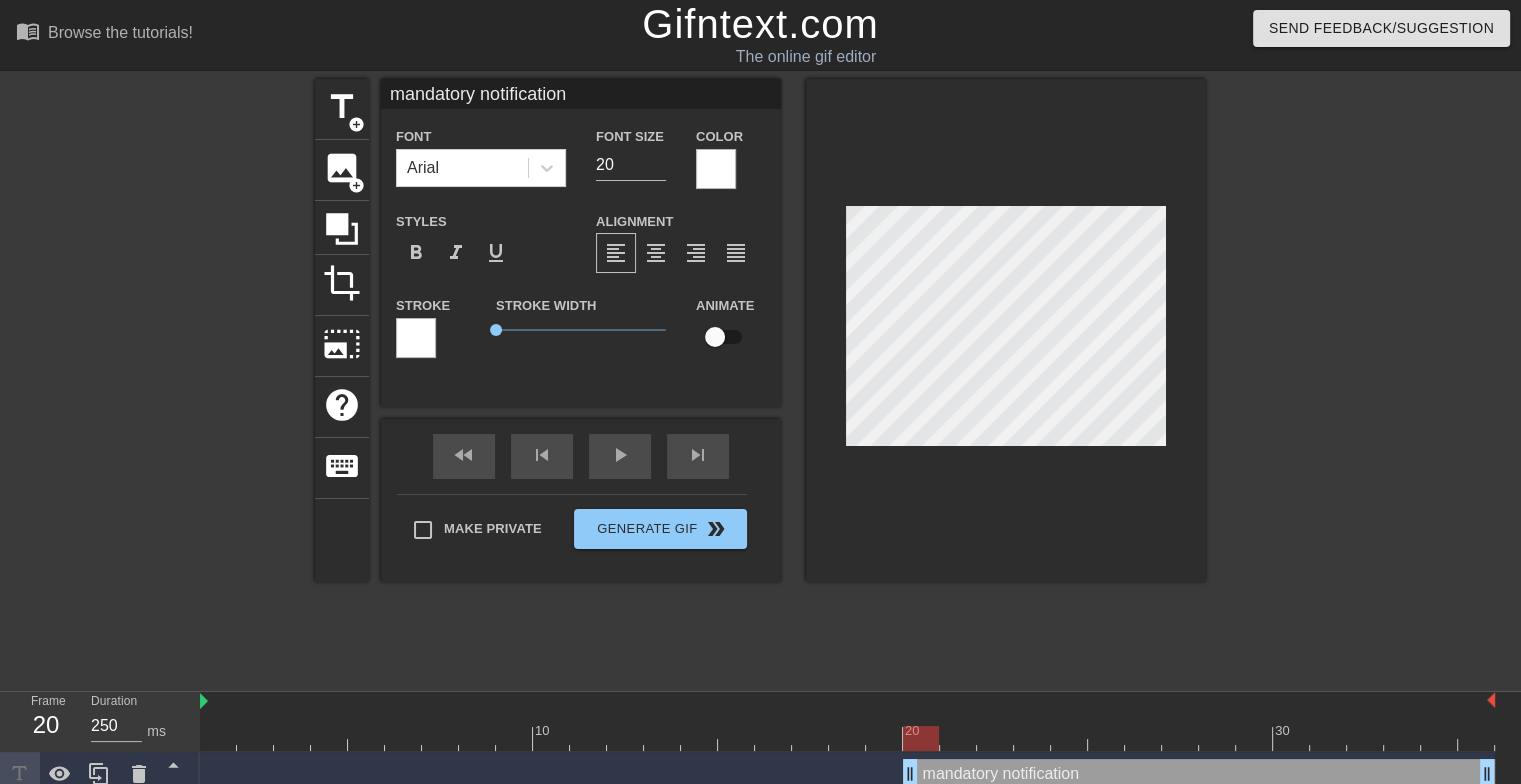 scroll, scrollTop: 2, scrollLeft: 2, axis: both 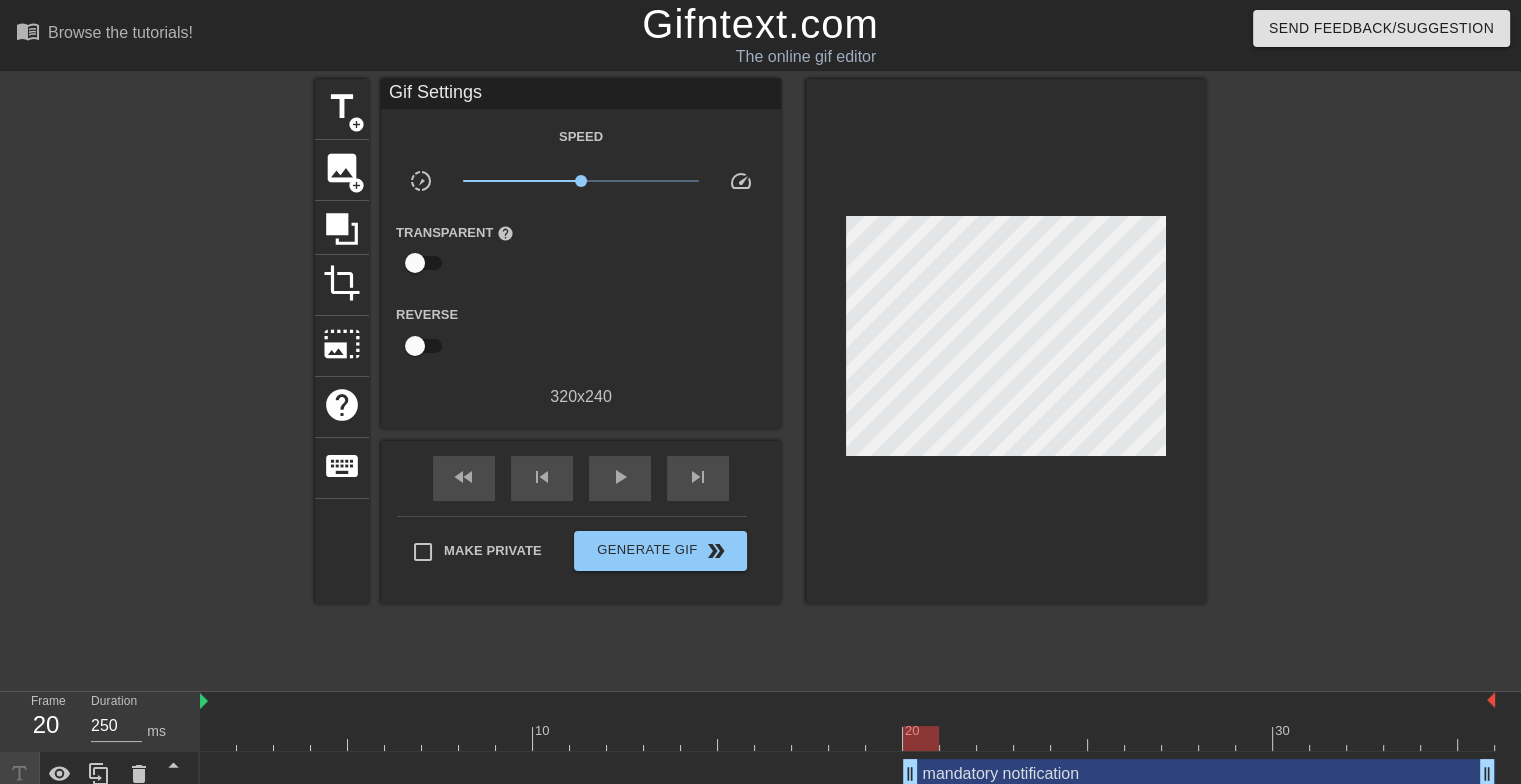 click at bounding box center (1380, 379) 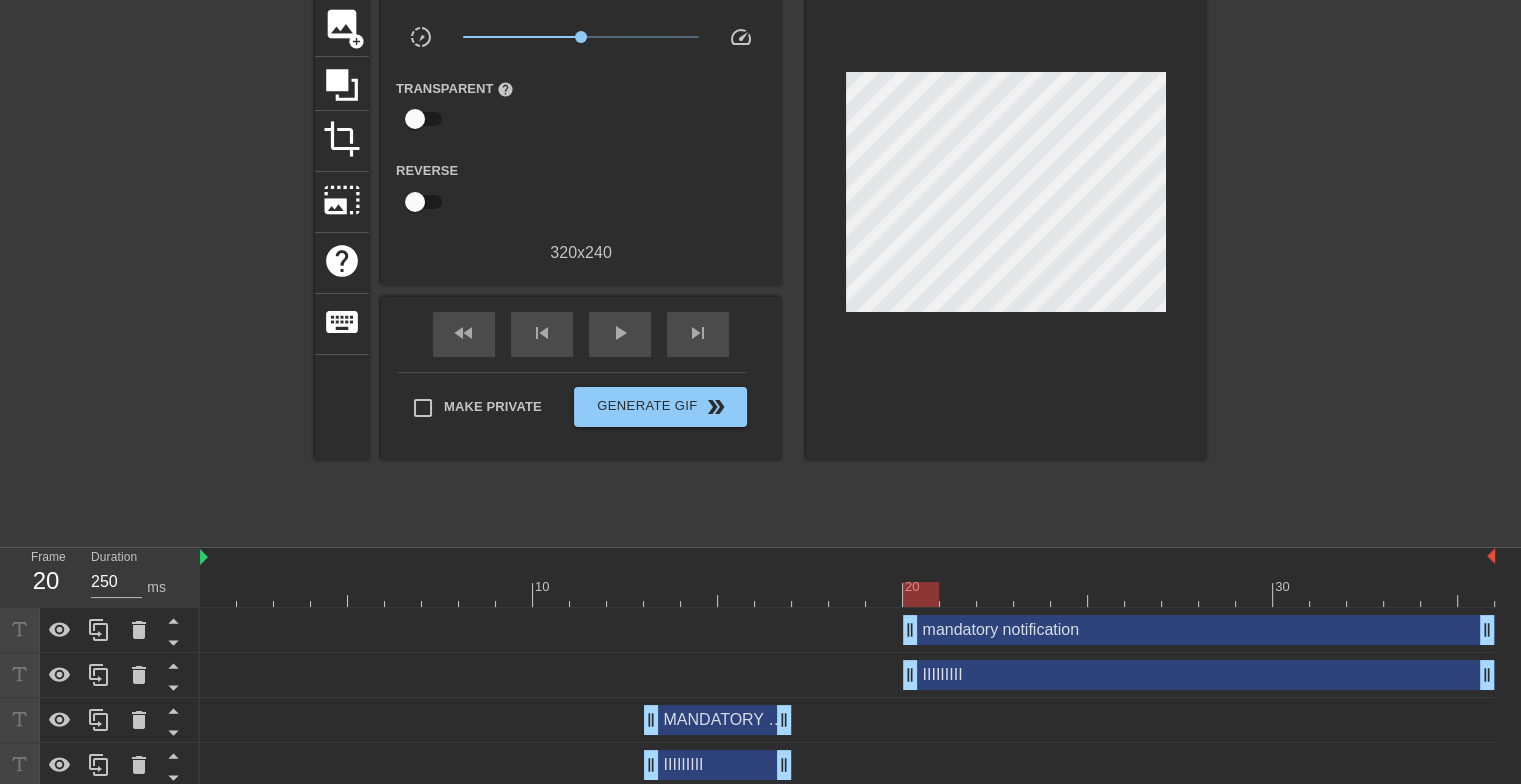 scroll, scrollTop: 144, scrollLeft: 0, axis: vertical 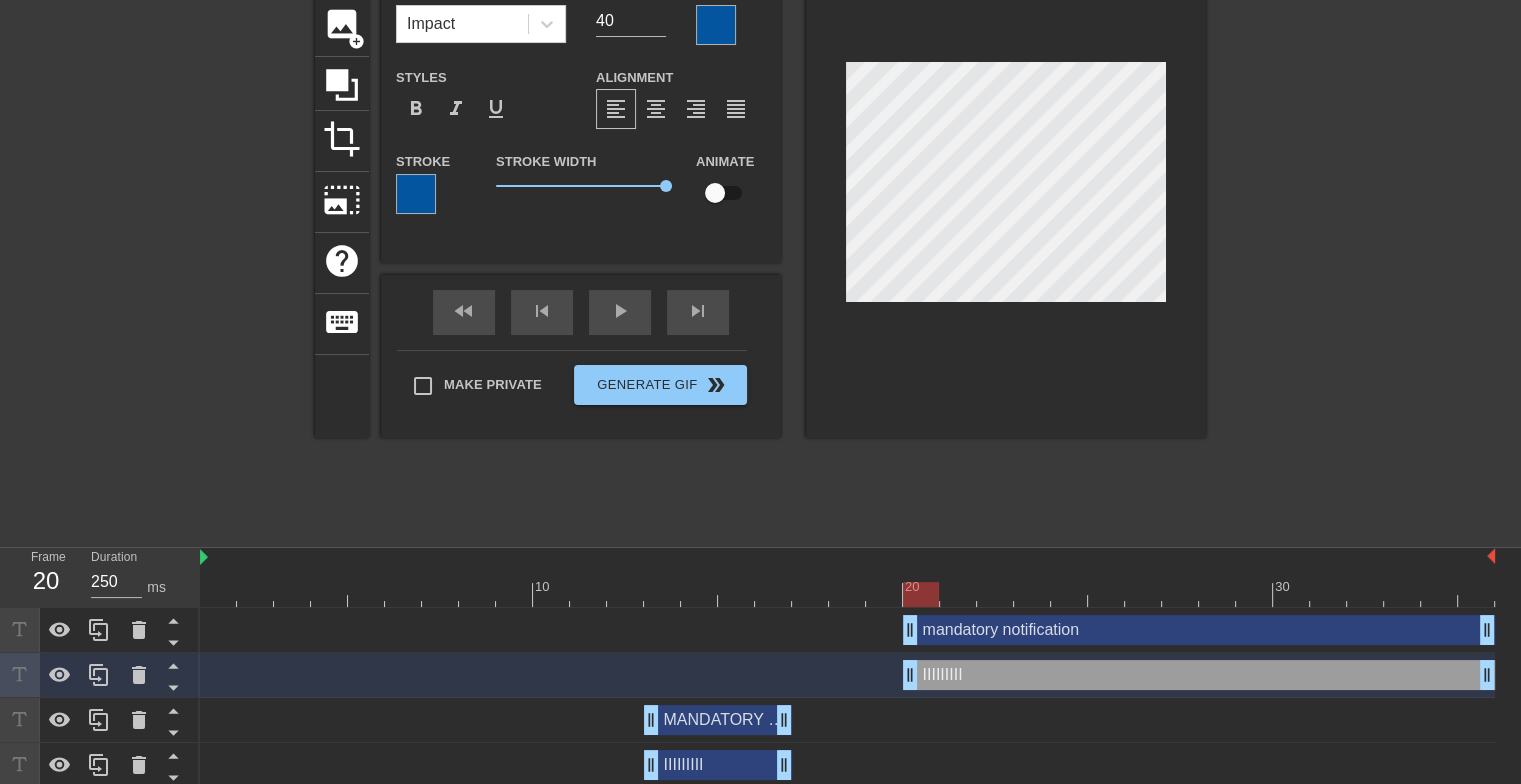 click at bounding box center (1380, 235) 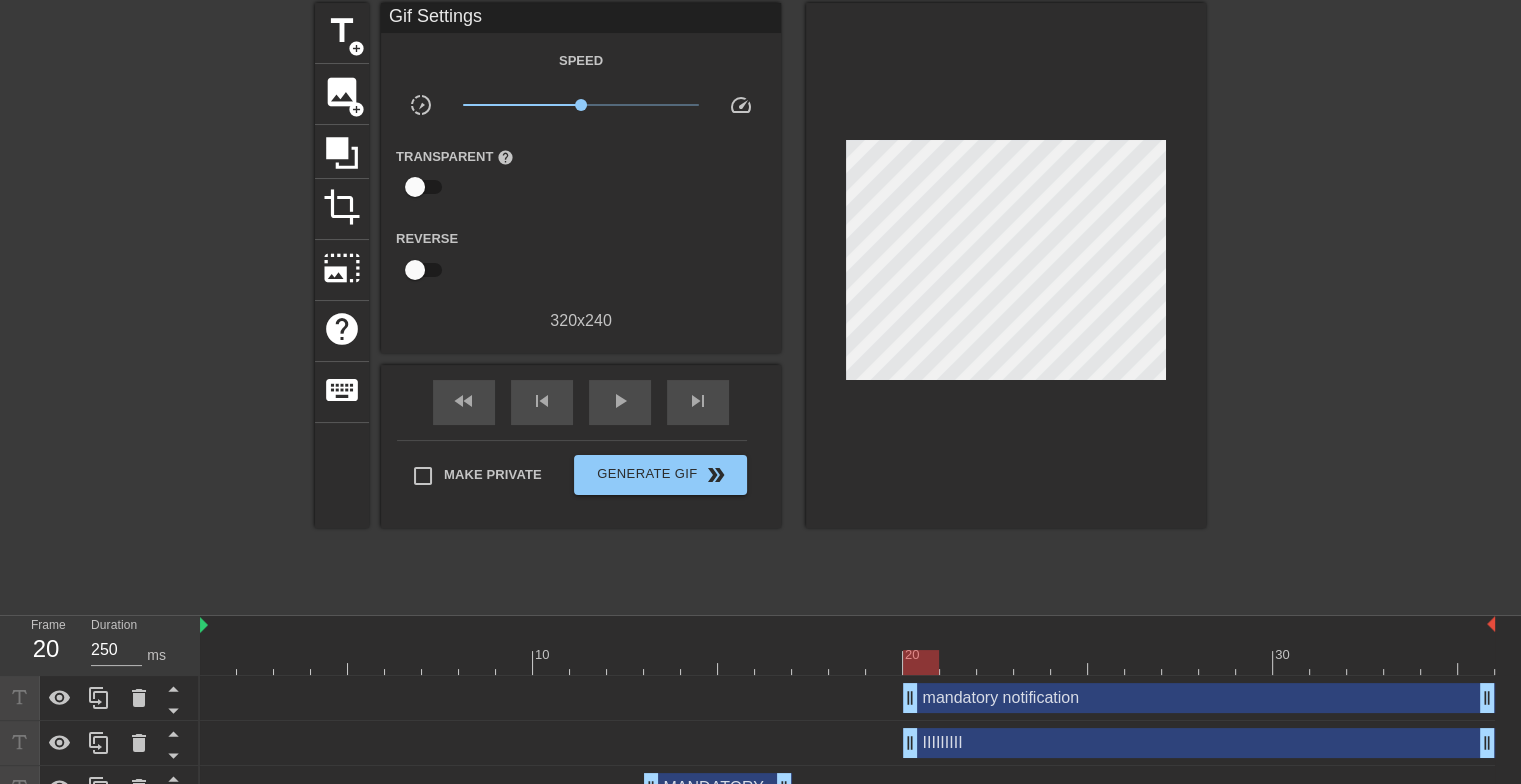 scroll, scrollTop: 75, scrollLeft: 0, axis: vertical 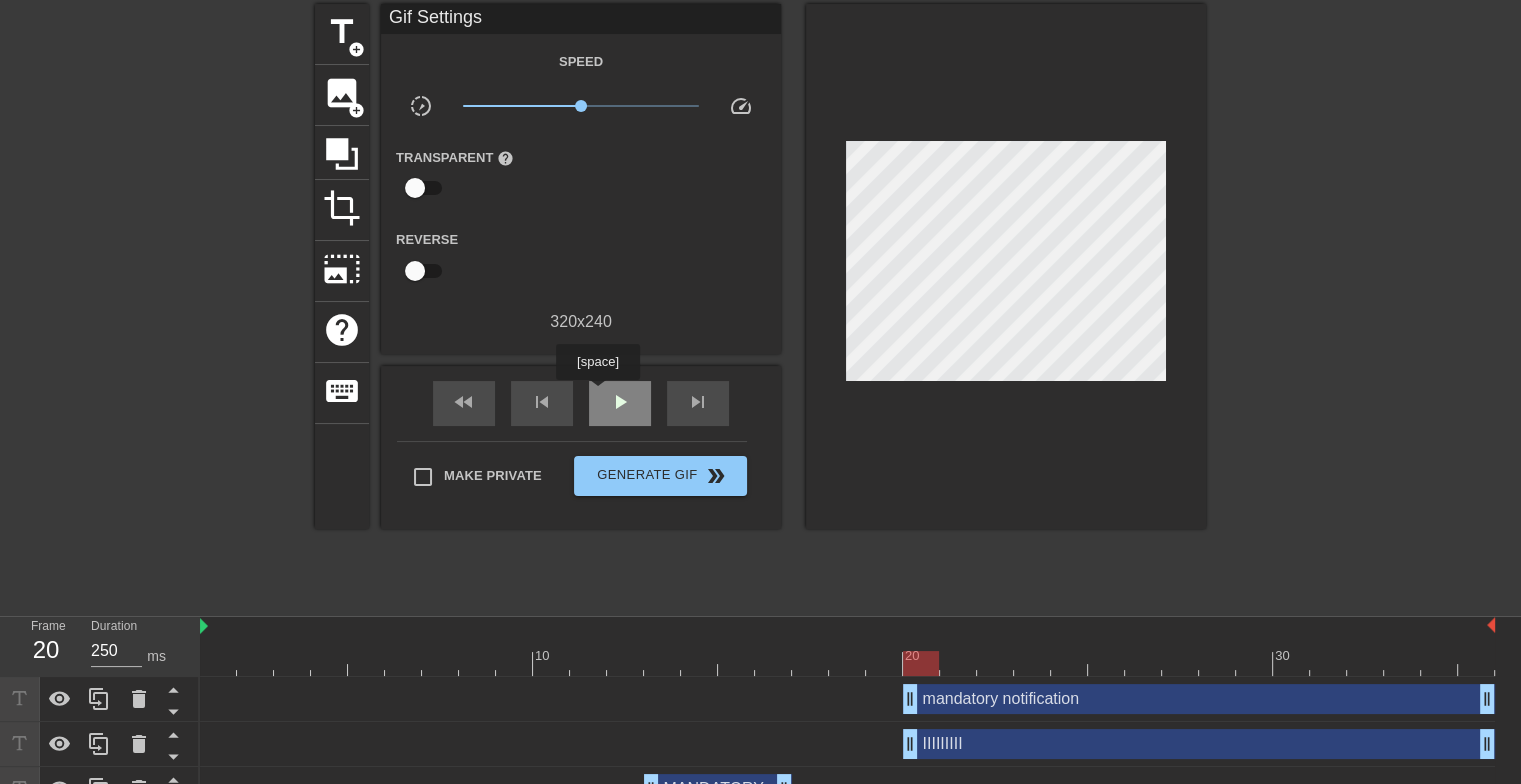 click on "play_arrow" at bounding box center (620, 403) 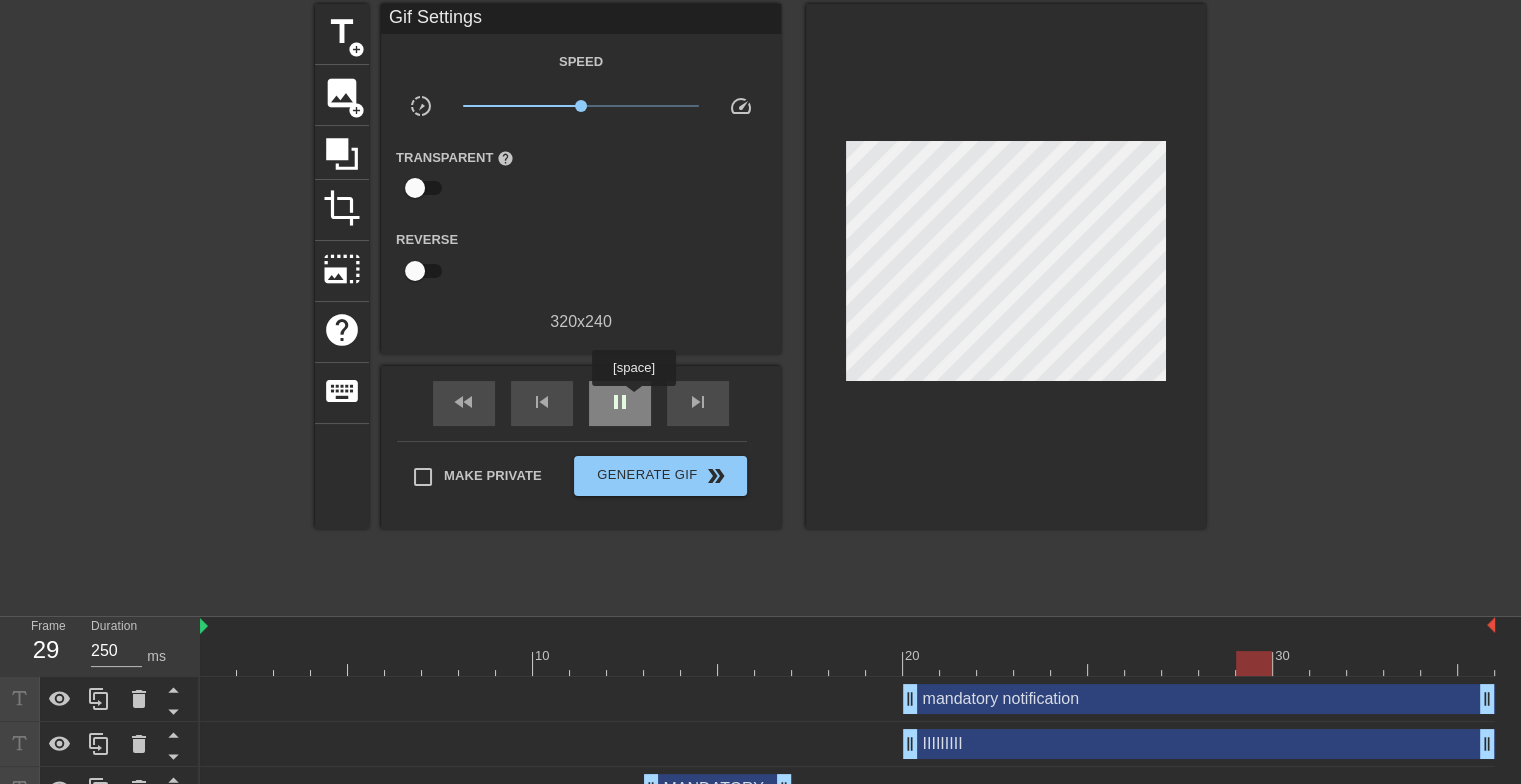 click on "pause" at bounding box center [620, 403] 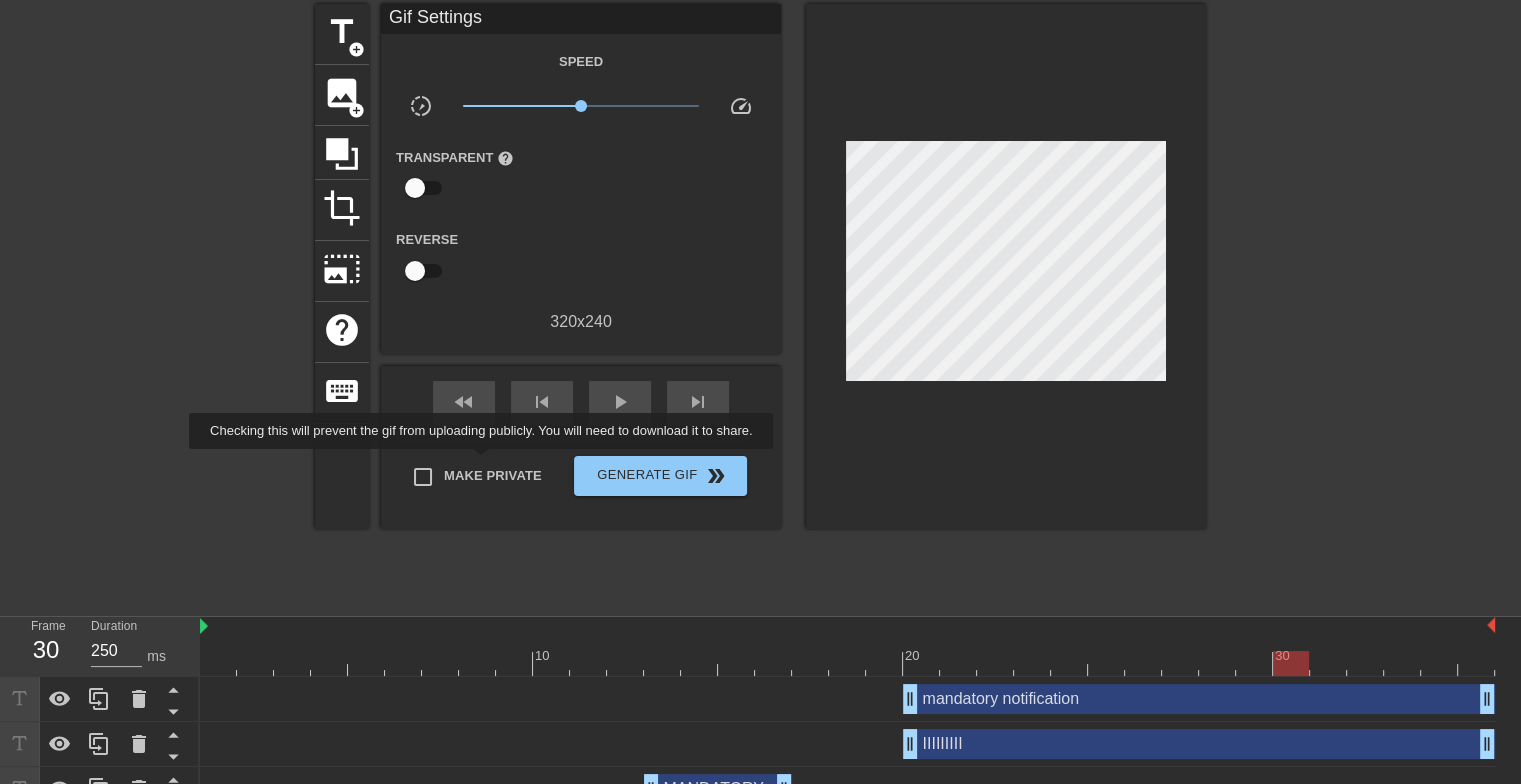 click on "Make Private" at bounding box center [493, 476] 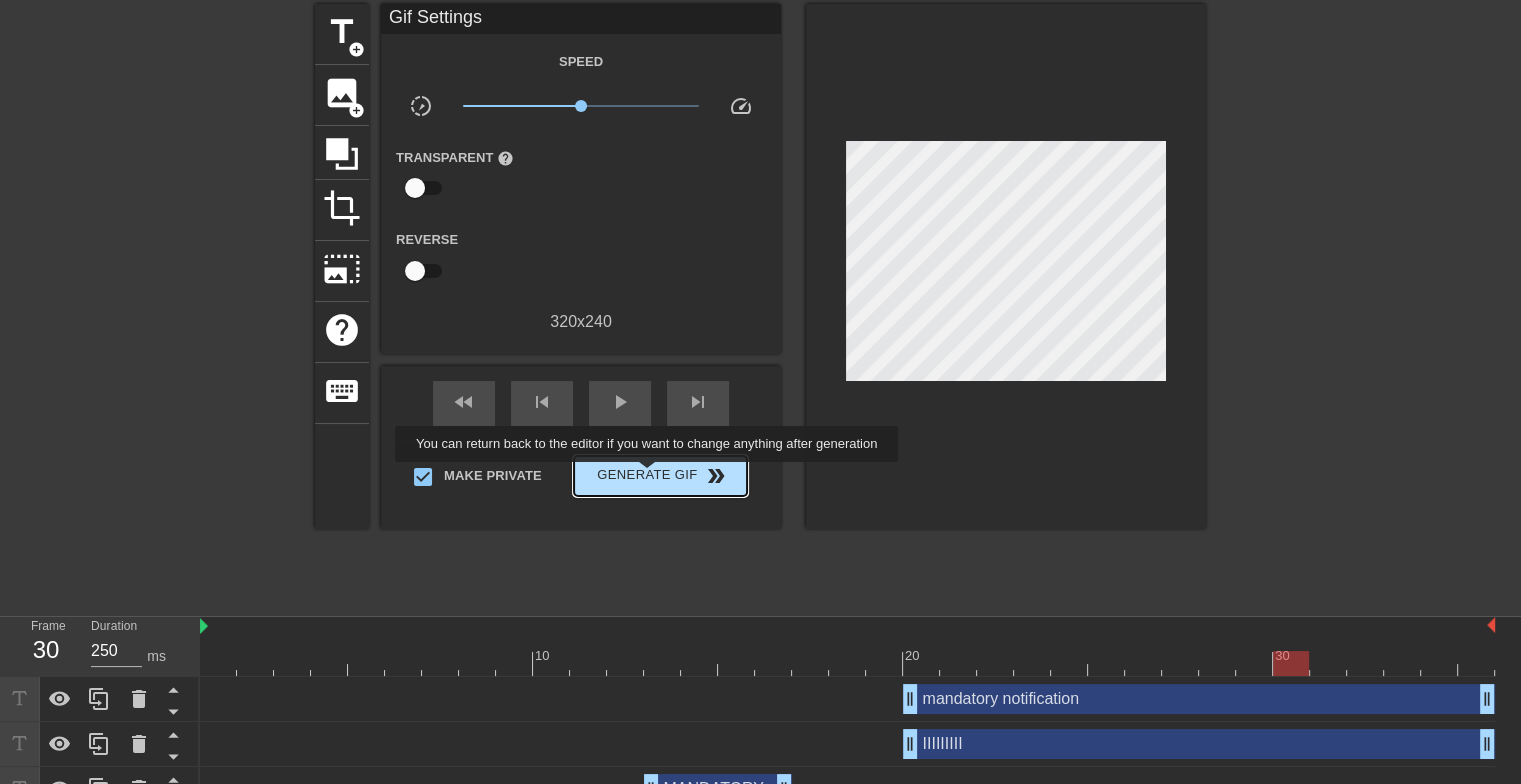 click on "Generate Gif double_arrow" at bounding box center [660, 476] 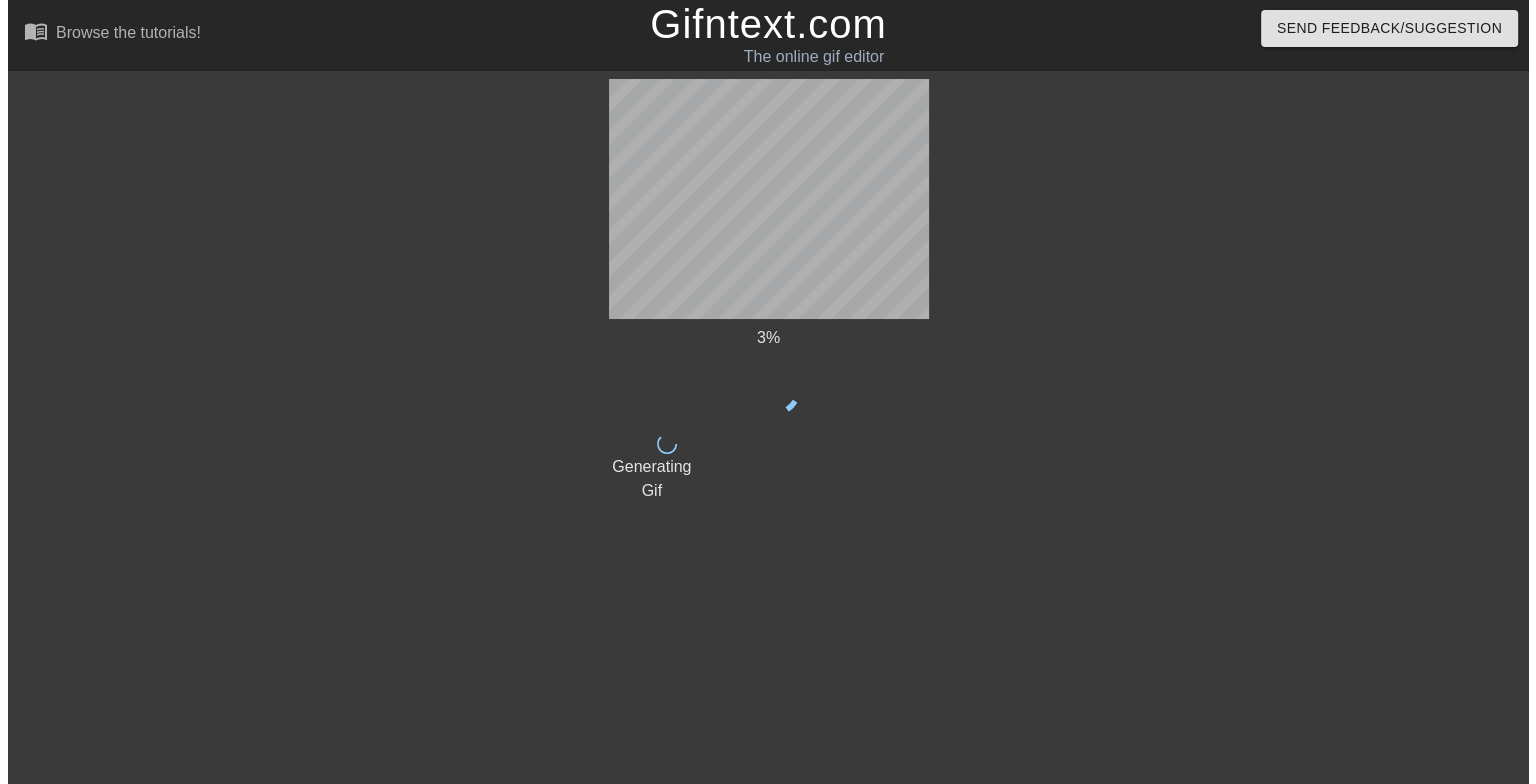 scroll, scrollTop: 0, scrollLeft: 0, axis: both 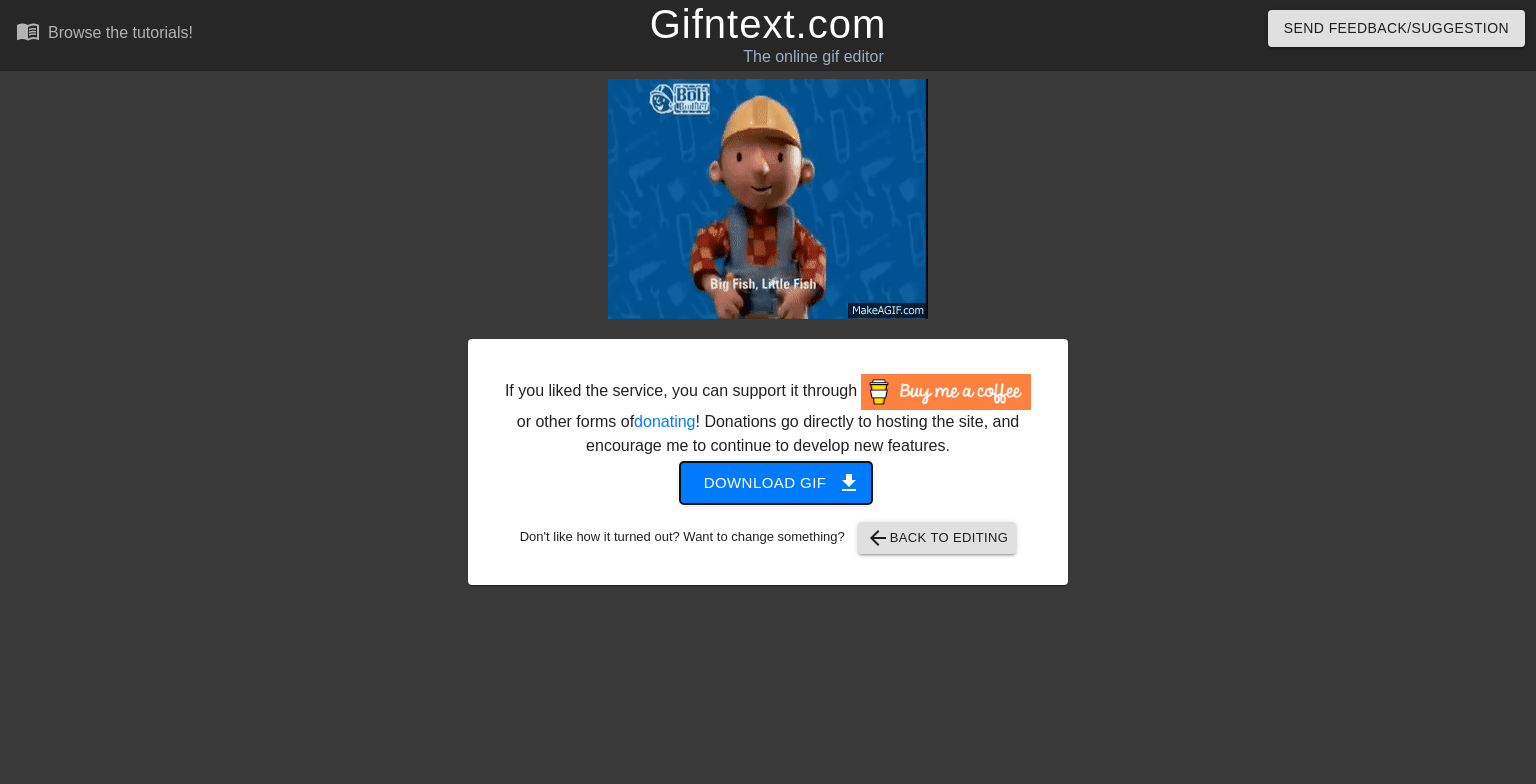 click on "Download gif get_app" at bounding box center [776, 483] 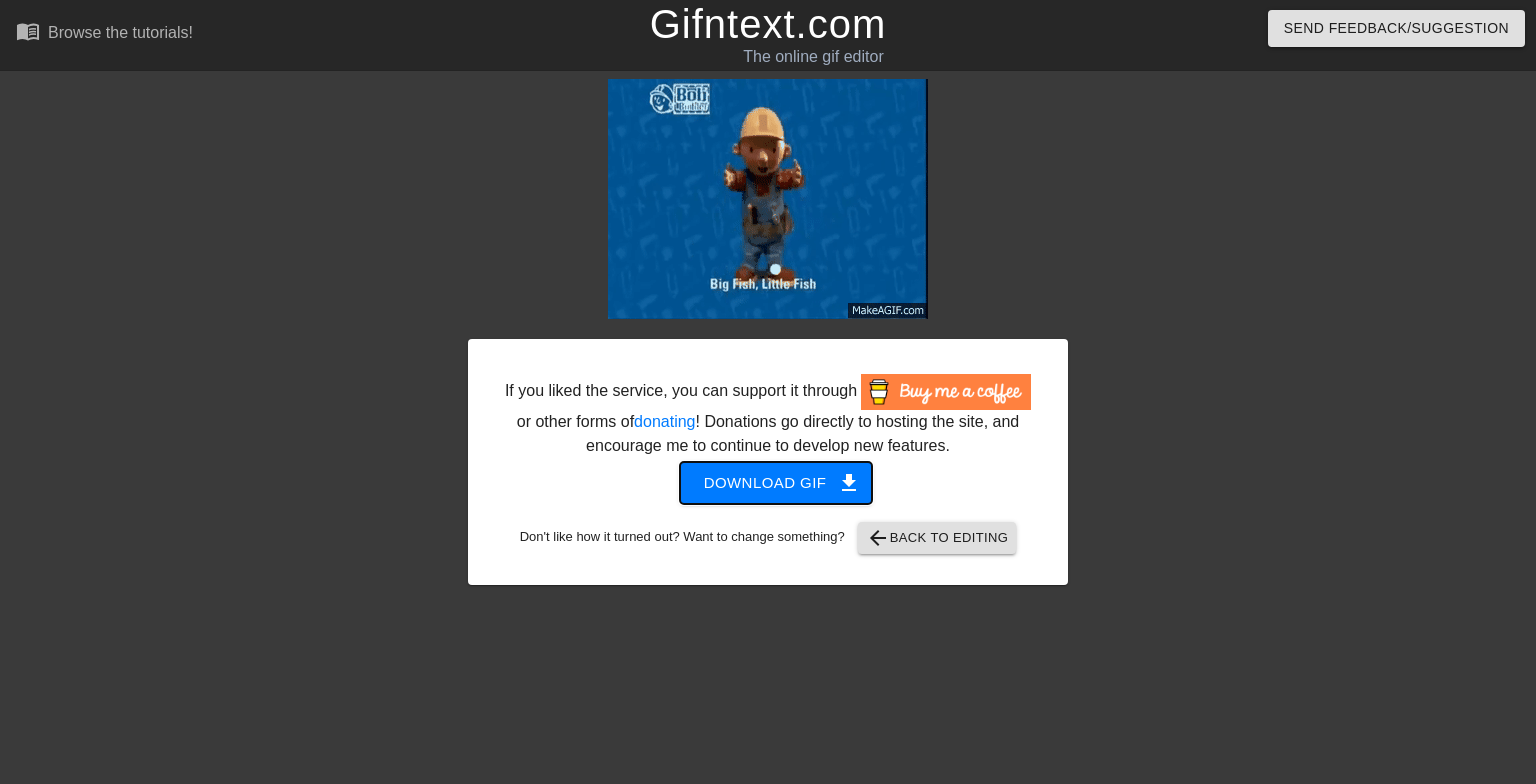 click on "Download gif get_app" at bounding box center [776, 483] 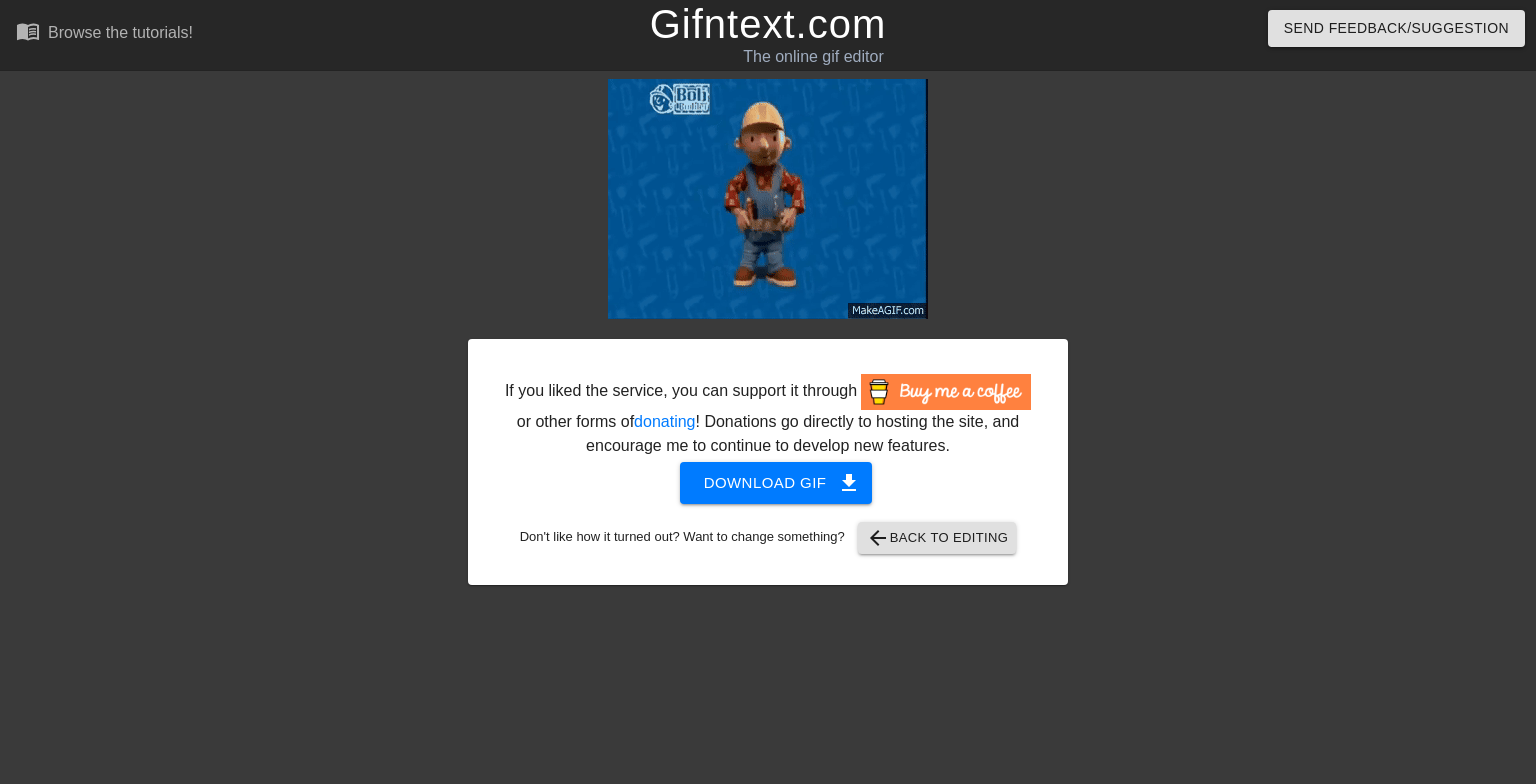 click at bounding box center (1242, 379) 